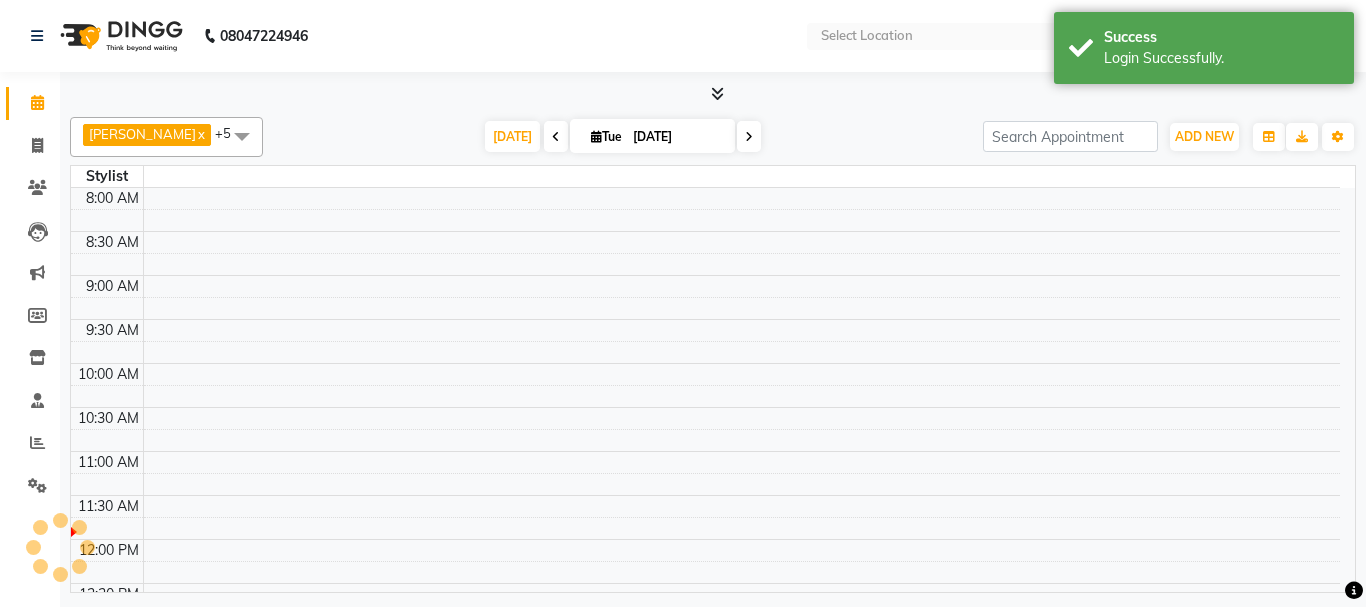 scroll, scrollTop: 0, scrollLeft: 0, axis: both 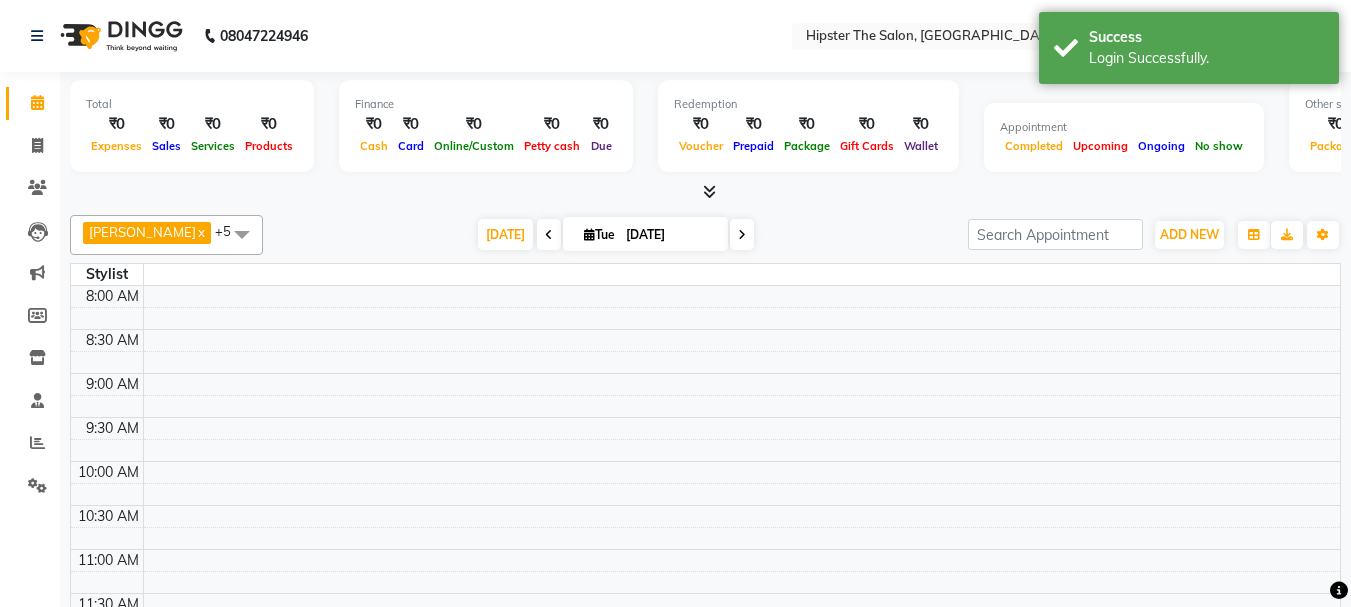 select on "en" 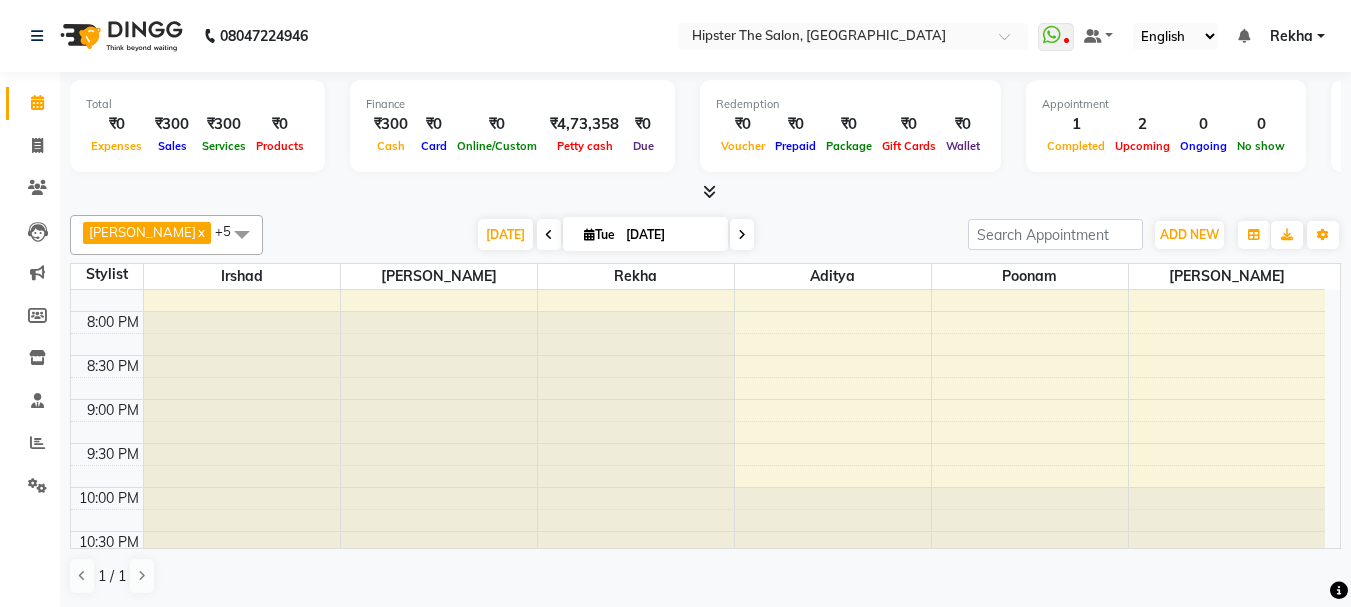 scroll, scrollTop: 1061, scrollLeft: 0, axis: vertical 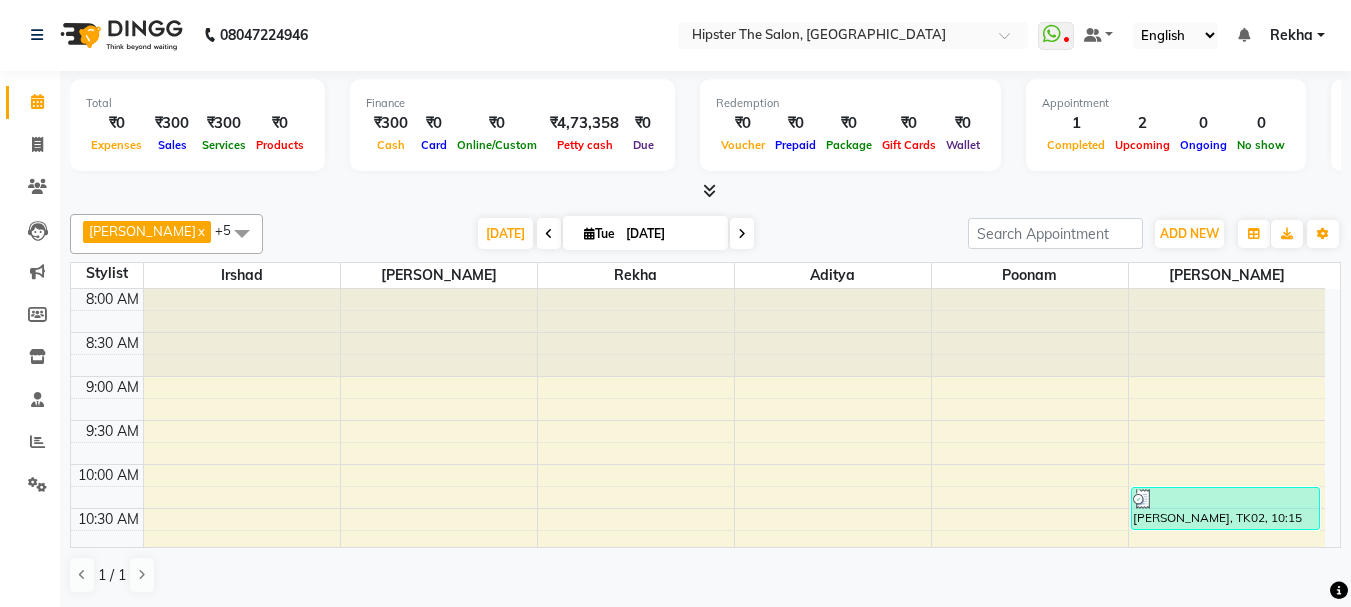click on "Package" at bounding box center (849, 145) 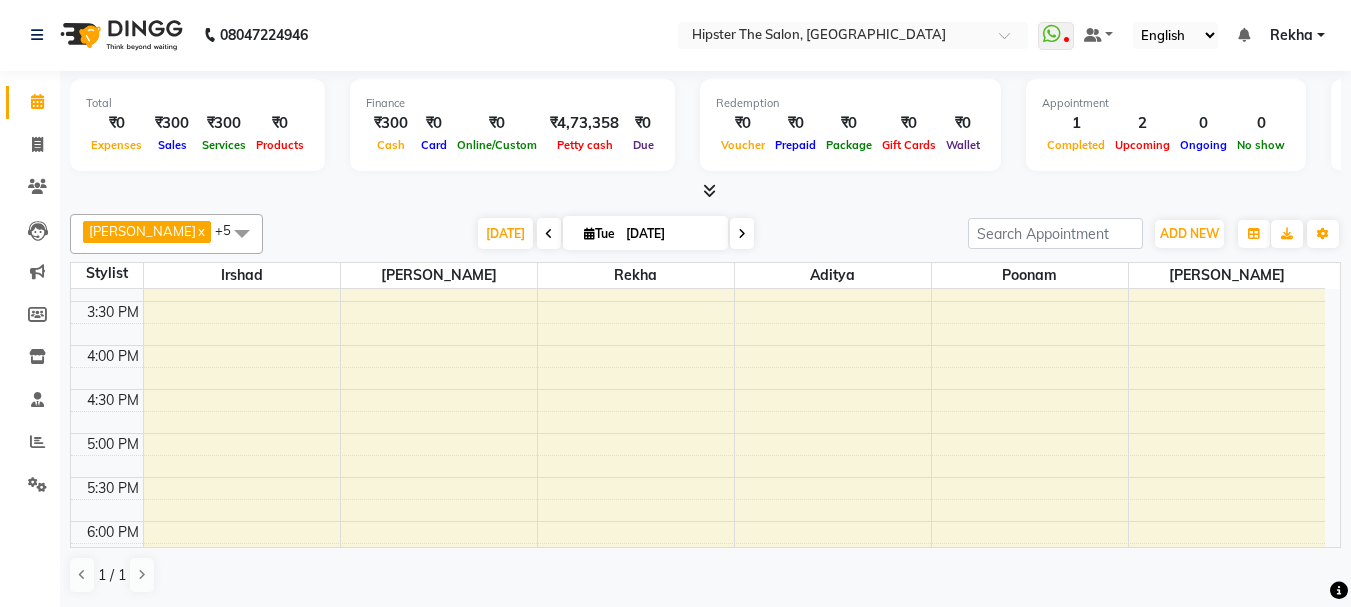 scroll, scrollTop: 700, scrollLeft: 0, axis: vertical 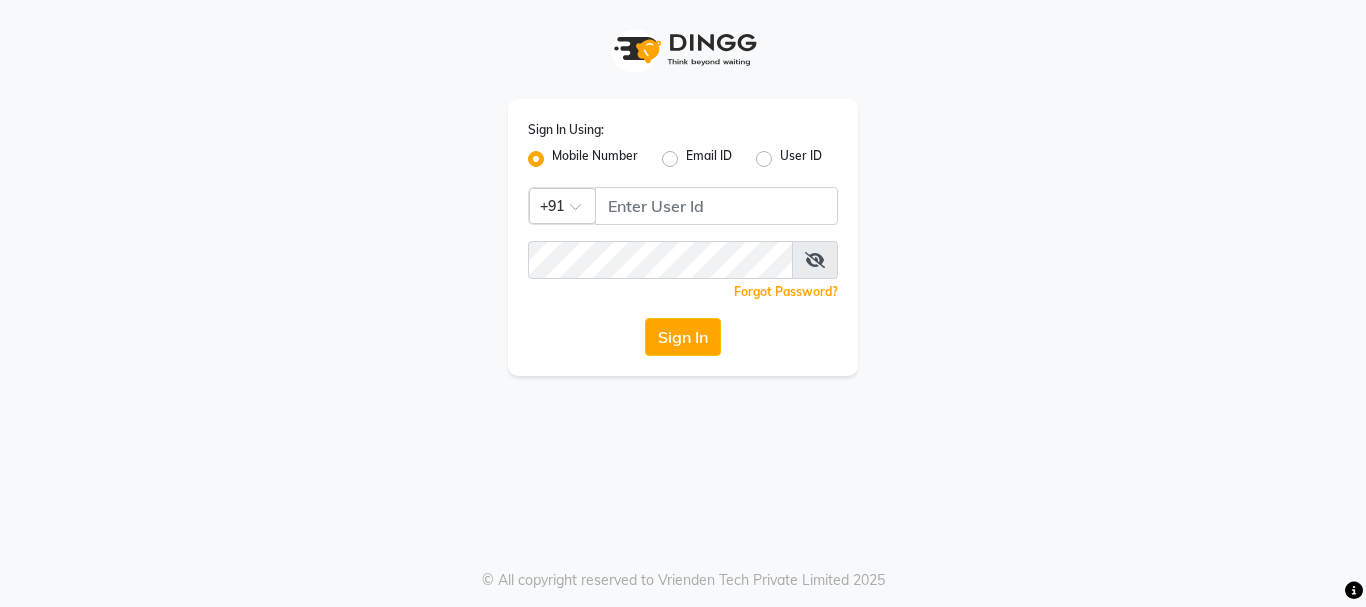 click on "Forgot Password?" 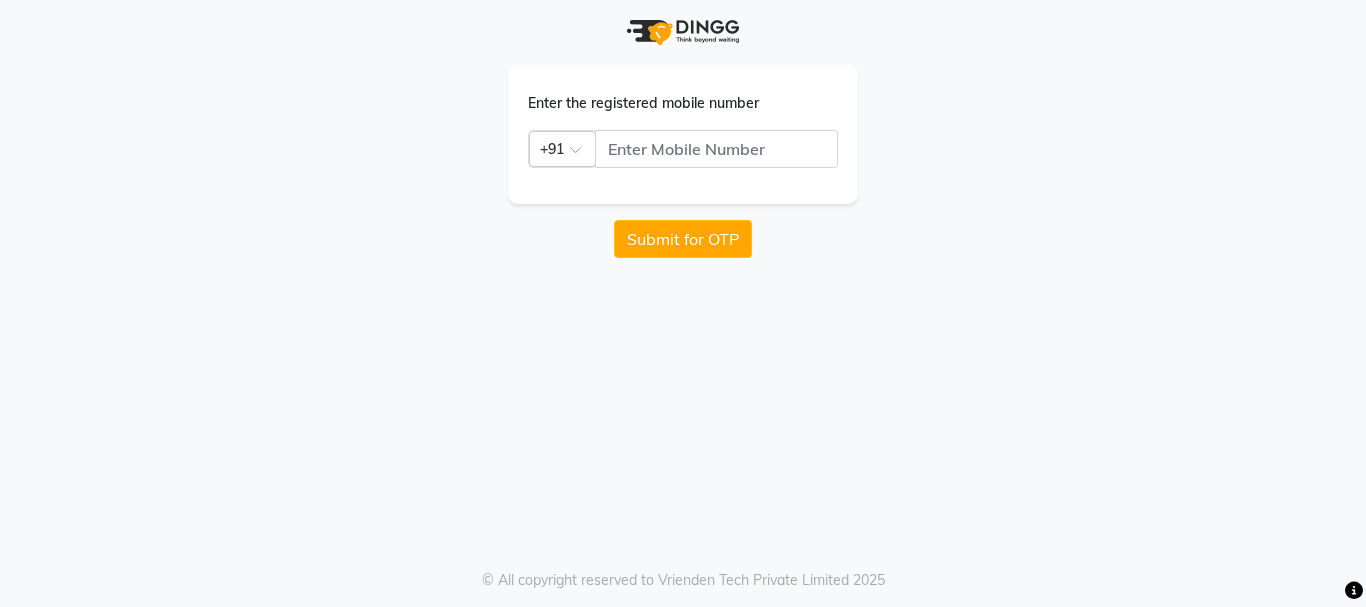 click on "Enter the registered mobile number Country Code × +91 Submit for OTP" 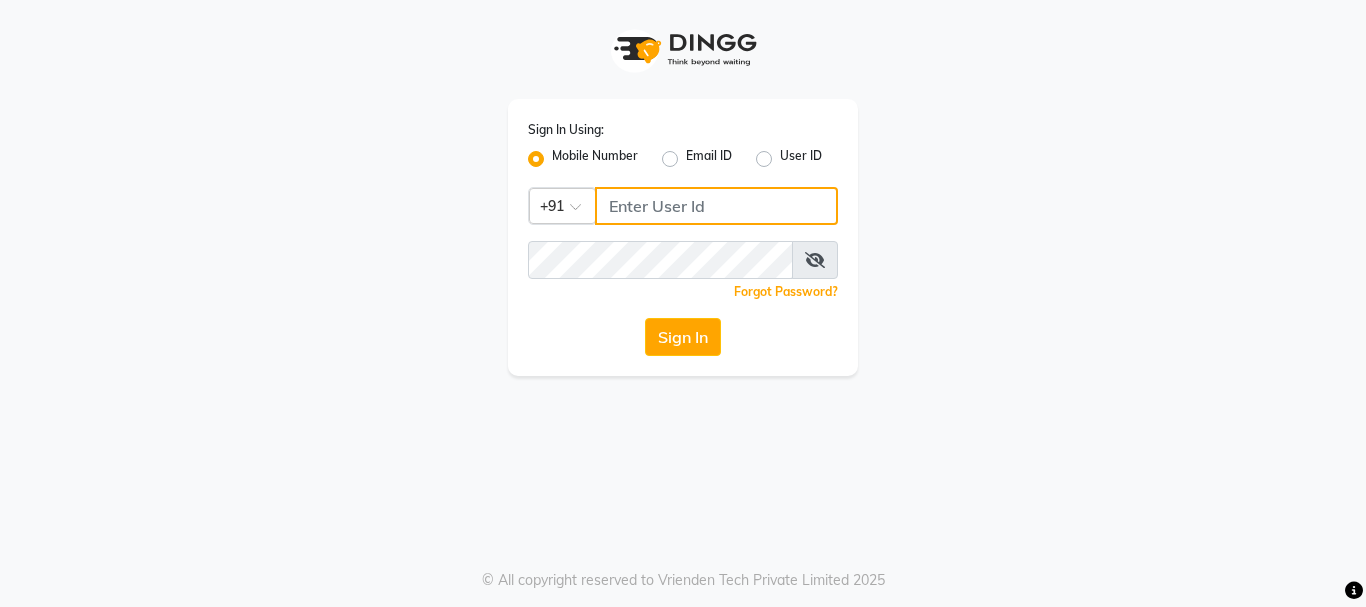 click 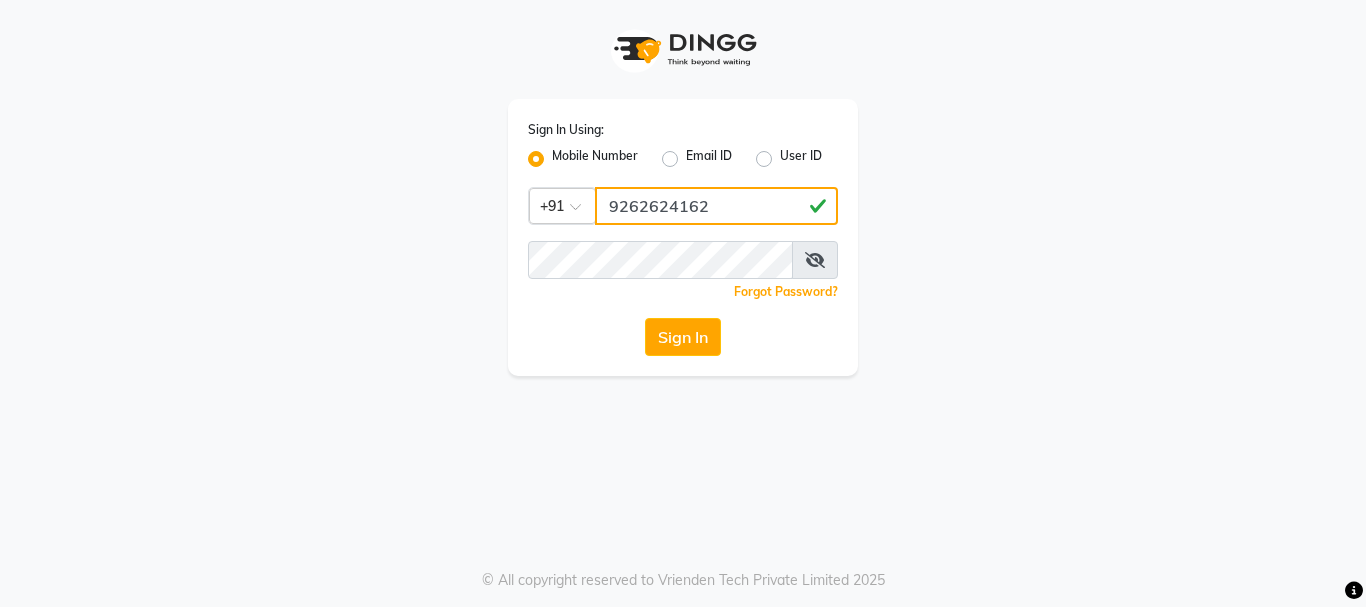 click on "9262624162" 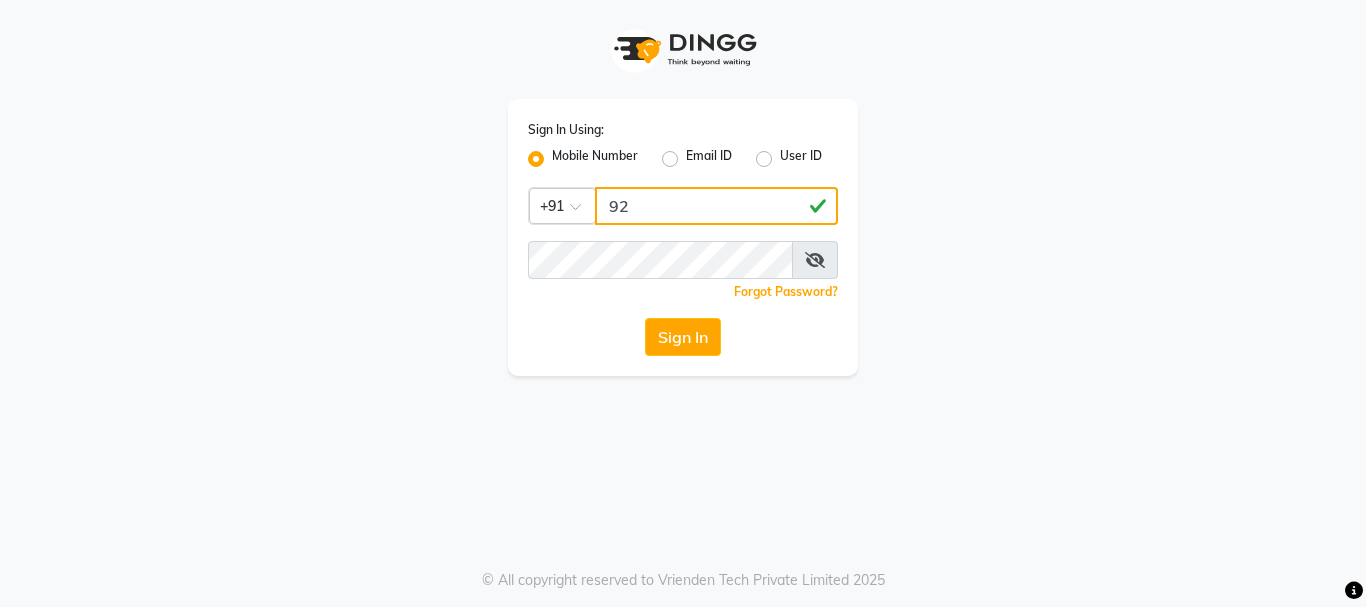 type on "9" 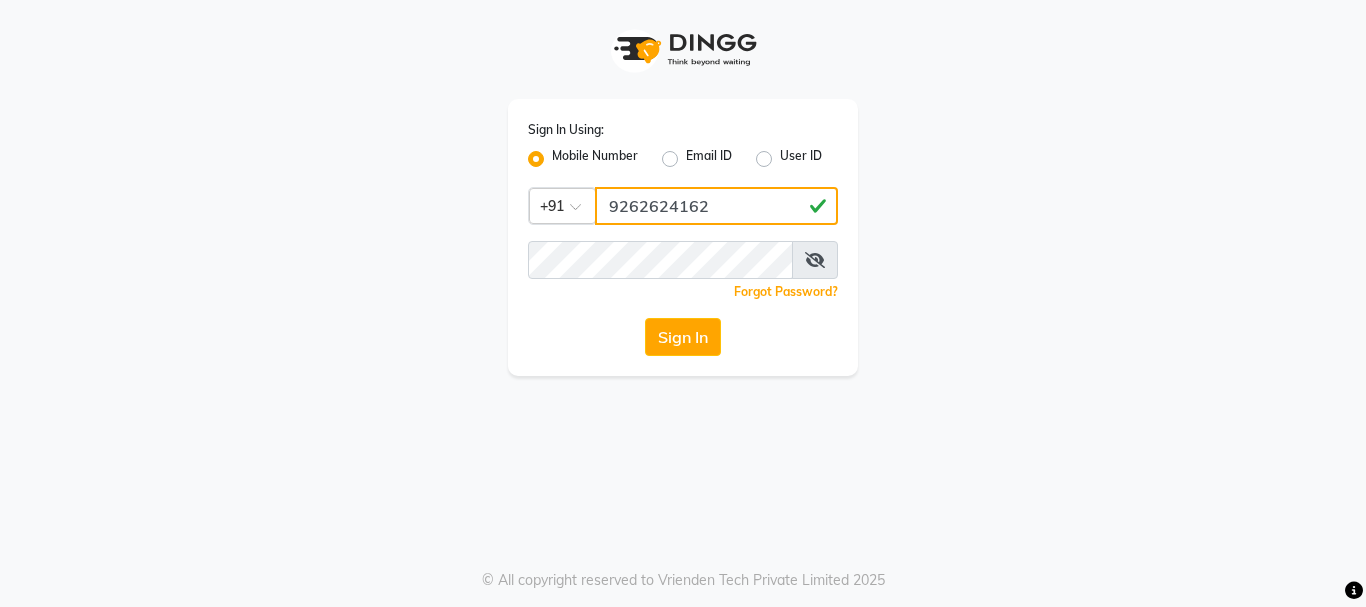 type on "9262624162" 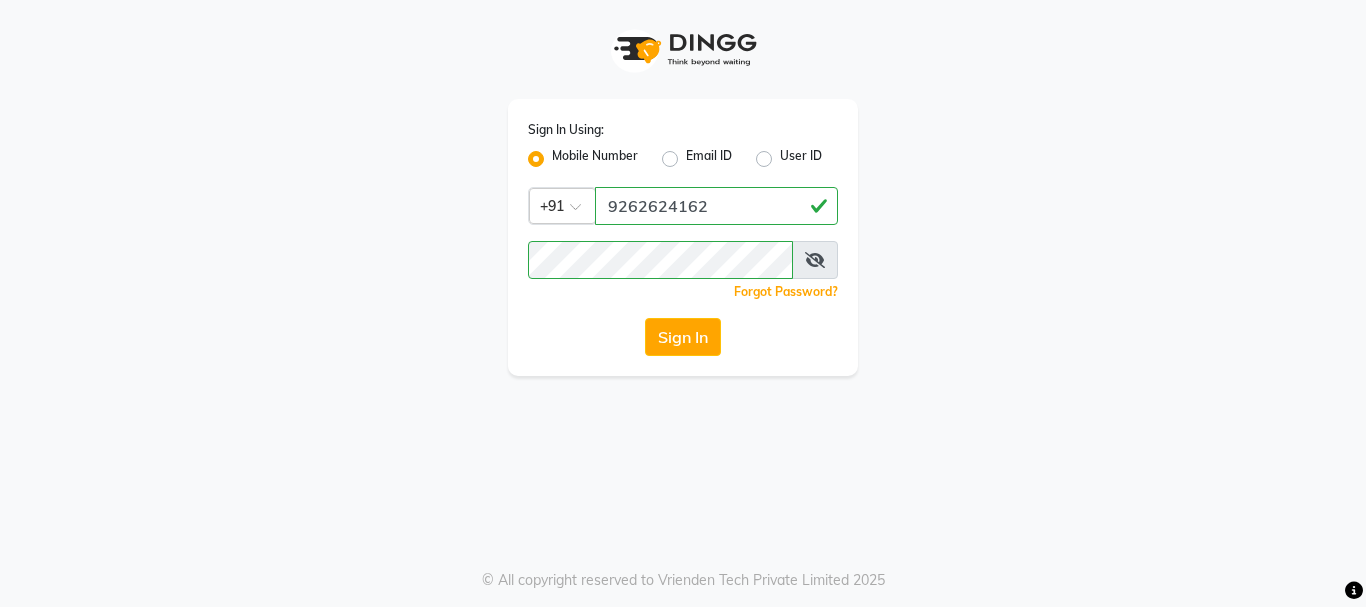 click at bounding box center (815, 260) 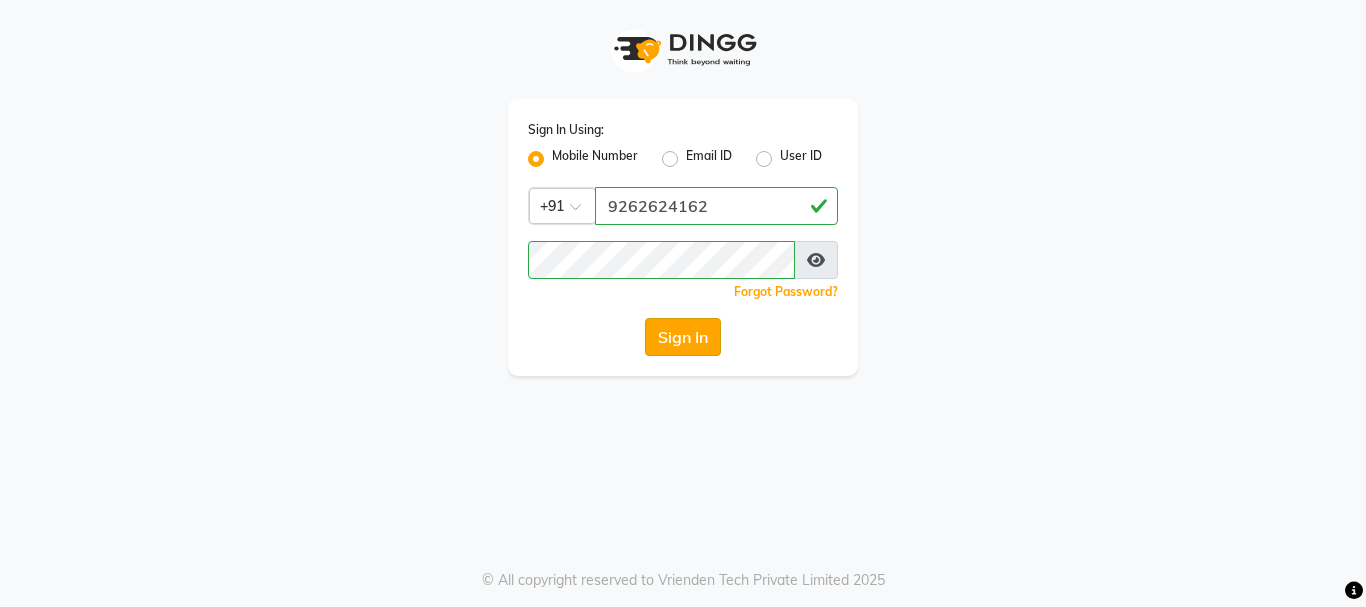 click on "Sign In" 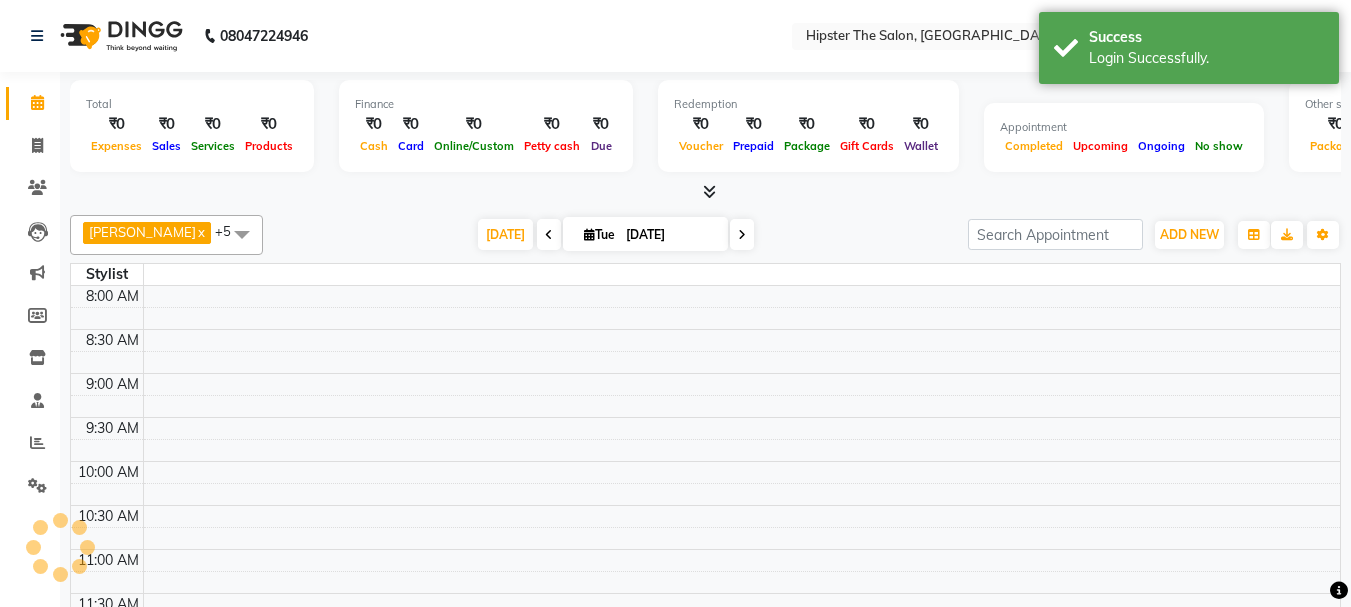 select on "en" 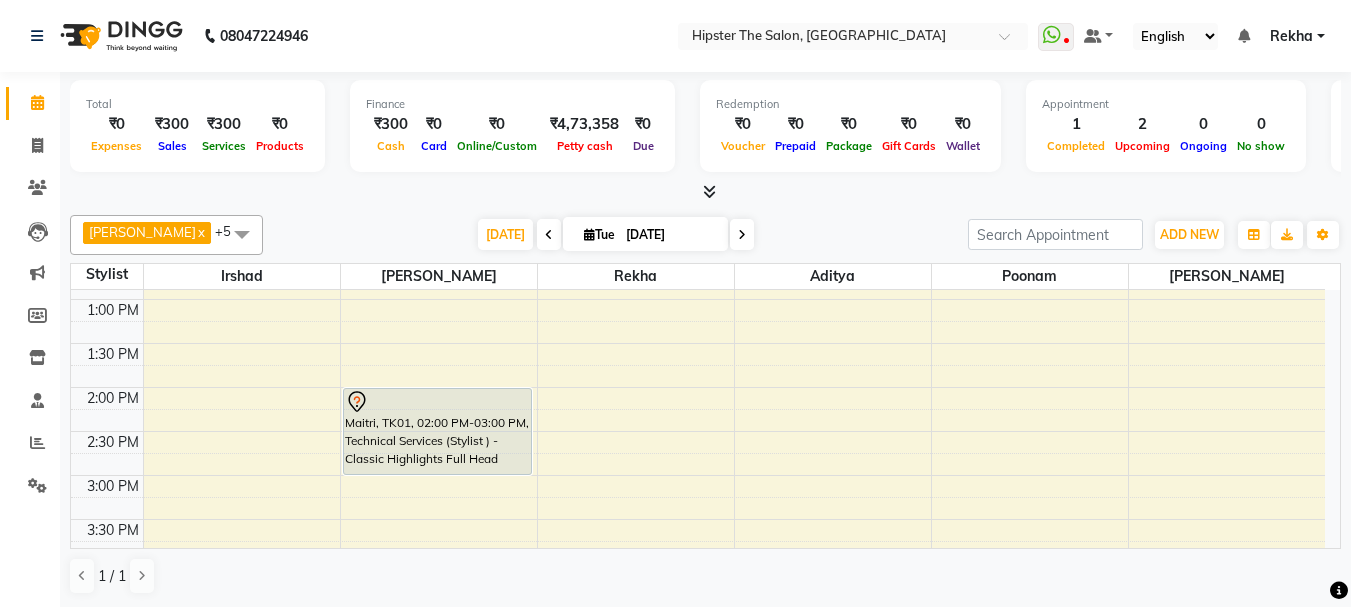 scroll, scrollTop: 420, scrollLeft: 0, axis: vertical 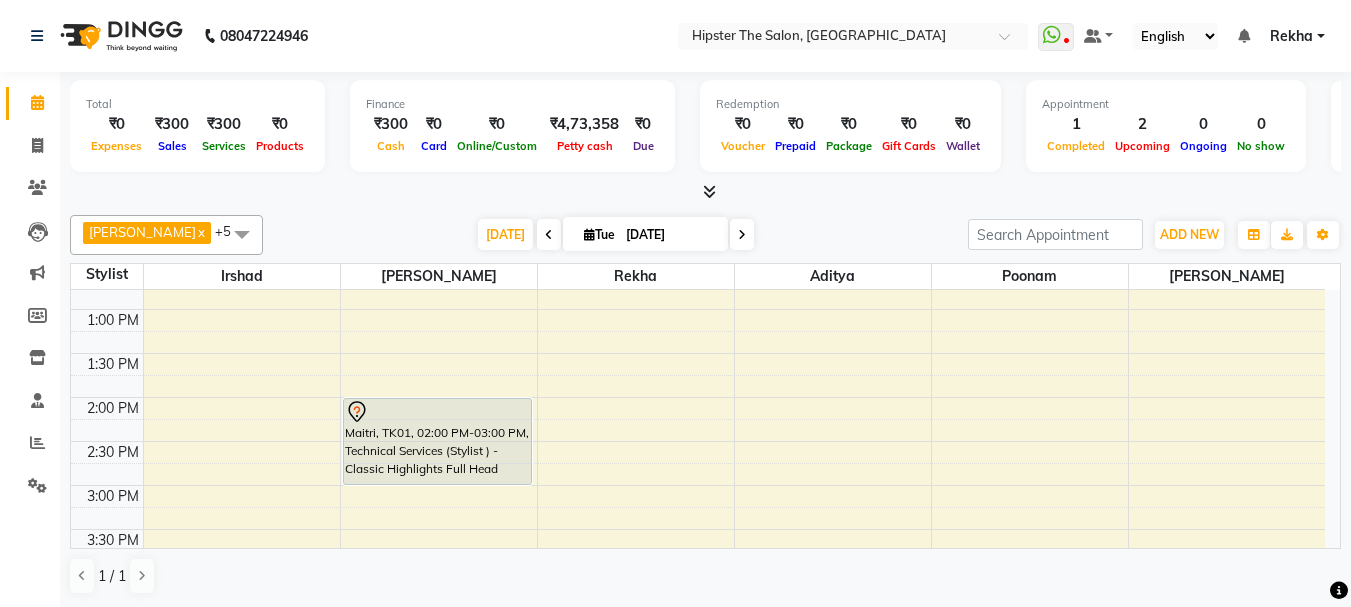 click on "8:00 AM 8:30 AM 9:00 AM 9:30 AM 10:00 AM 10:30 AM 11:00 AM 11:30 AM 12:00 PM 12:30 PM 1:00 PM 1:30 PM 2:00 PM 2:30 PM 3:00 PM 3:30 PM 4:00 PM 4:30 PM 5:00 PM 5:30 PM 6:00 PM 6:30 PM 7:00 PM 7:30 PM 8:00 PM 8:30 PM 9:00 PM 9:30 PM 10:00 PM 10:30 PM             [GEOGRAPHIC_DATA], TK01, 02:00 PM-03:00 PM, Technical Services (Stylist ) - Classic Highlights Full Head             ashwini, TK03, 06:30 PM-07:30 PM, Hair (Stylist ) - Wash Cut And Styling     [PERSON_NAME], TK02, 10:15 AM-10:45 AM, Hair ([PERSON_NAME]) - Wash Cut And Styling" at bounding box center (698, 529) 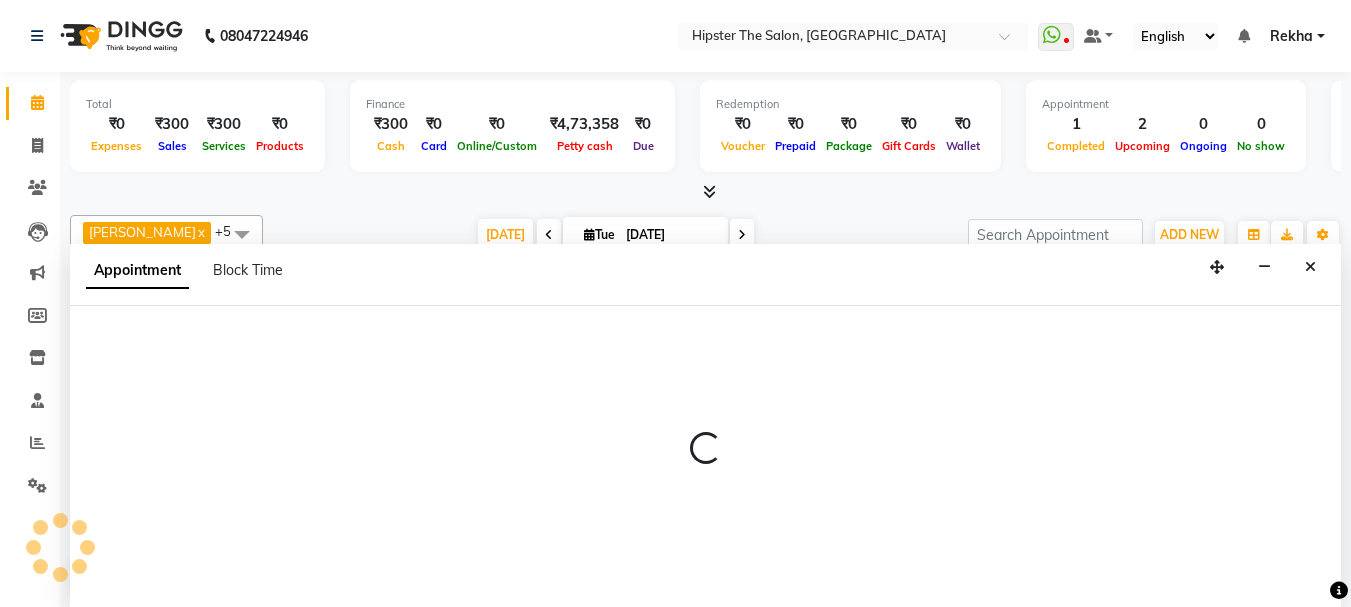 scroll, scrollTop: 1, scrollLeft: 0, axis: vertical 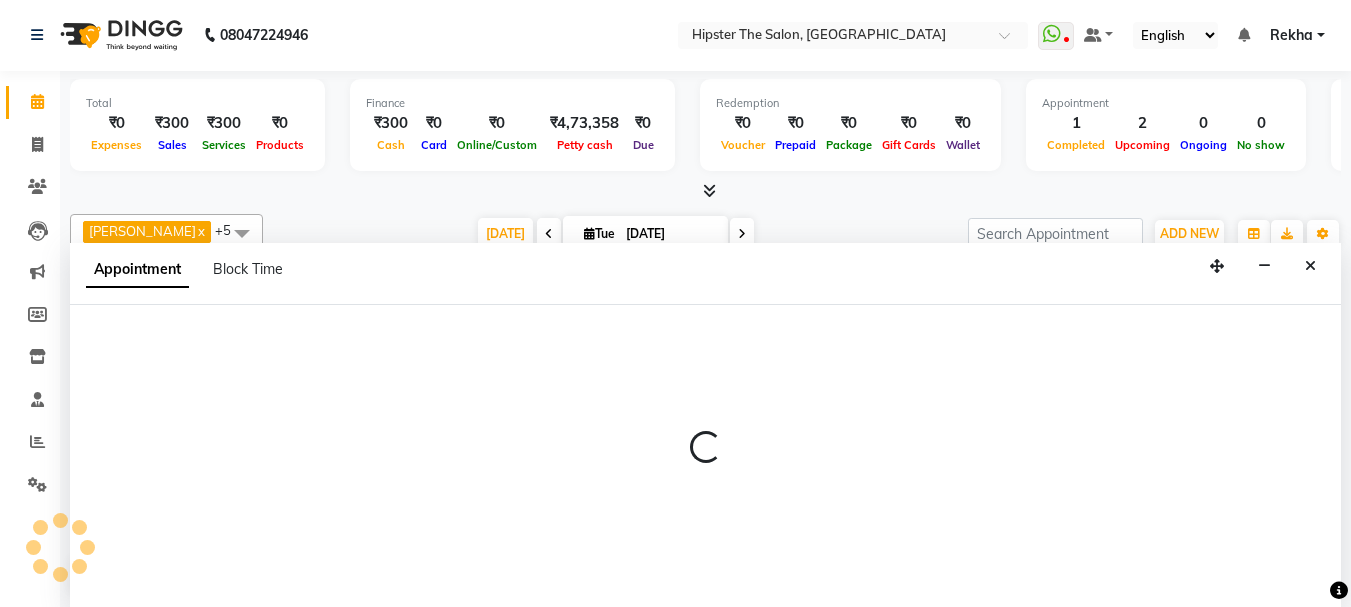 select on "64371" 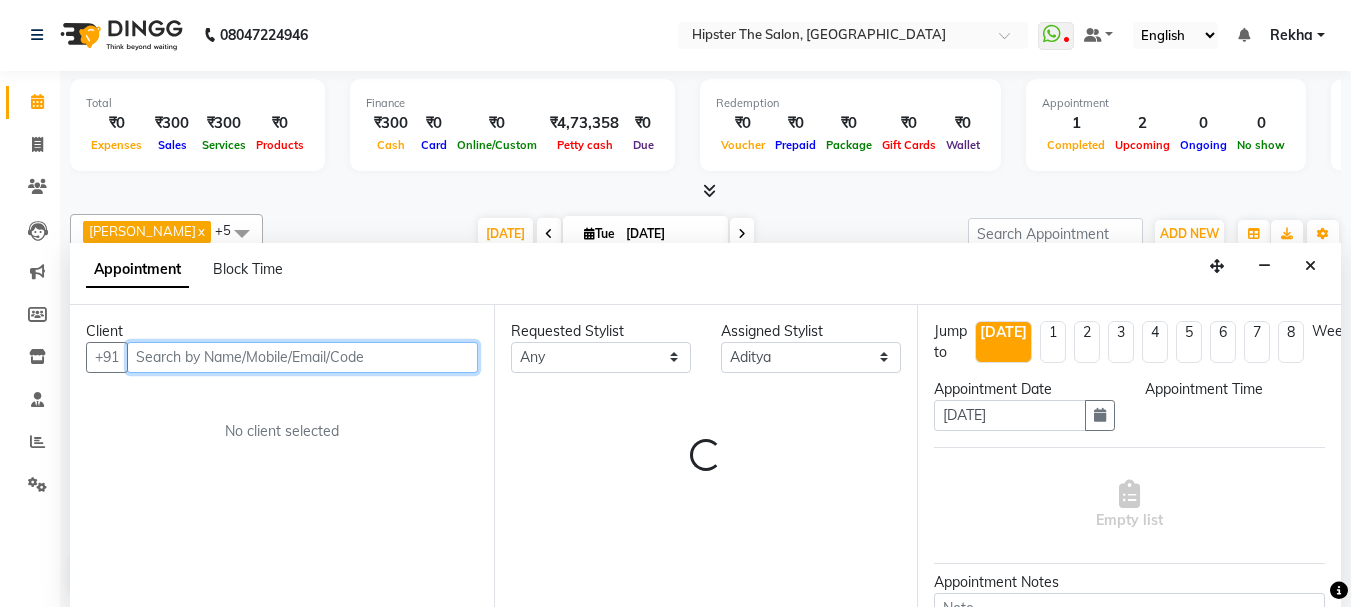 select on "840" 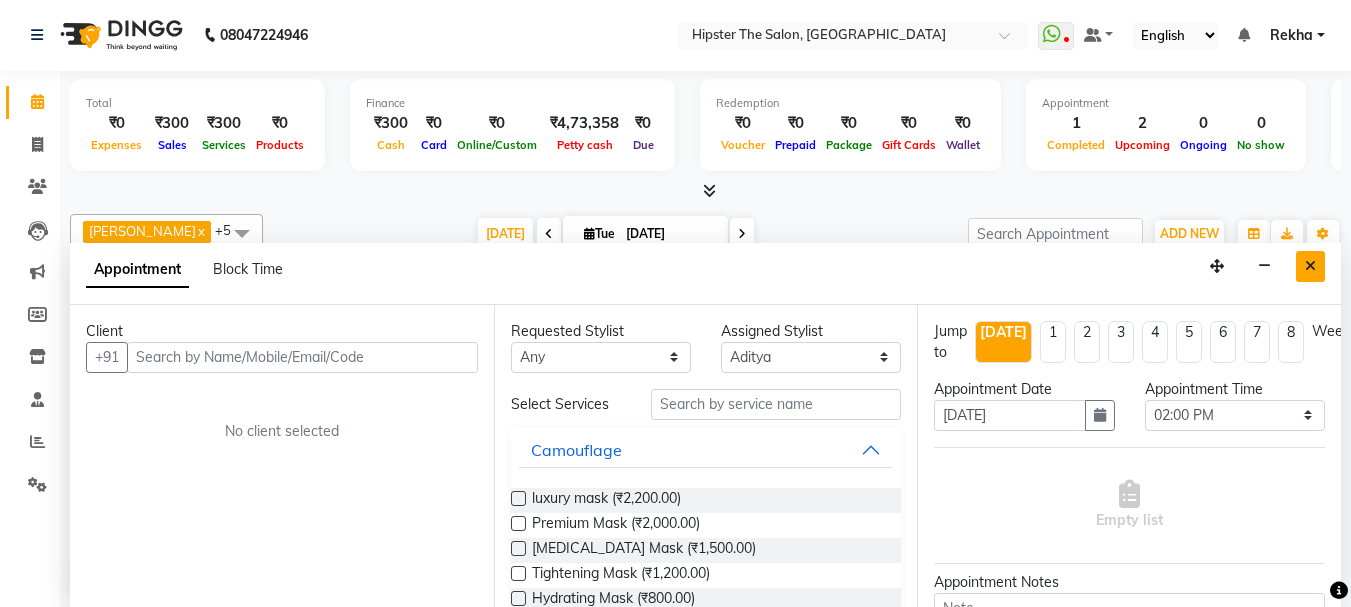 click at bounding box center (1310, 266) 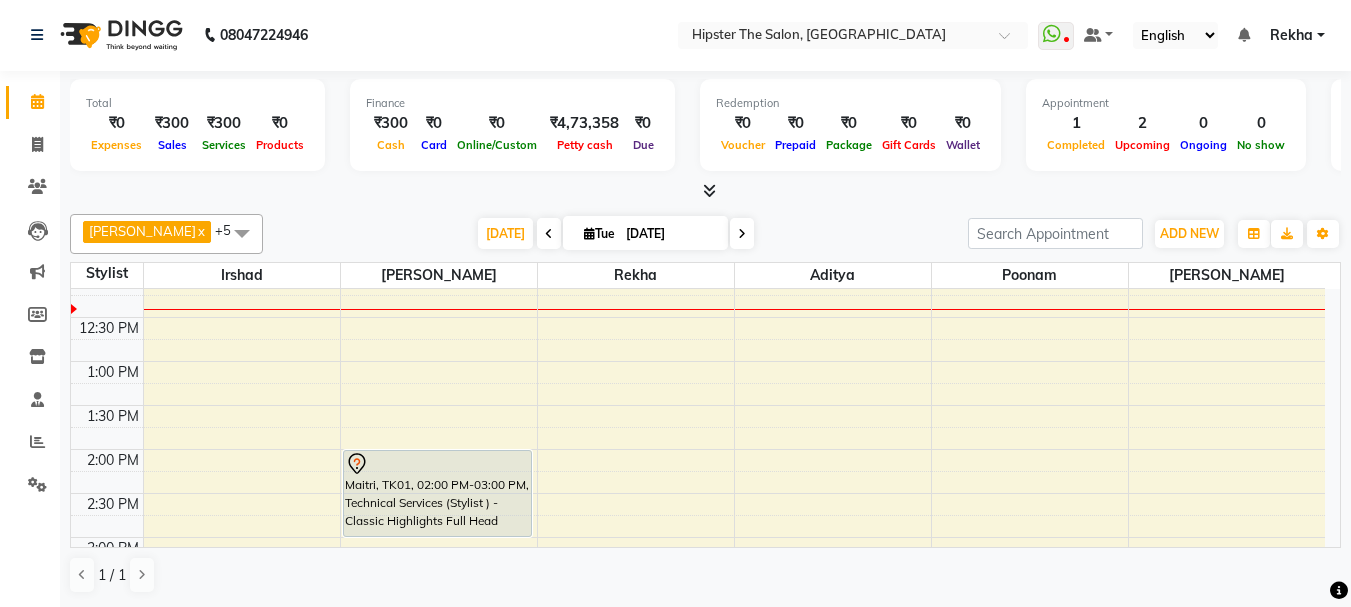 scroll, scrollTop: 400, scrollLeft: 0, axis: vertical 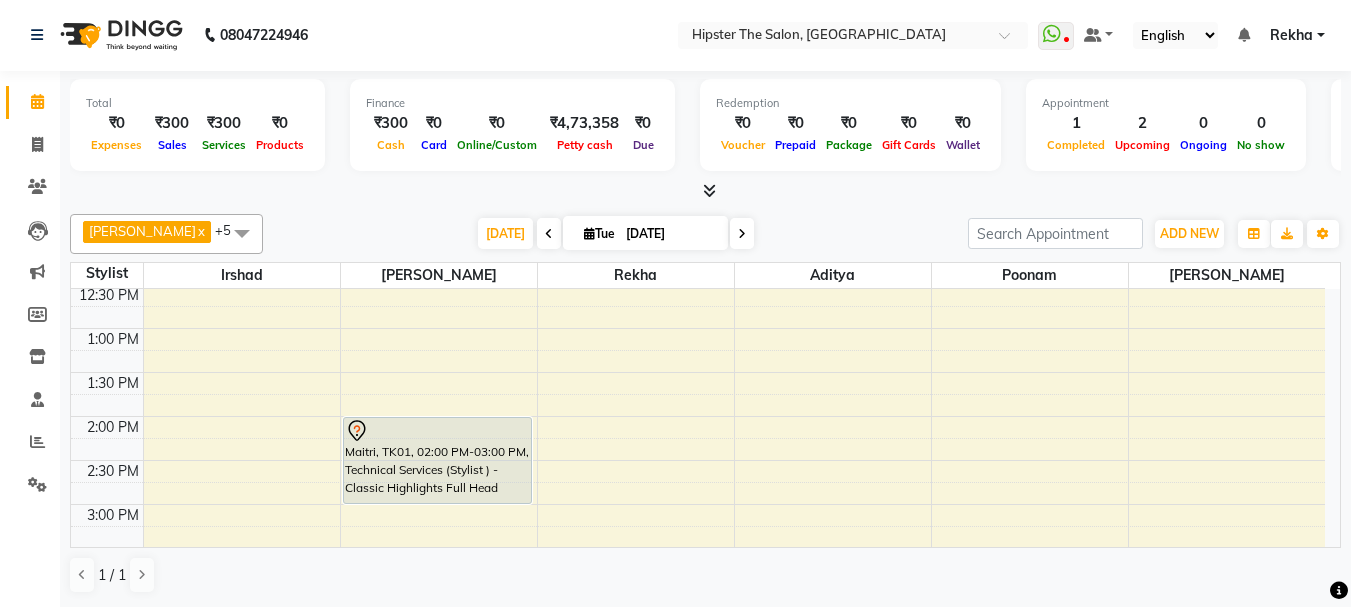 click at bounding box center [742, 233] 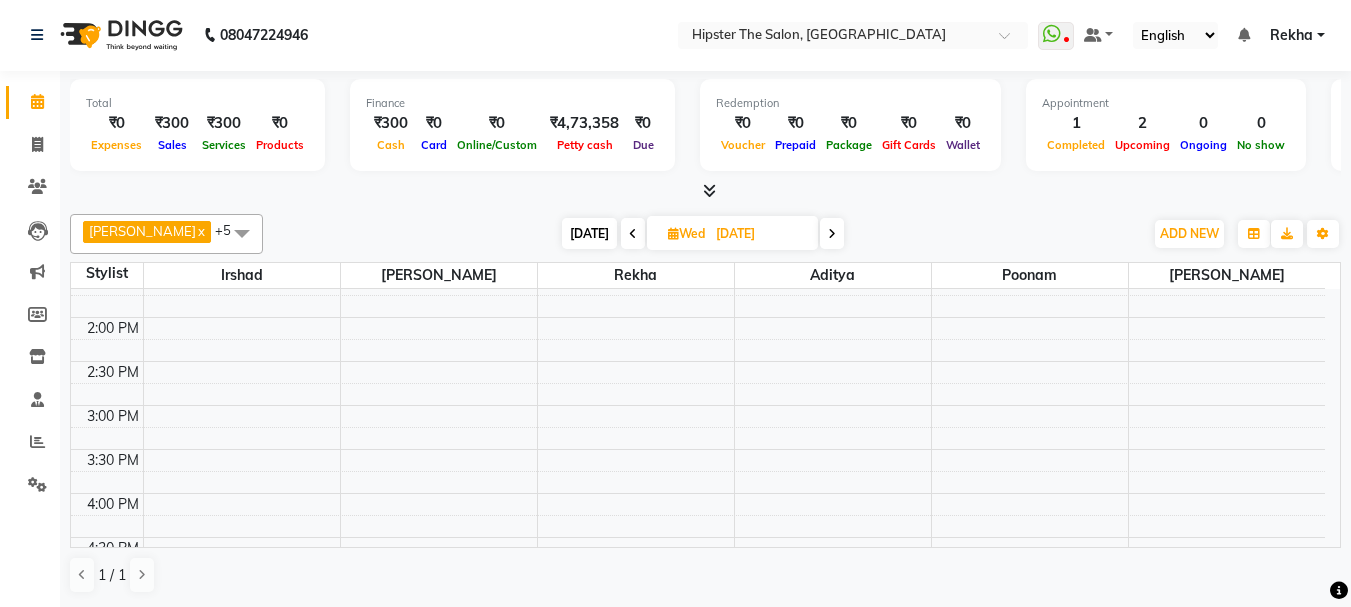 scroll, scrollTop: 513, scrollLeft: 0, axis: vertical 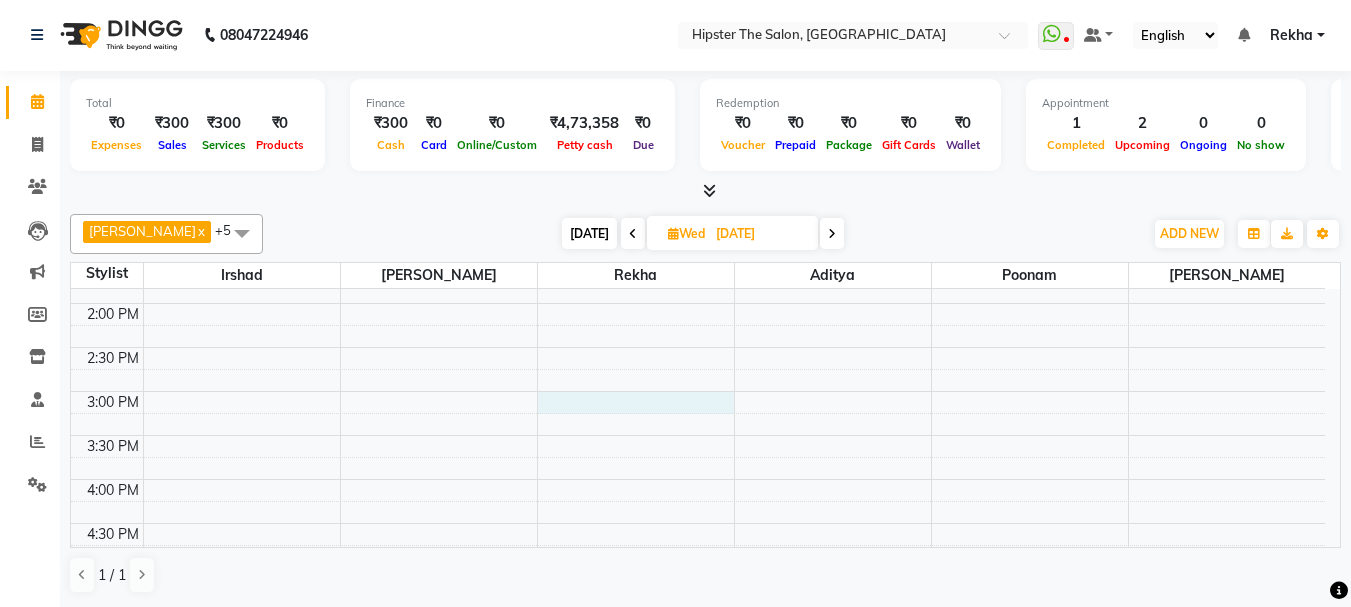 click on "8:00 AM 8:30 AM 9:00 AM 9:30 AM 10:00 AM 10:30 AM 11:00 AM 11:30 AM 12:00 PM 12:30 PM 1:00 PM 1:30 PM 2:00 PM 2:30 PM 3:00 PM 3:30 PM 4:00 PM 4:30 PM 5:00 PM 5:30 PM 6:00 PM 6:30 PM 7:00 PM 7:30 PM 8:00 PM 8:30 PM 9:00 PM 9:30 PM 10:00 PM 10:30 PM" at bounding box center (698, 435) 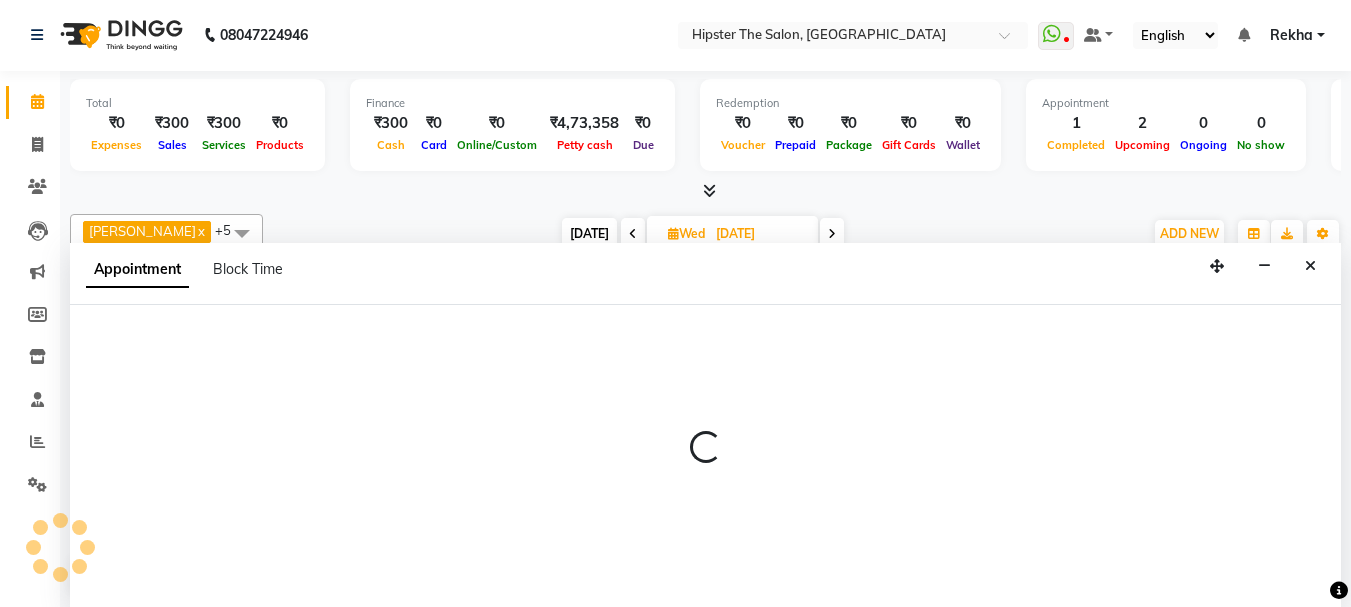 select on "32386" 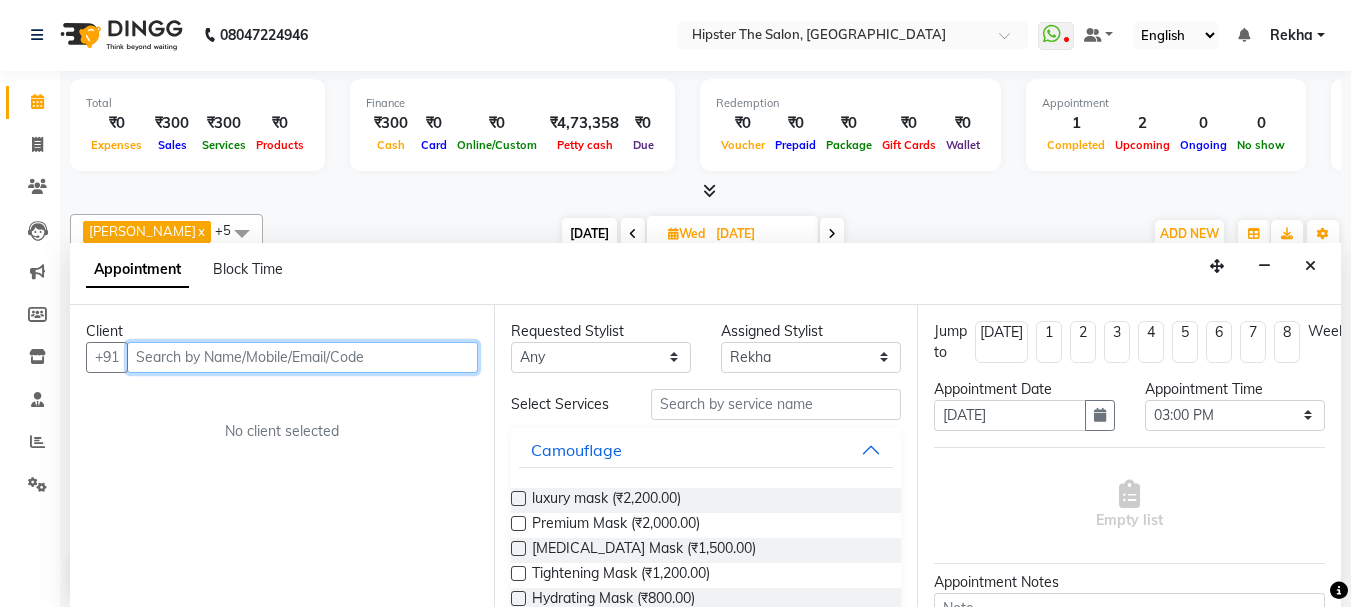 click at bounding box center (302, 357) 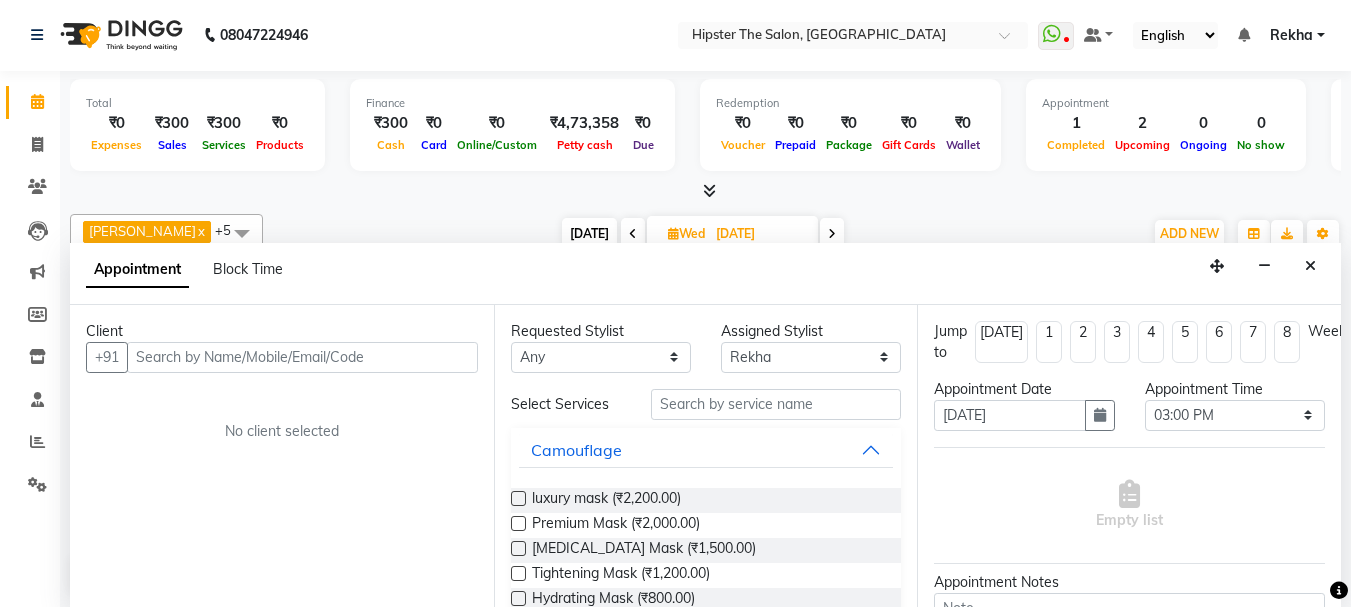 click at bounding box center (633, 234) 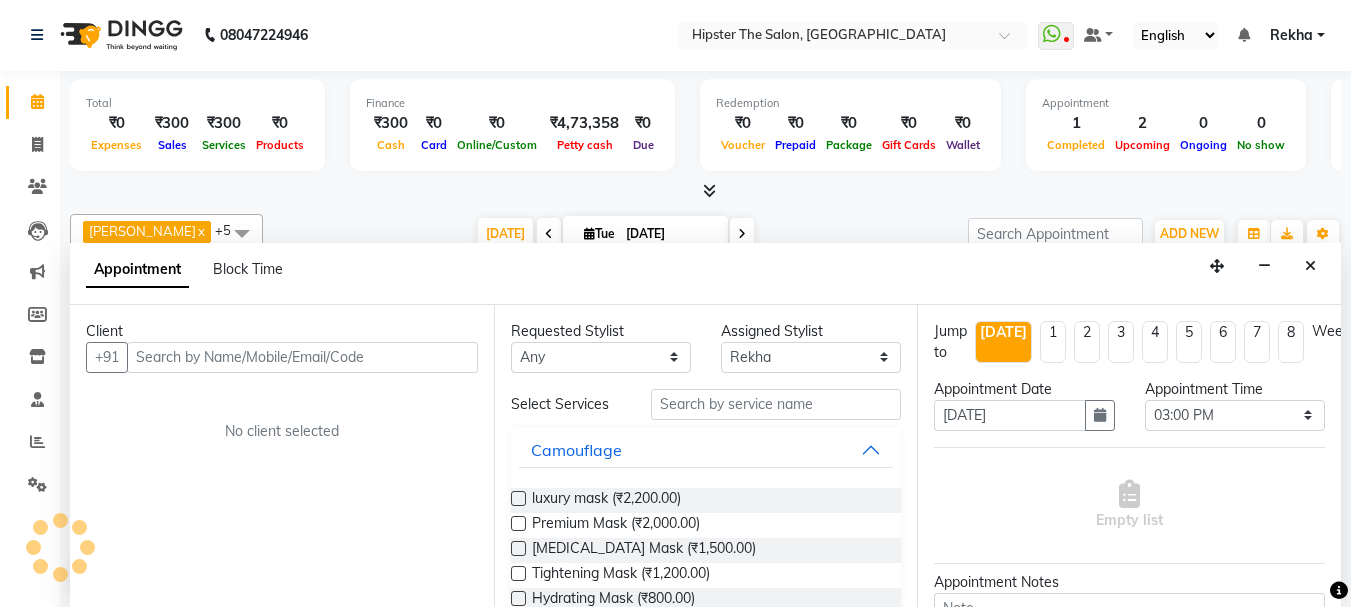 scroll, scrollTop: 353, scrollLeft: 0, axis: vertical 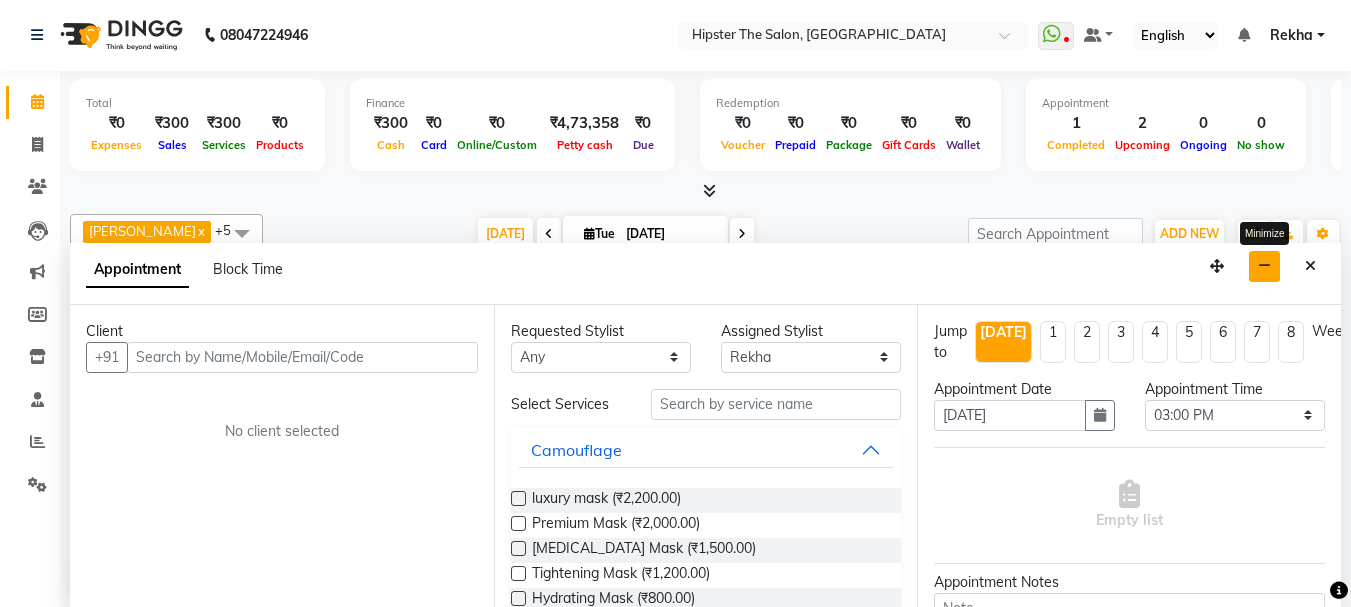 click at bounding box center (1264, 266) 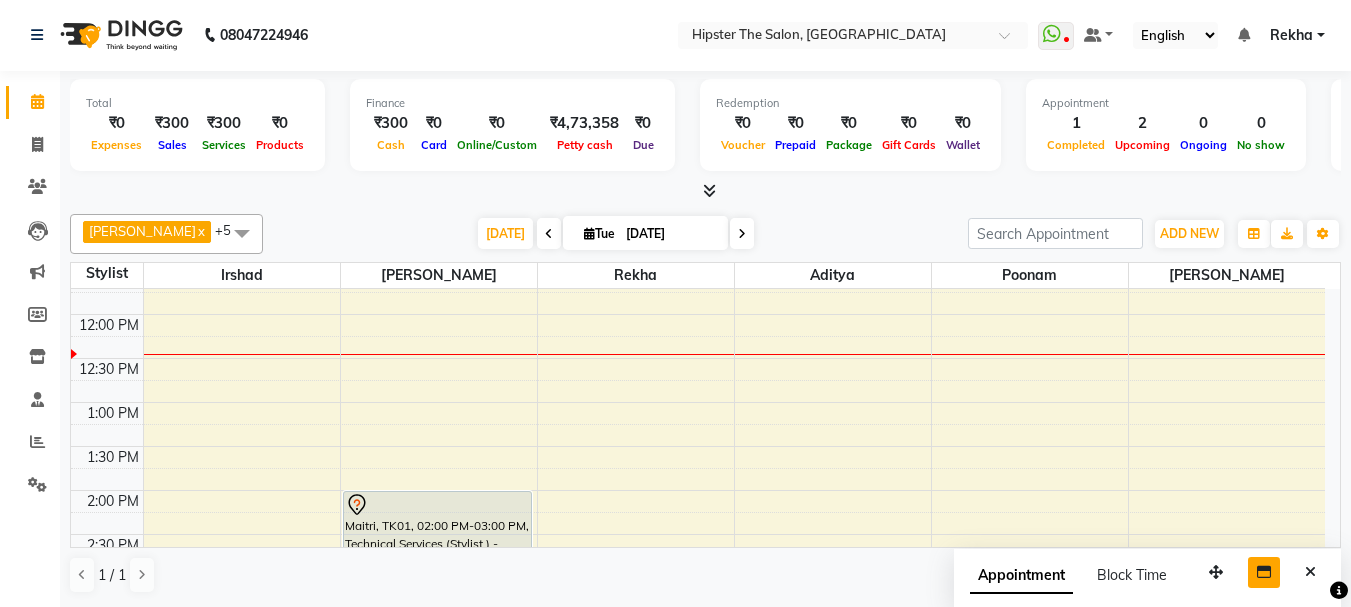 scroll, scrollTop: 348, scrollLeft: 0, axis: vertical 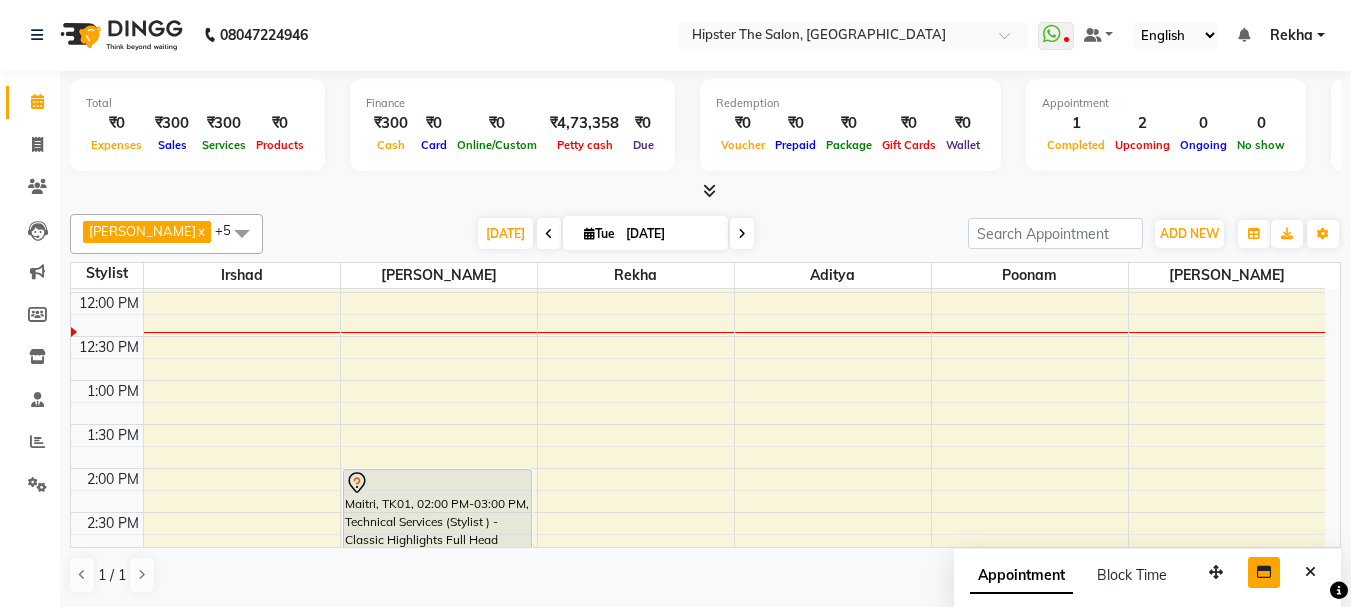 click on "8:00 AM 8:30 AM 9:00 AM 9:30 AM 10:00 AM 10:30 AM 11:00 AM 11:30 AM 12:00 PM 12:30 PM 1:00 PM 1:30 PM 2:00 PM 2:30 PM 3:00 PM 3:30 PM 4:00 PM 4:30 PM 5:00 PM 5:30 PM 6:00 PM 6:30 PM 7:00 PM 7:30 PM 8:00 PM 8:30 PM 9:00 PM 9:30 PM 10:00 PM 10:30 PM             [GEOGRAPHIC_DATA], TK01, 02:00 PM-03:00 PM, Technical Services (Stylist ) - Classic Highlights Full Head             ashwini, TK03, 06:30 PM-07:30 PM, Hair (Stylist ) - Wash Cut And Styling     [PERSON_NAME], TK02, 10:15 AM-10:45 AM, Hair ([PERSON_NAME]) - Wash Cut And Styling" at bounding box center [698, 600] 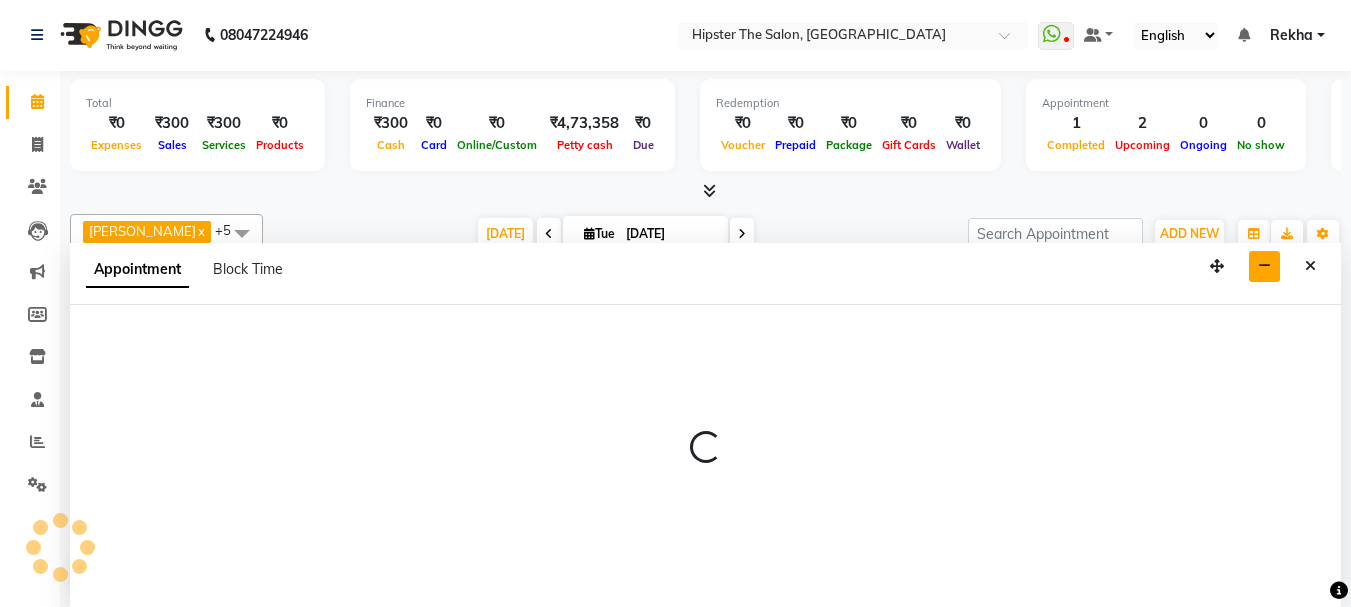 select on "84755" 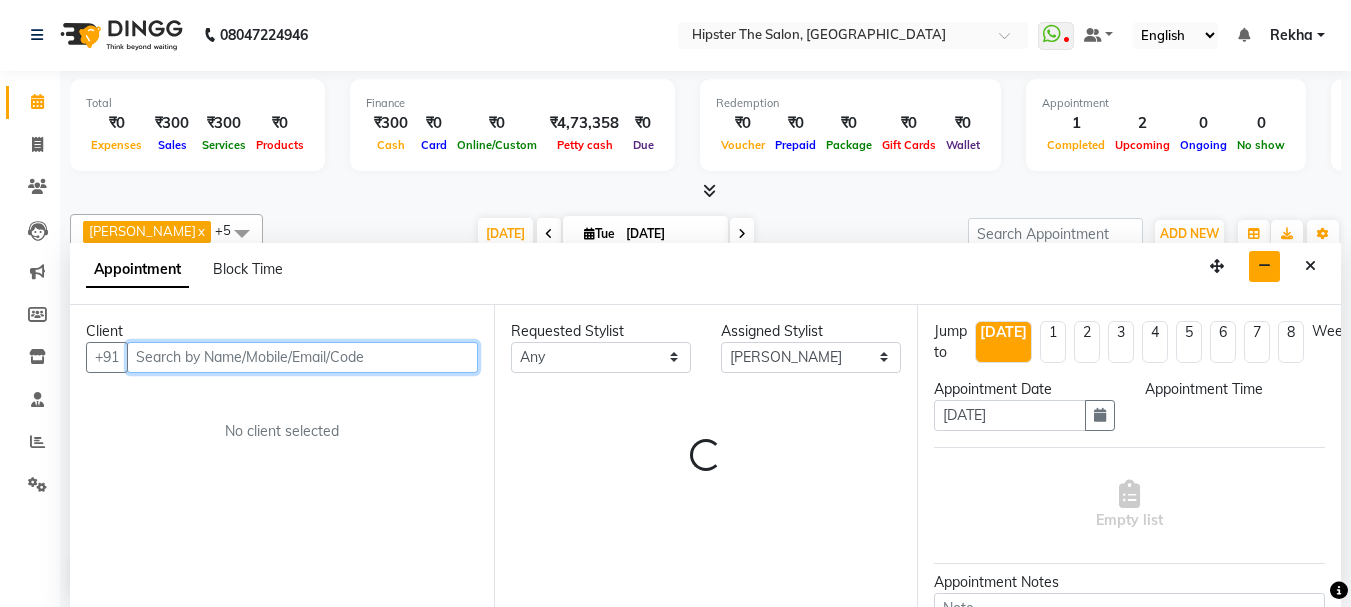 select on "750" 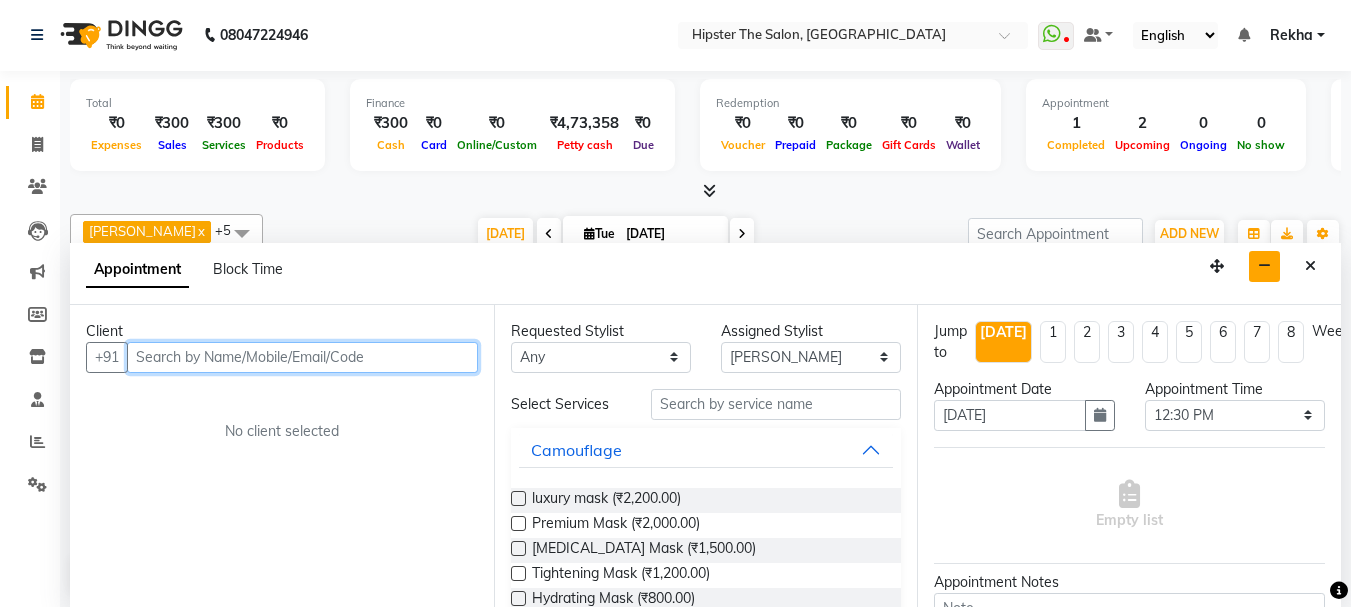 click at bounding box center (302, 357) 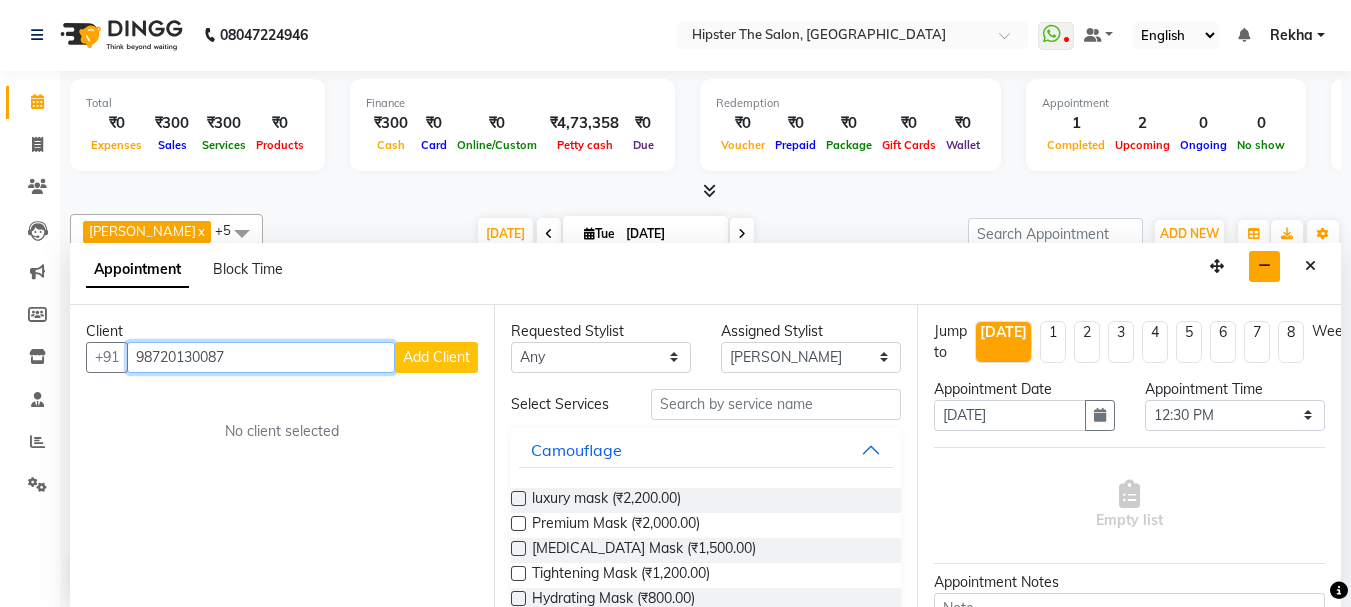 click on "98720130087" at bounding box center (261, 357) 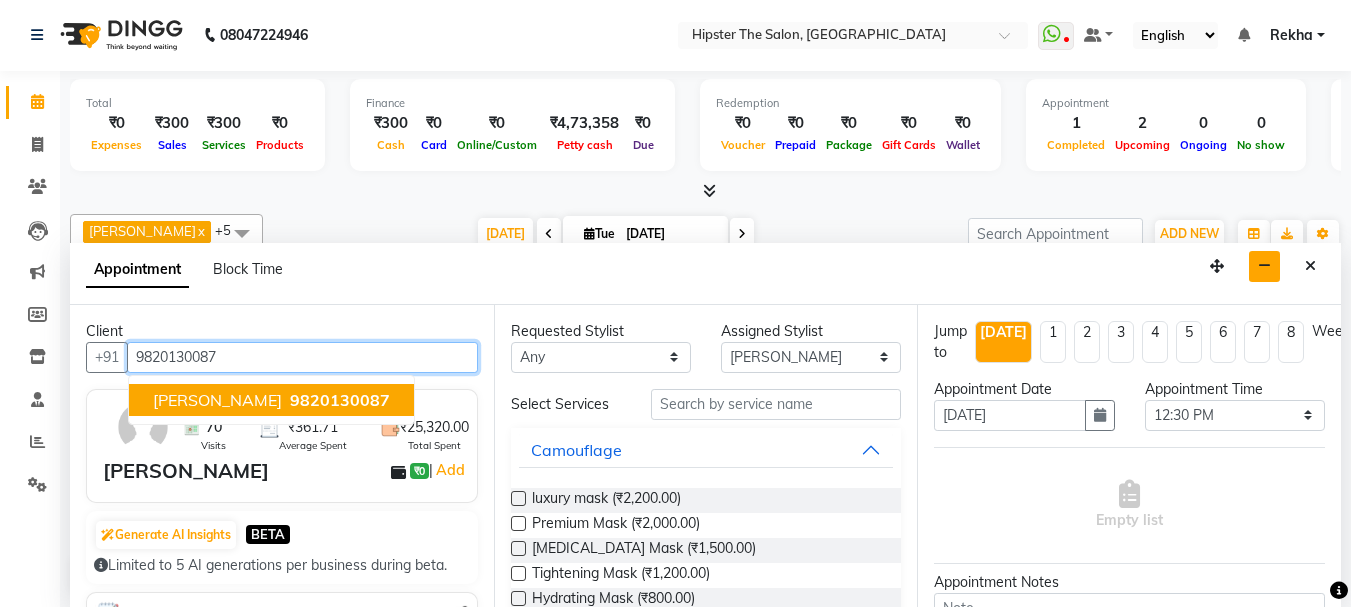 click on "9820130087" at bounding box center [340, 400] 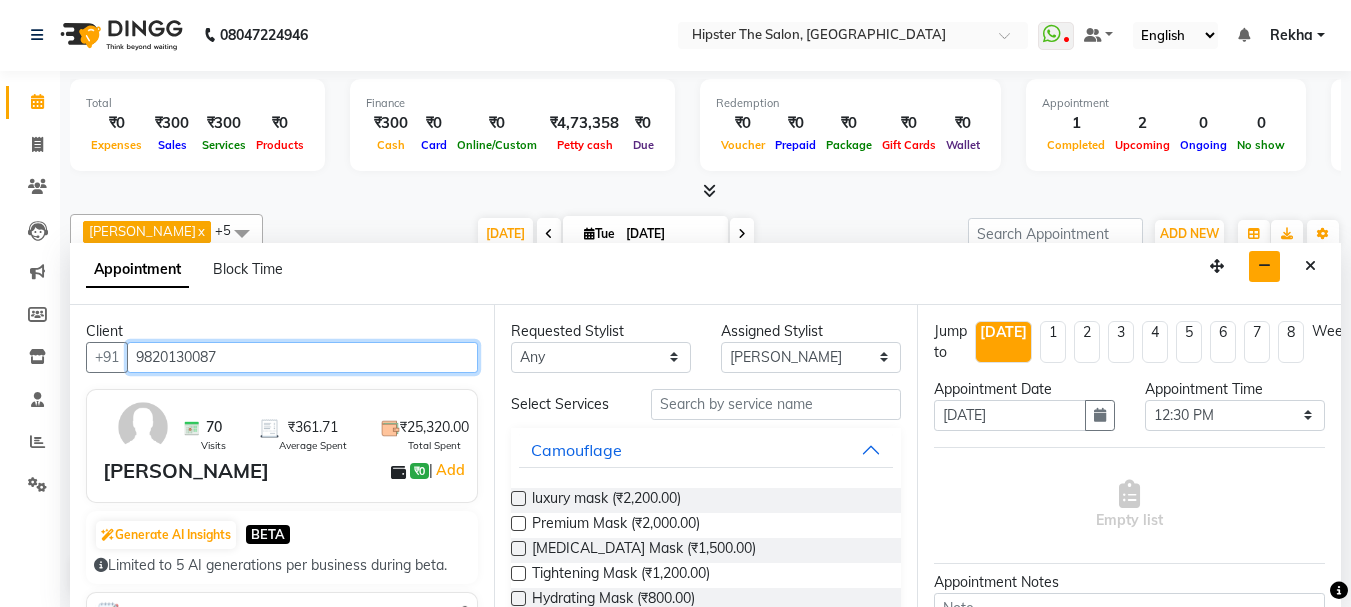 type on "9820130087" 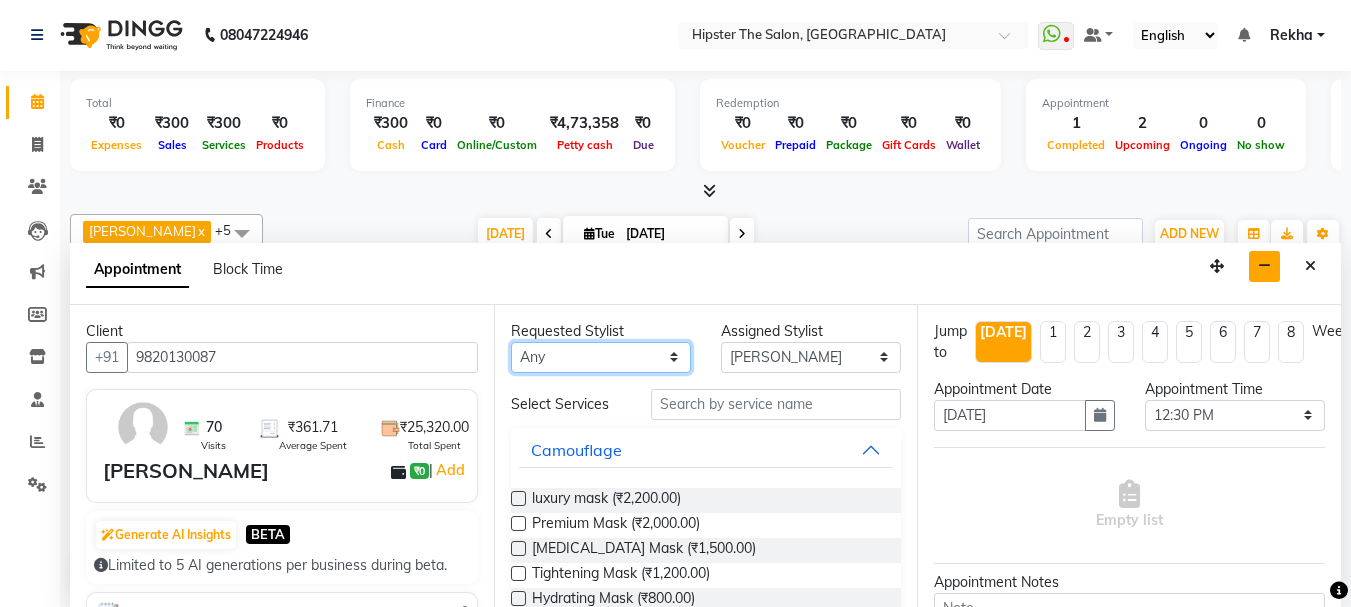 click on "Any [PERSON_NAME] [PERSON_NAME] Anup [PERSON_NAME] diya [PERSON_NAME] Lucky [PERSON_NAME]  [PERSON_NAME] [PERSON_NAME] [PERSON_NAME] Rekha [PERSON_NAME] [PERSON_NAME]  umroy [PERSON_NAME] [PERSON_NAME]" at bounding box center (601, 357) 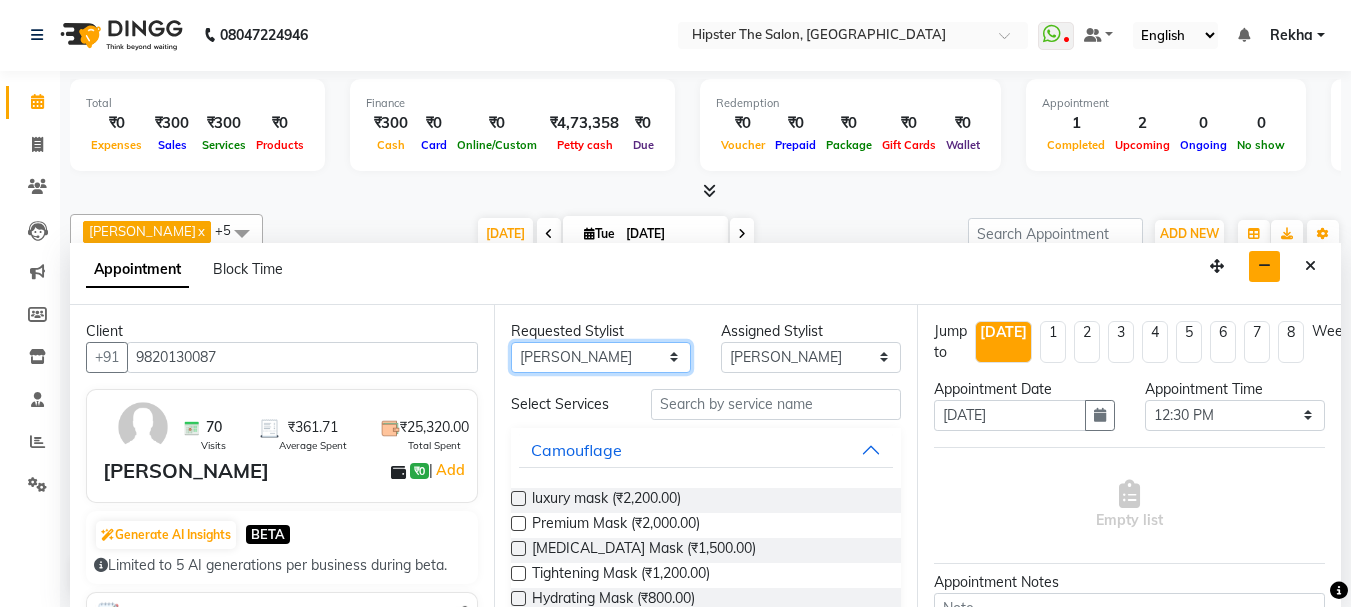 click on "Any [PERSON_NAME] [PERSON_NAME] Anup [PERSON_NAME] diya [PERSON_NAME] Lucky [PERSON_NAME]  [PERSON_NAME] [PERSON_NAME] [PERSON_NAME] Rekha [PERSON_NAME] [PERSON_NAME]  umroy [PERSON_NAME] [PERSON_NAME]" at bounding box center (601, 357) 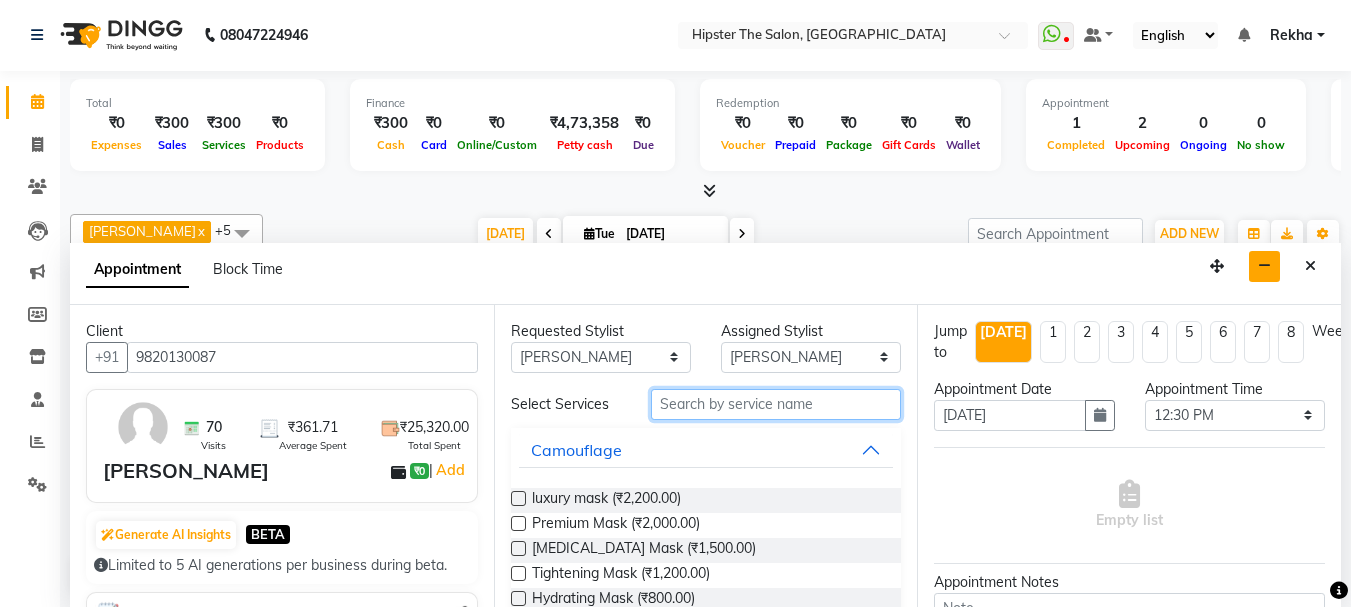 click at bounding box center [776, 404] 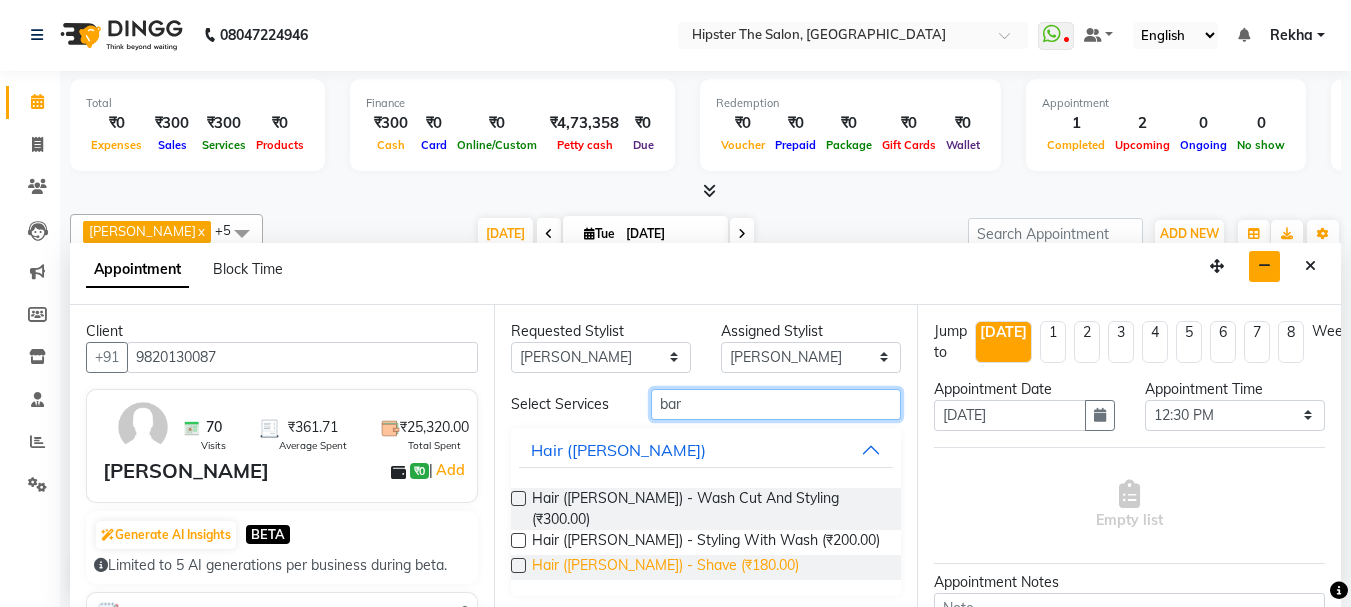 type on "bar" 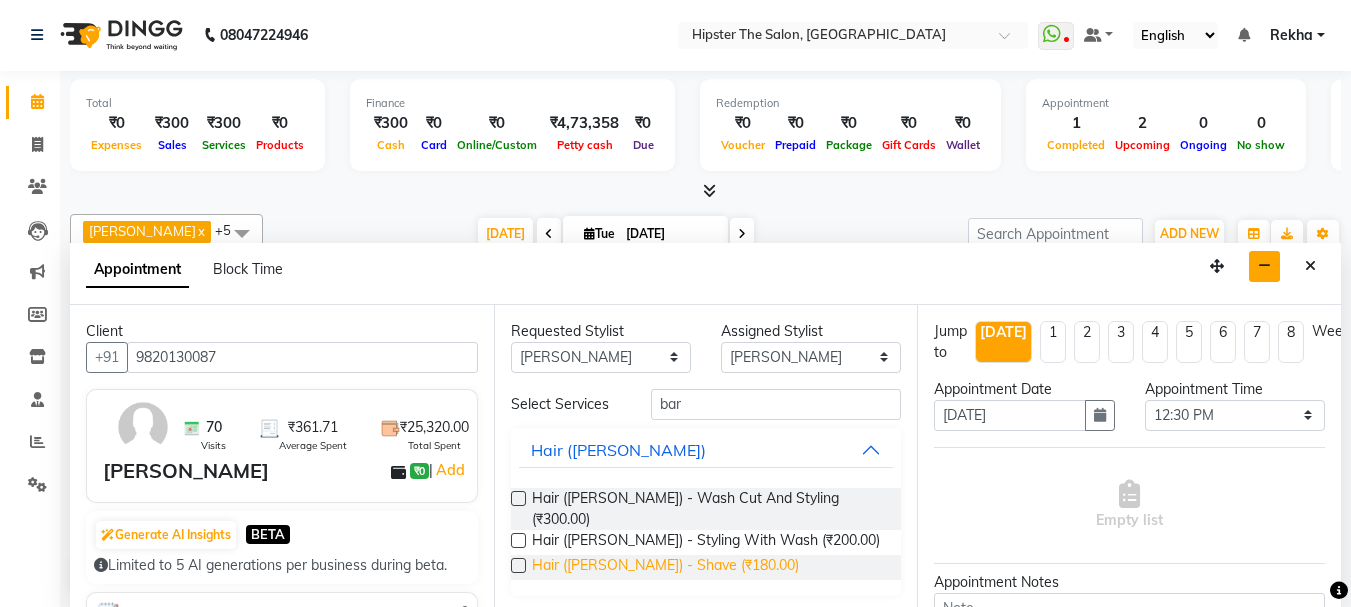 click on "Hair ([PERSON_NAME]) - Shave (₹180.00)" at bounding box center [665, 567] 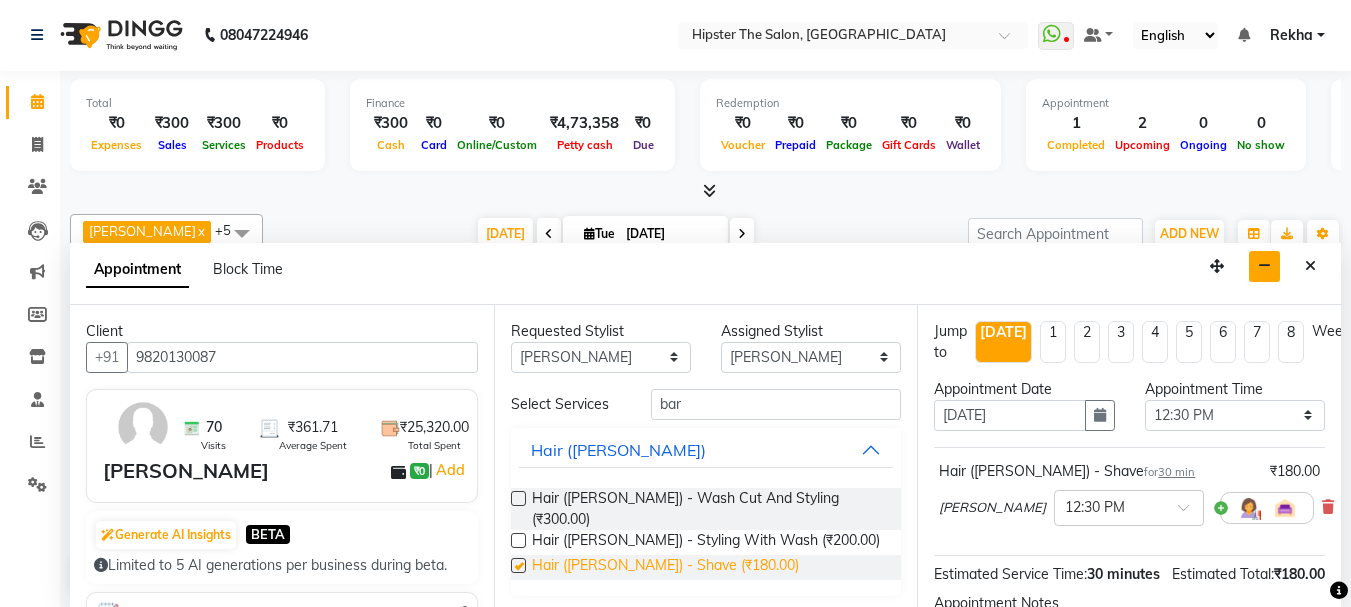 checkbox on "false" 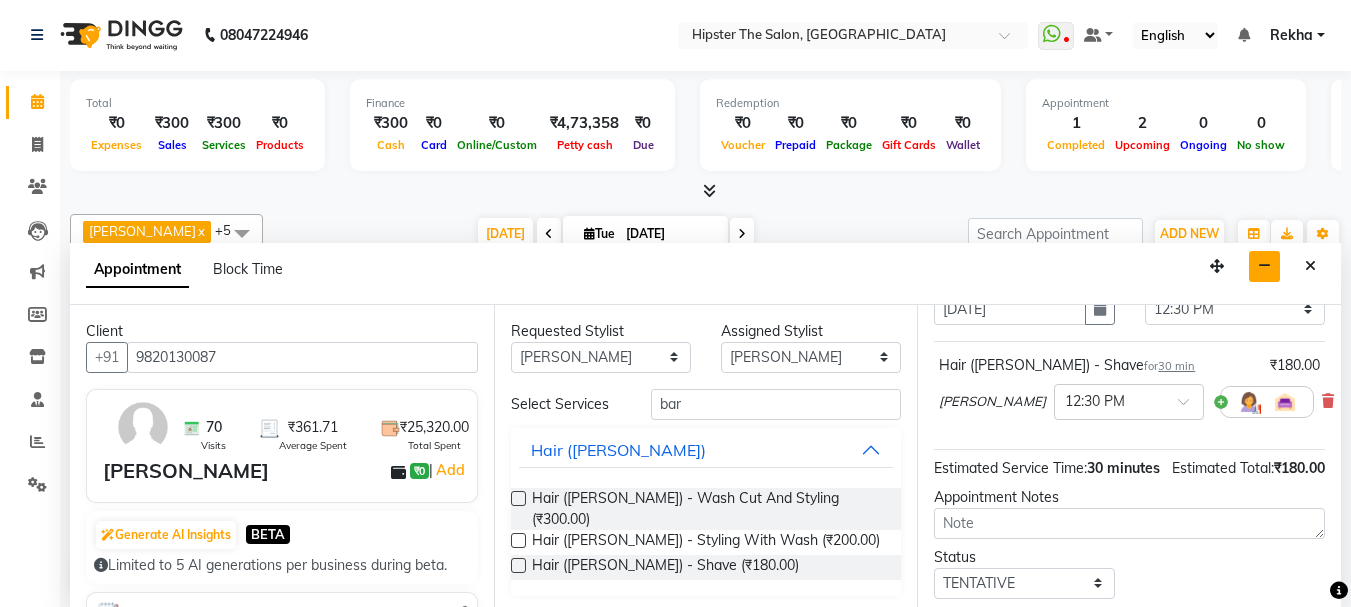 scroll, scrollTop: 260, scrollLeft: 0, axis: vertical 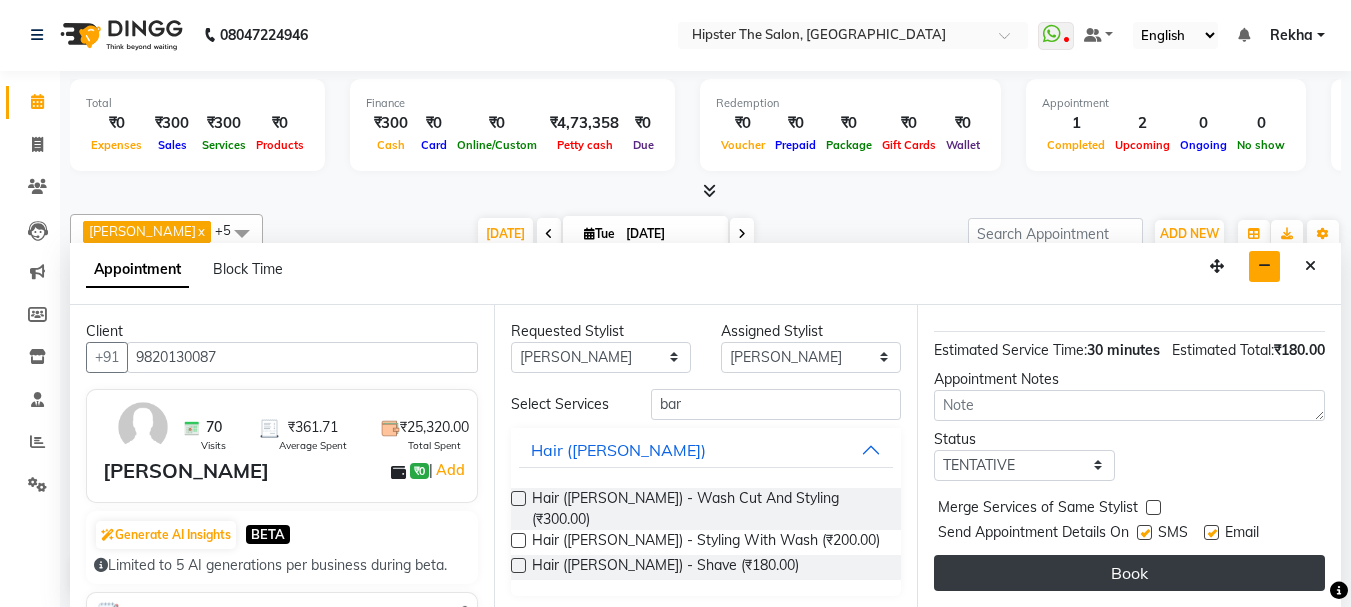 click on "Book" at bounding box center [1129, 573] 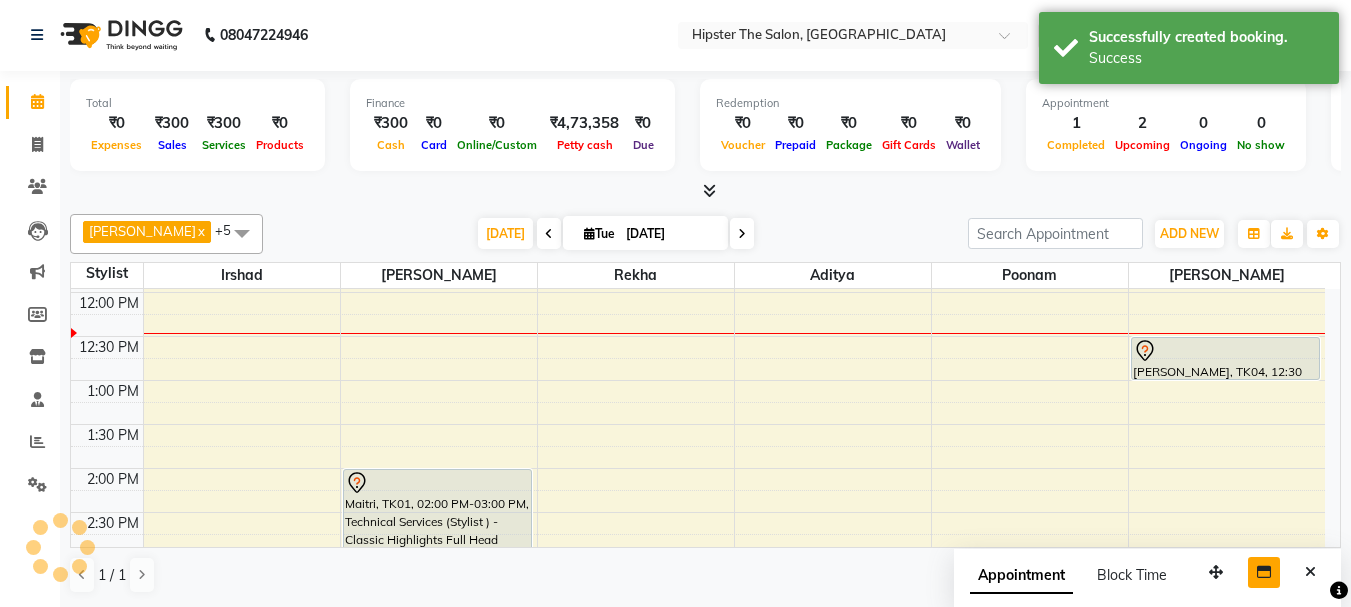 scroll, scrollTop: 0, scrollLeft: 0, axis: both 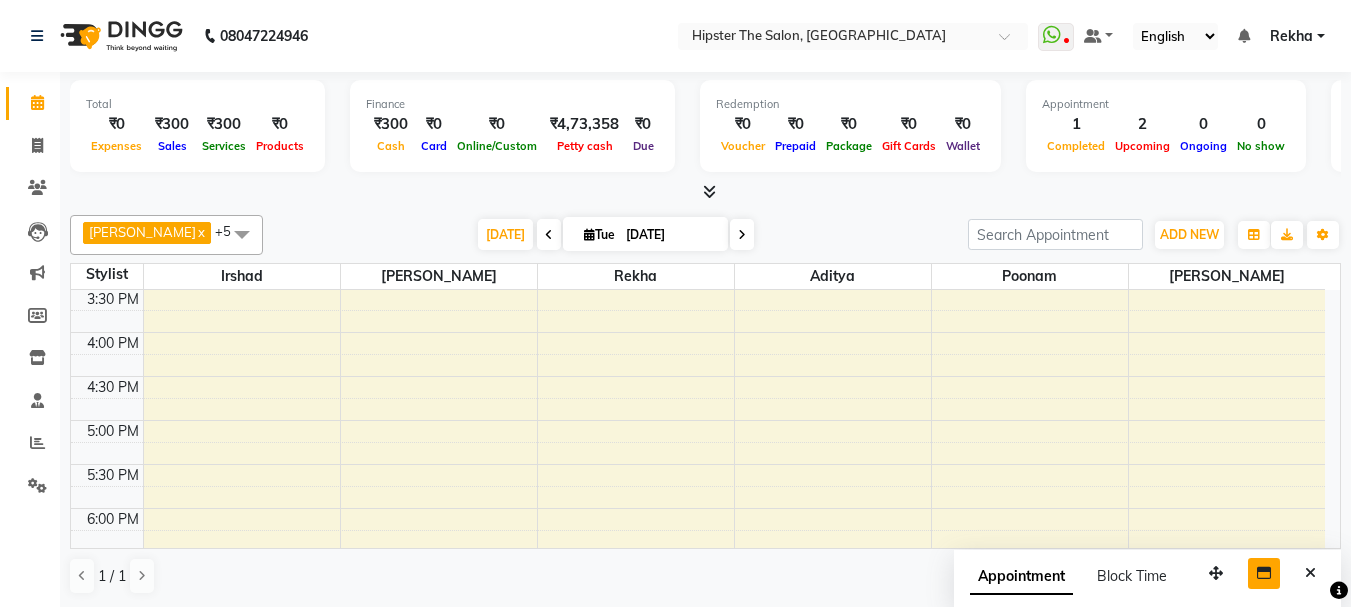 click at bounding box center (742, 235) 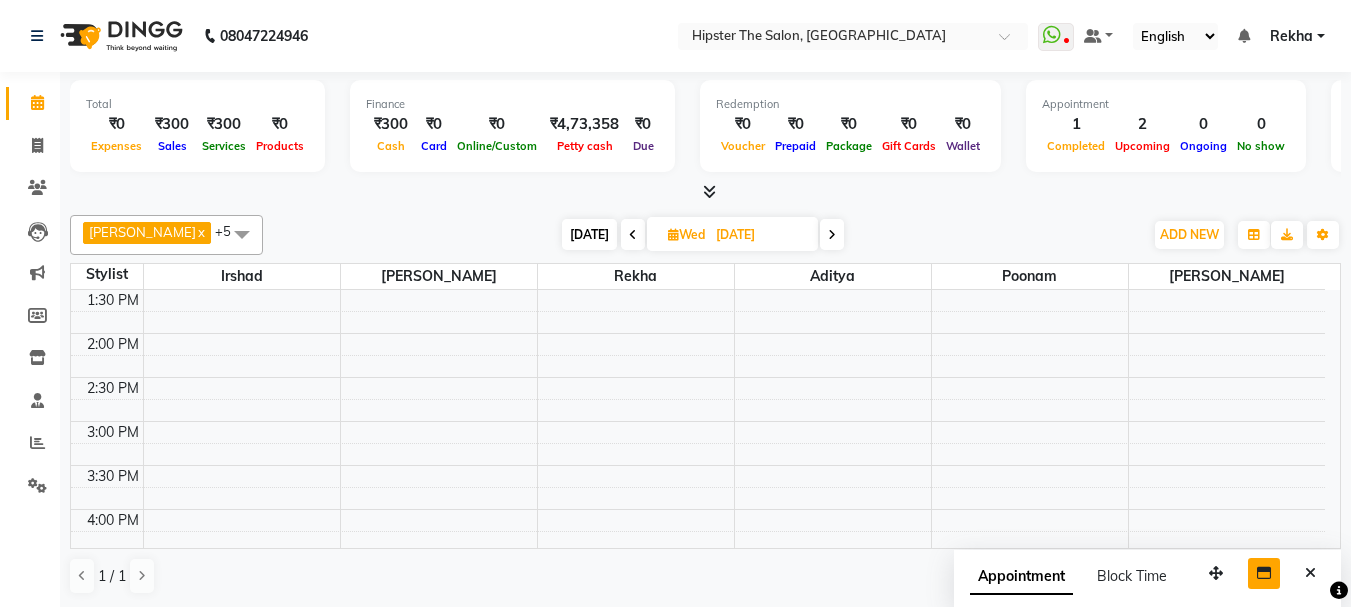 scroll, scrollTop: 486, scrollLeft: 0, axis: vertical 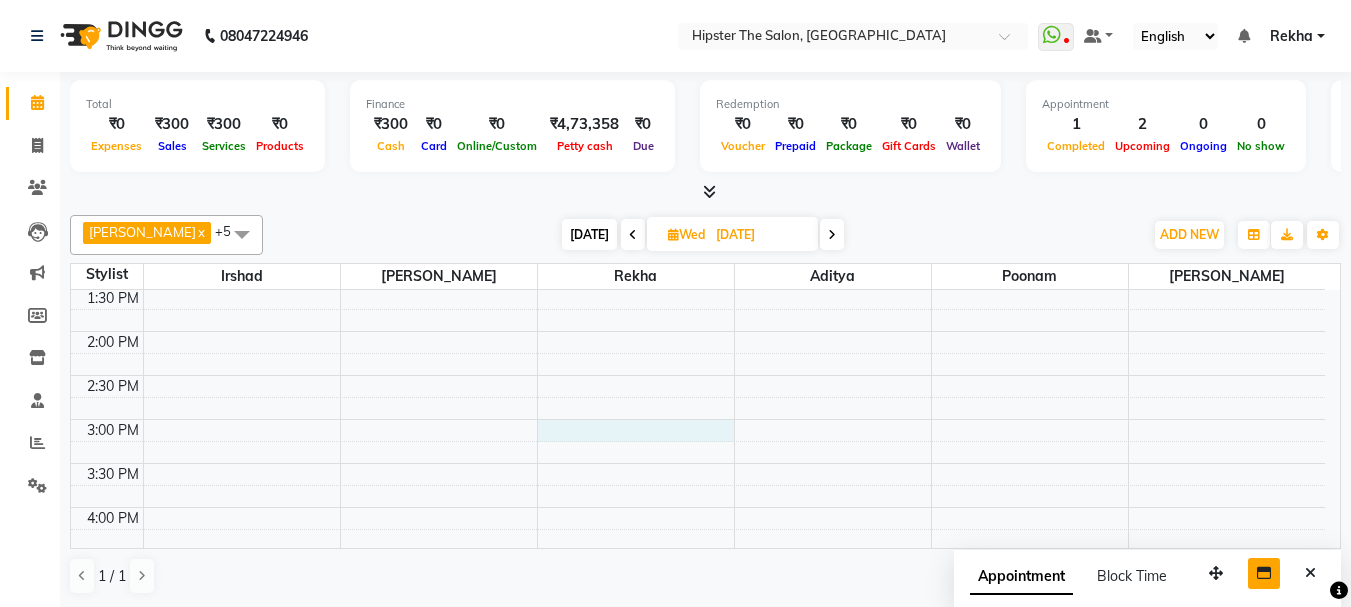 click on "8:00 AM 8:30 AM 9:00 AM 9:30 AM 10:00 AM 10:30 AM 11:00 AM 11:30 AM 12:00 PM 12:30 PM 1:00 PM 1:30 PM 2:00 PM 2:30 PM 3:00 PM 3:30 PM 4:00 PM 4:30 PM 5:00 PM 5:30 PM 6:00 PM 6:30 PM 7:00 PM 7:30 PM 8:00 PM 8:30 PM 9:00 PM 9:30 PM 10:00 PM 10:30 PM" at bounding box center [698, 463] 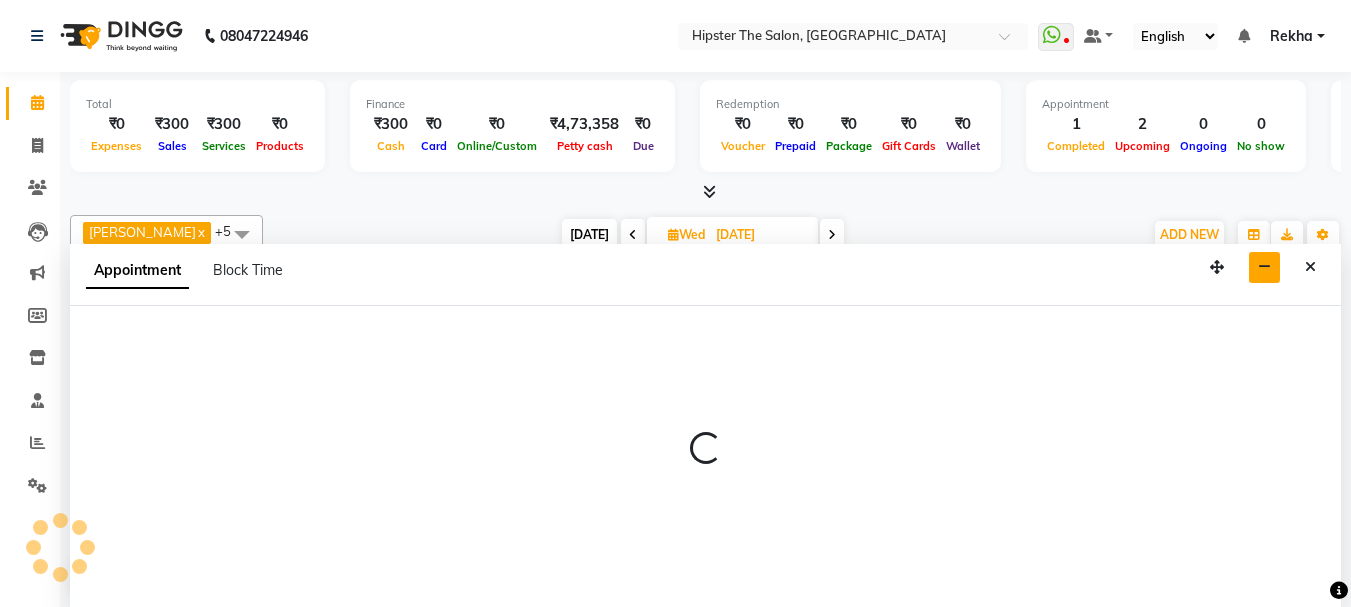 scroll, scrollTop: 1, scrollLeft: 0, axis: vertical 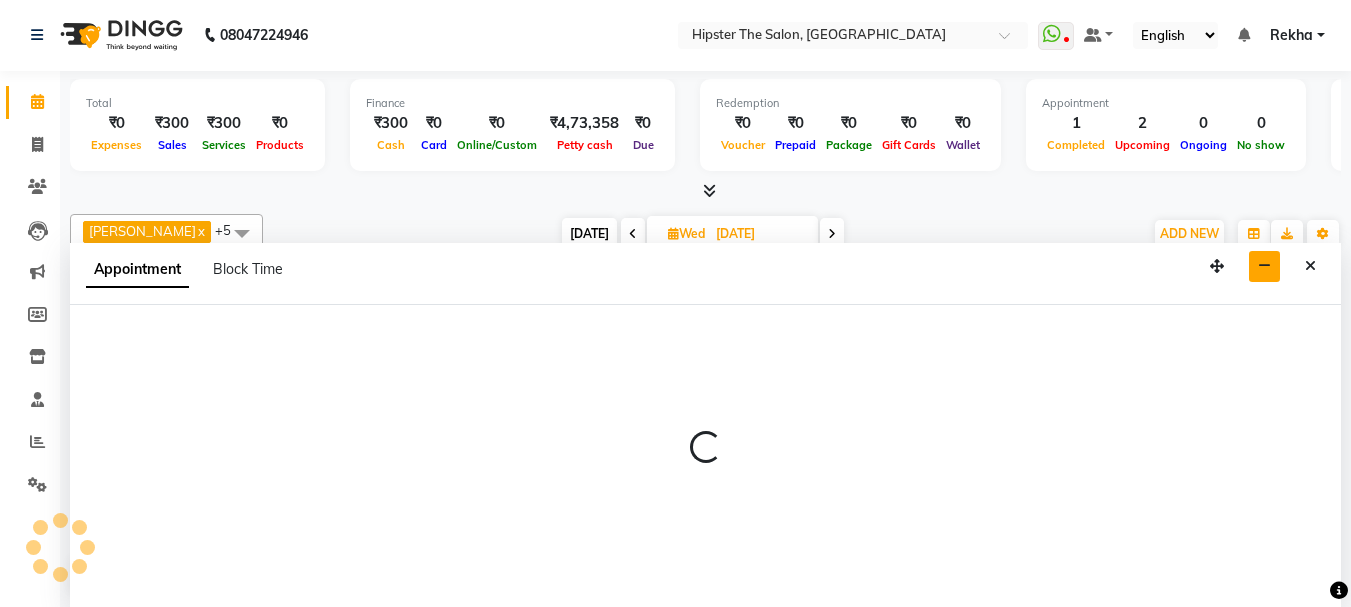 select on "32386" 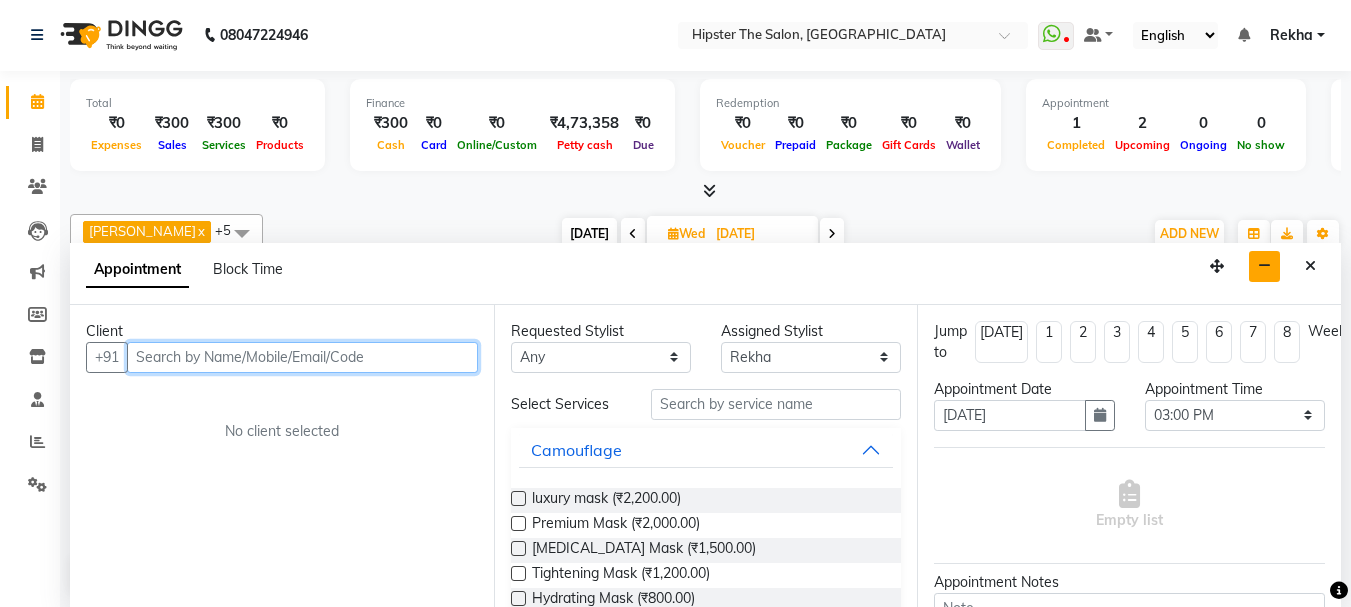 click at bounding box center (302, 357) 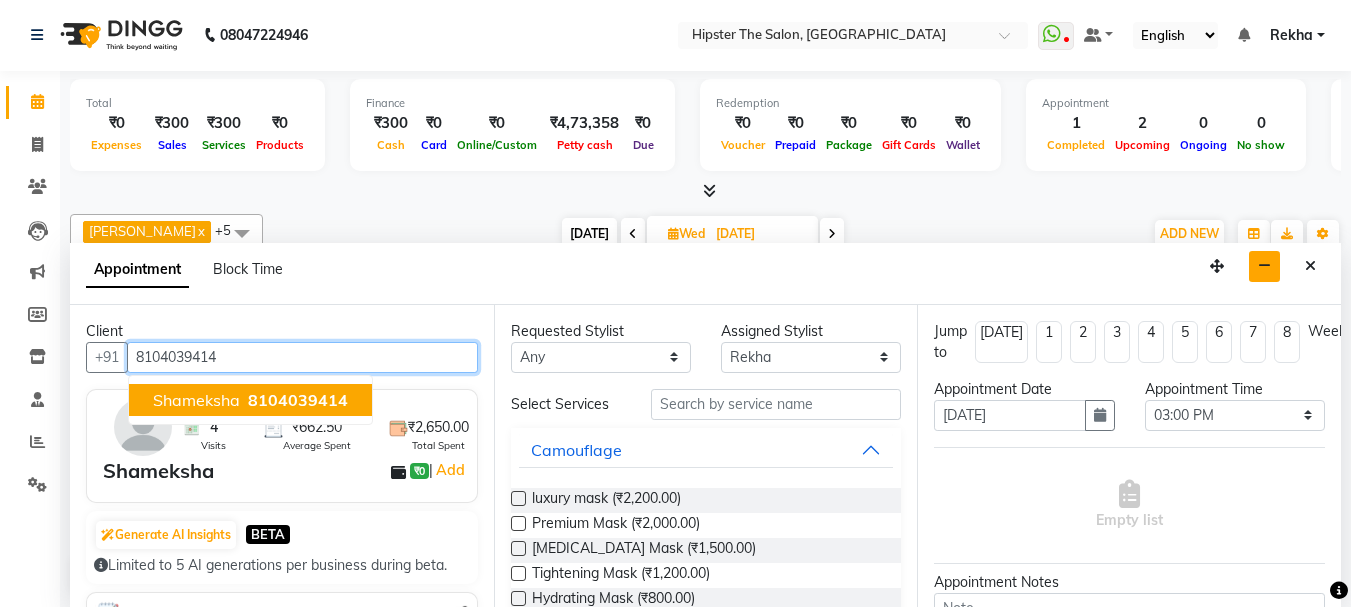 click on "Shameksha   8104039414" at bounding box center (250, 400) 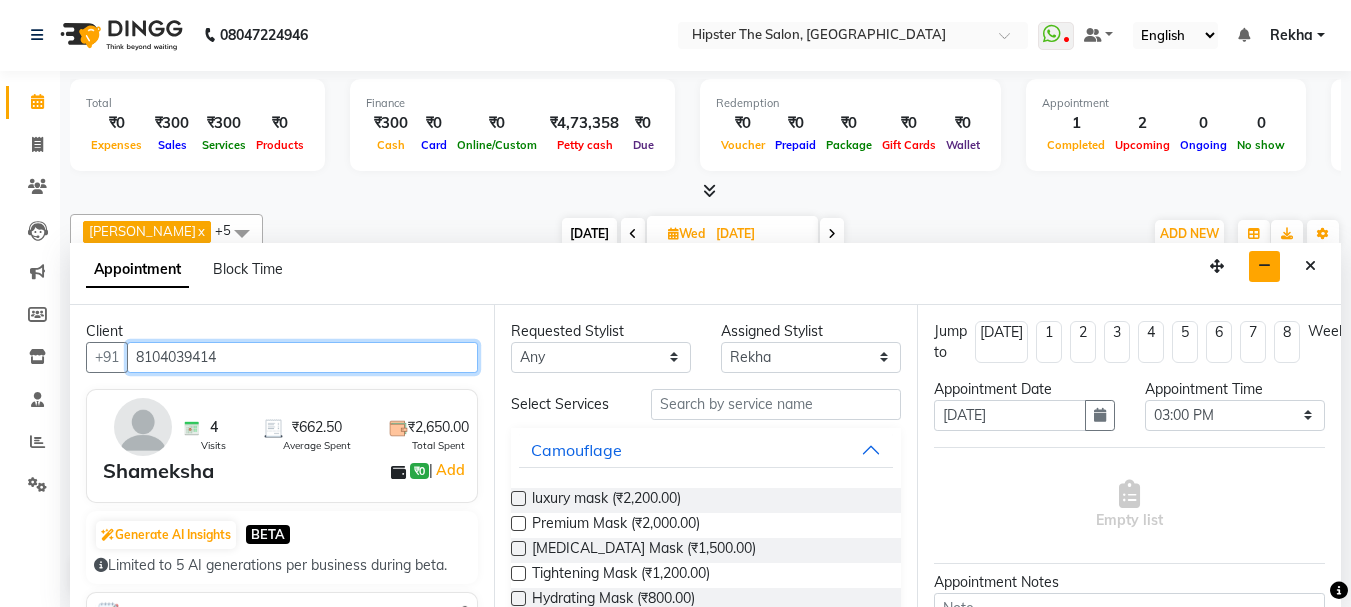 type on "8104039414" 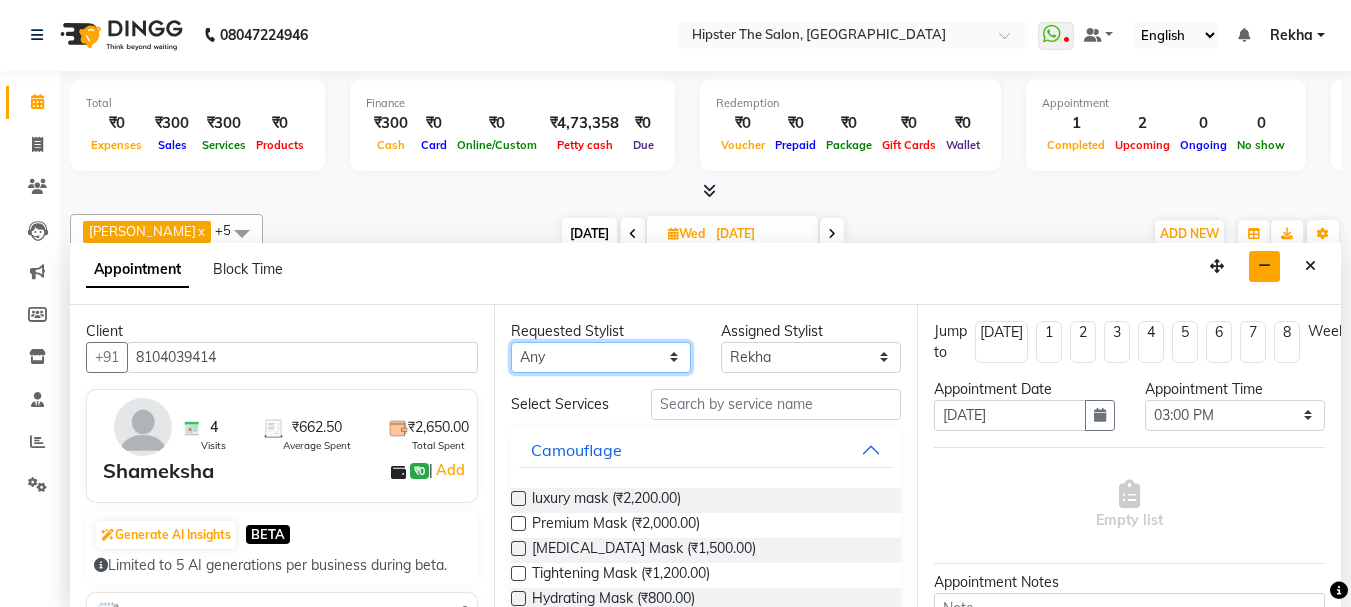 click on "Any [PERSON_NAME] [PERSON_NAME] Anup [PERSON_NAME] diya [PERSON_NAME] Lucky [PERSON_NAME]  [PERSON_NAME] [PERSON_NAME] [PERSON_NAME] Rekha [PERSON_NAME] [PERSON_NAME]  umroy [PERSON_NAME] [PERSON_NAME]" at bounding box center (601, 357) 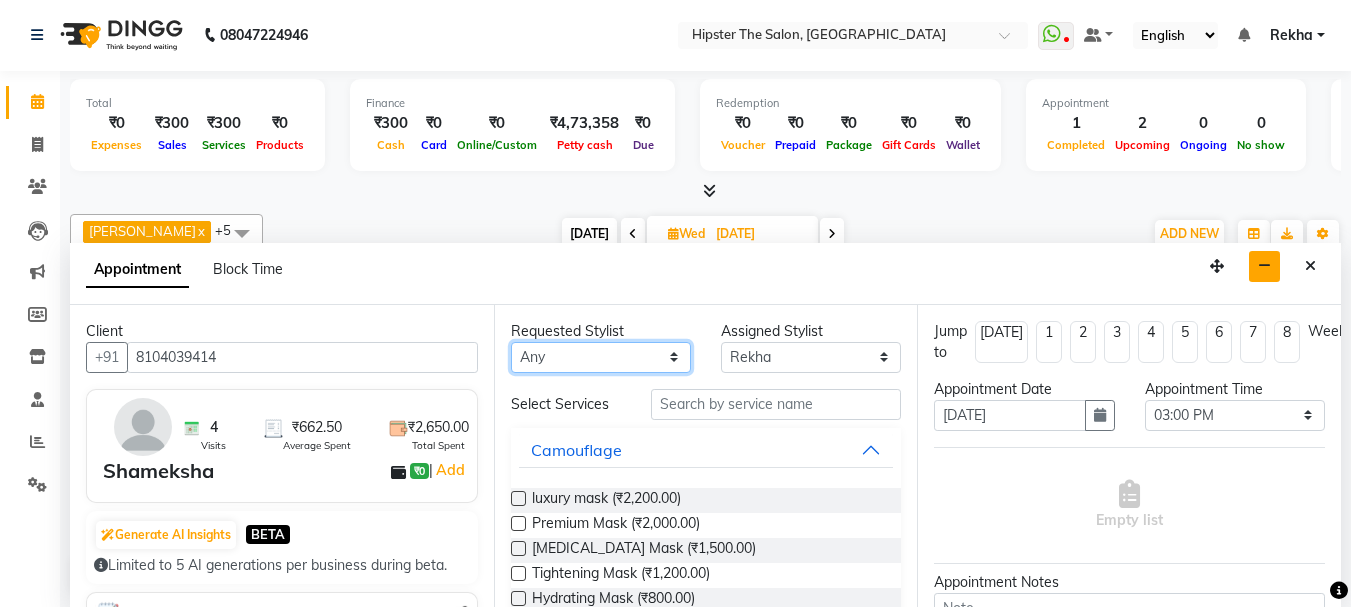 select on "32386" 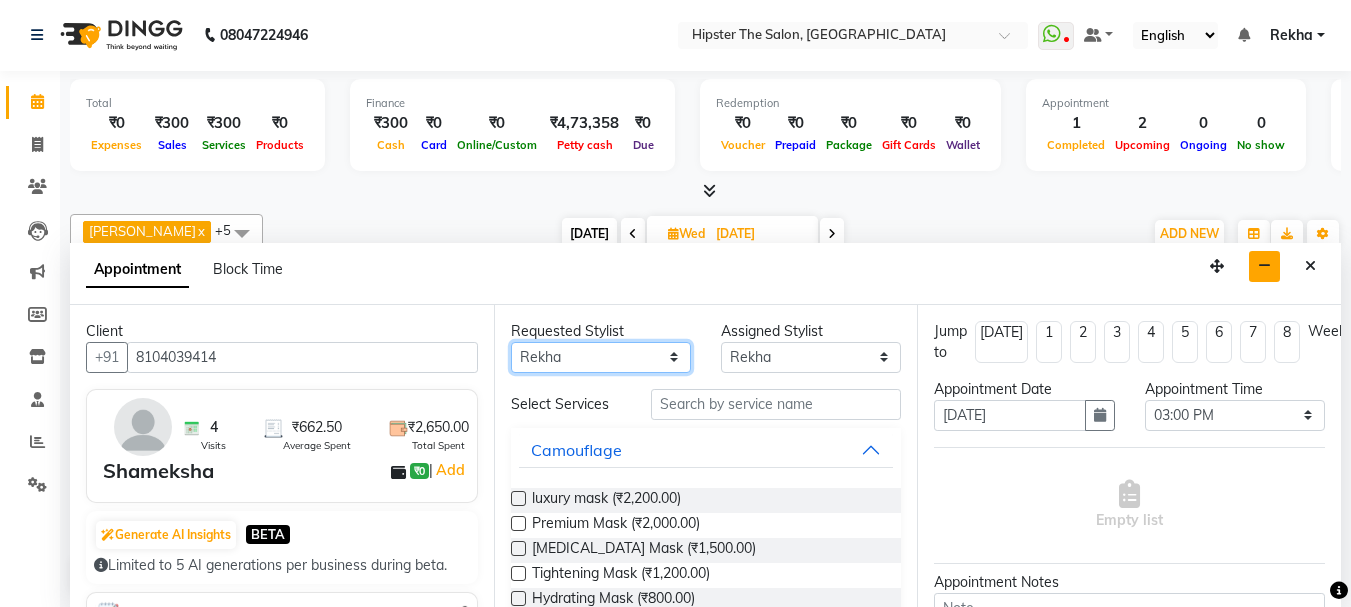 click on "Any [PERSON_NAME] [PERSON_NAME] Anup [PERSON_NAME] diya [PERSON_NAME] Lucky [PERSON_NAME]  [PERSON_NAME] [PERSON_NAME] [PERSON_NAME] Rekha [PERSON_NAME] [PERSON_NAME]  umroy [PERSON_NAME] [PERSON_NAME]" at bounding box center (601, 357) 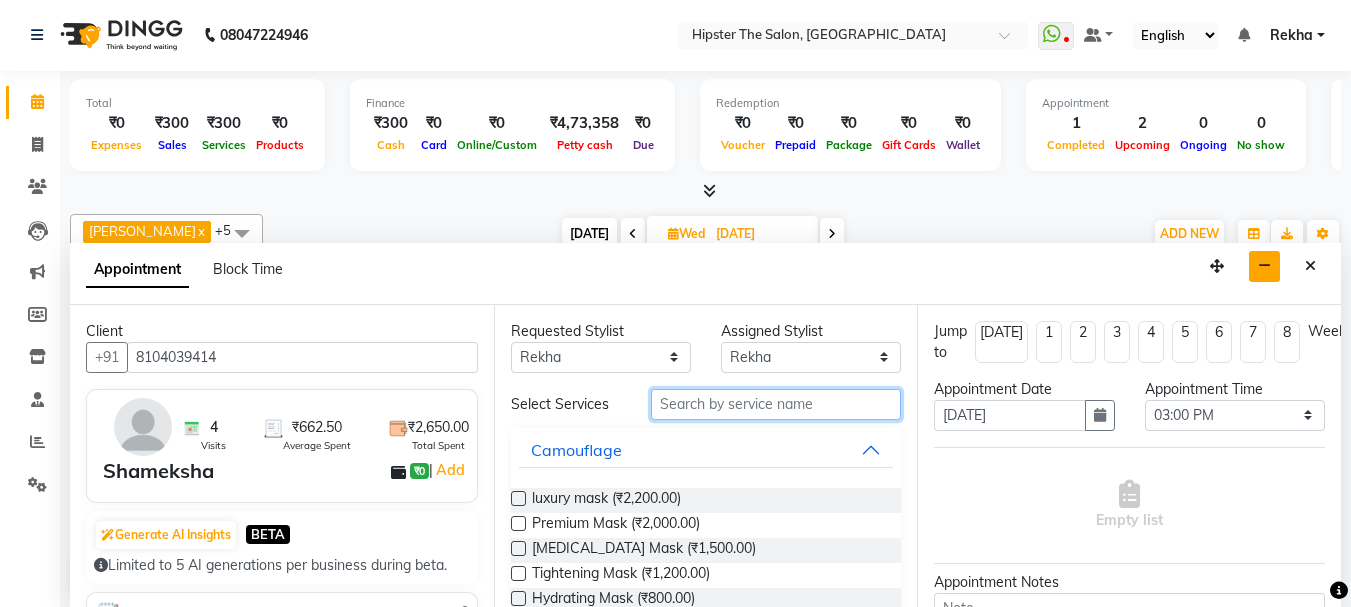 click at bounding box center [776, 404] 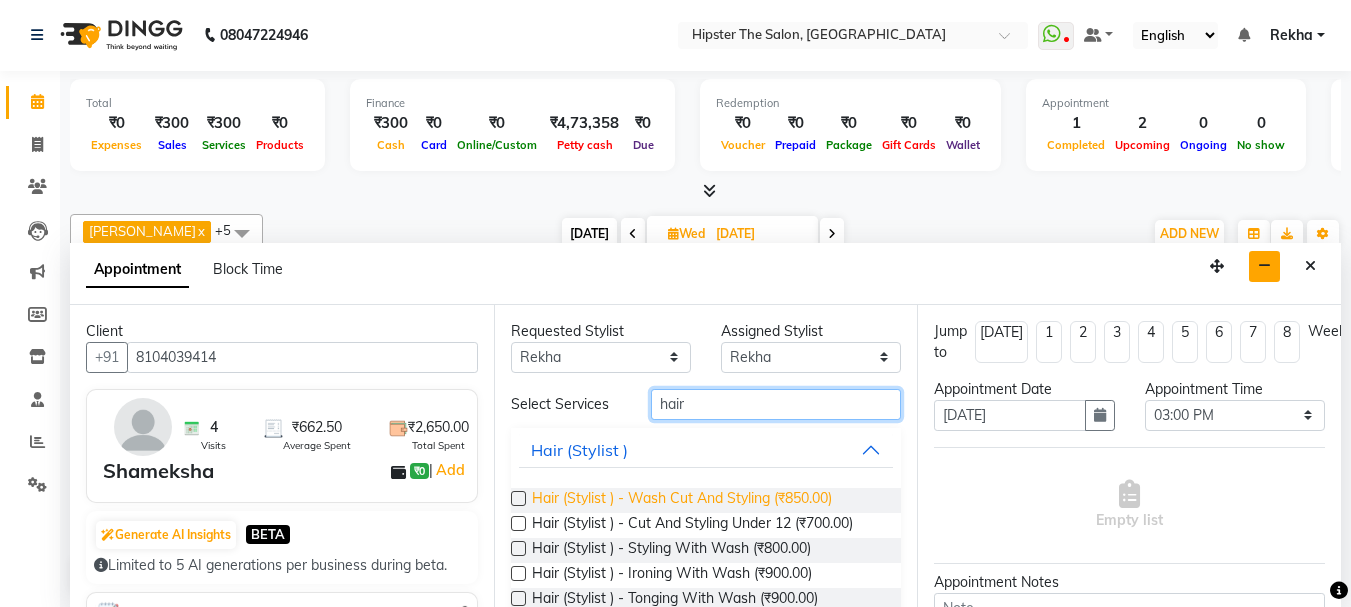 type on "hair" 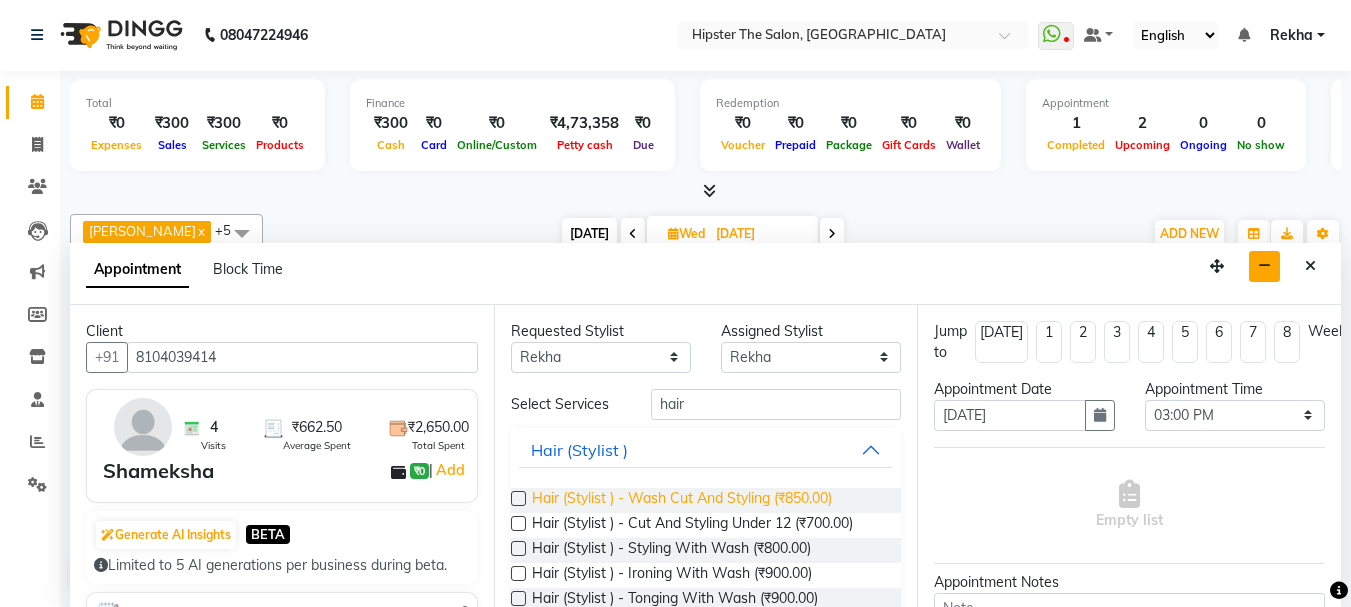 click on "Hair (Stylist ) - Wash Cut And Styling (₹850.00)" at bounding box center (682, 500) 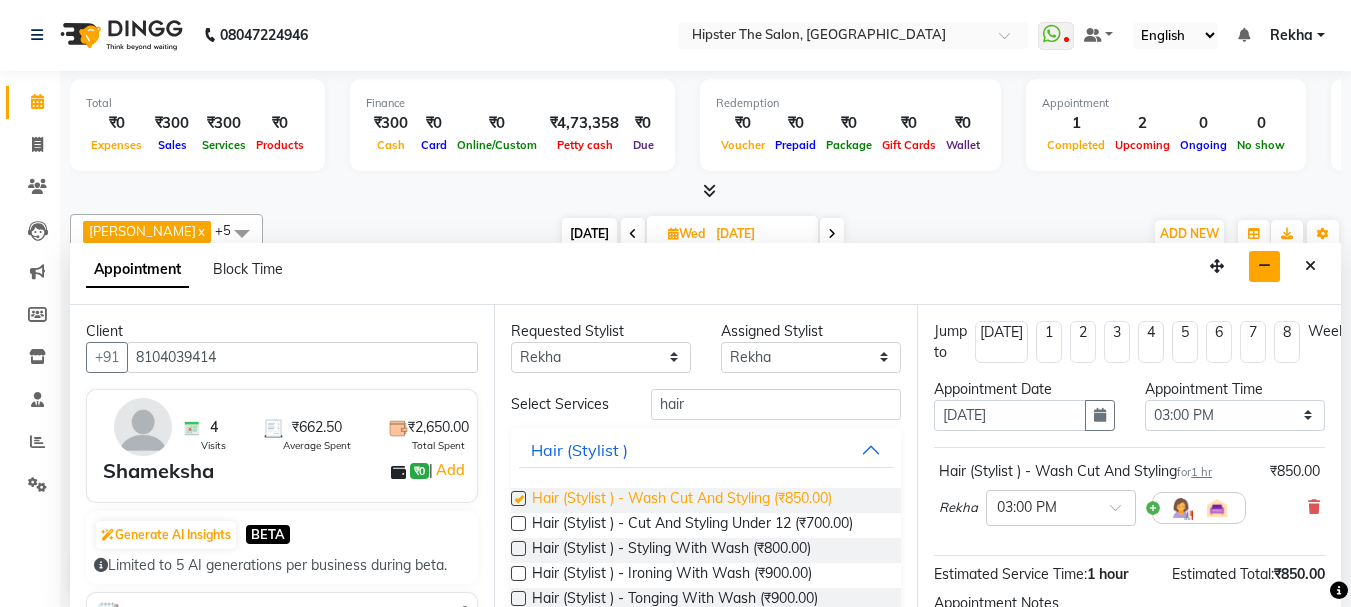 checkbox on "false" 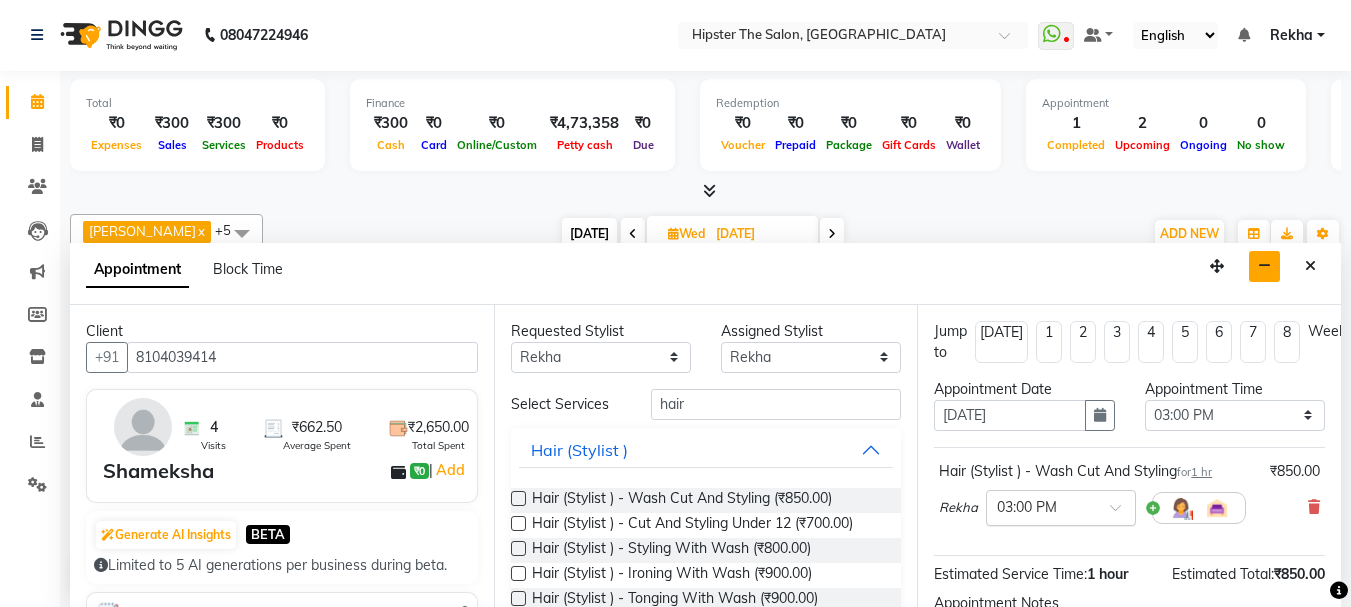 scroll, scrollTop: 239, scrollLeft: 0, axis: vertical 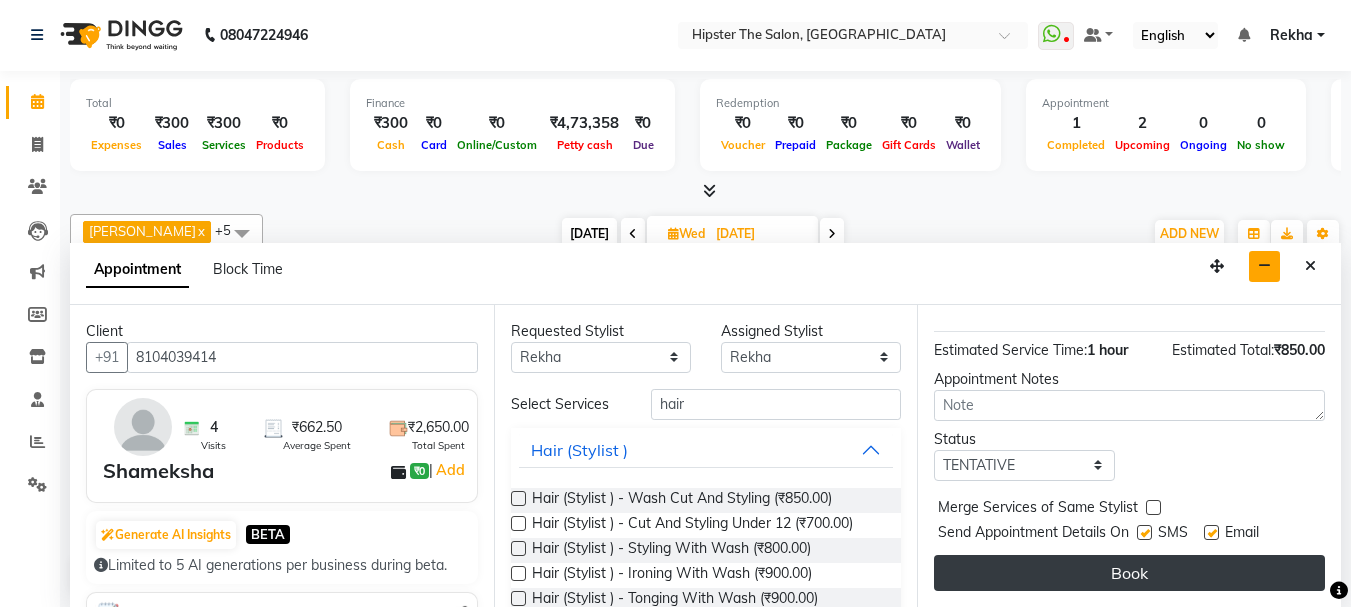 click on "Book" at bounding box center (1129, 573) 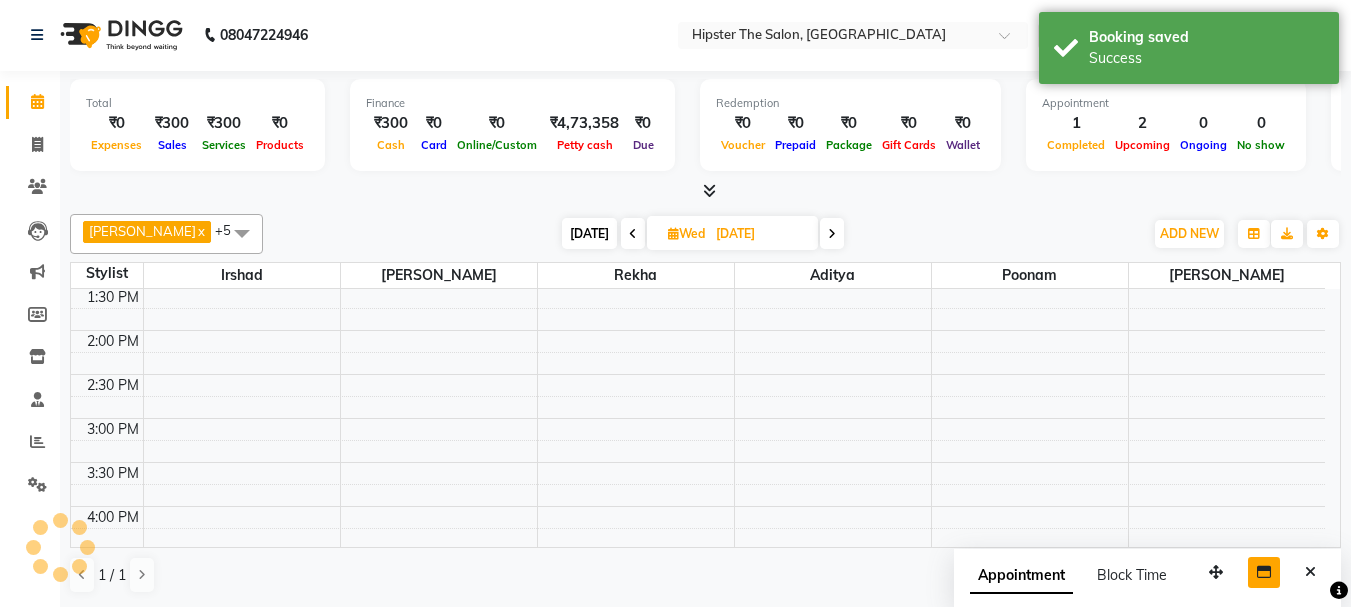 scroll, scrollTop: 0, scrollLeft: 0, axis: both 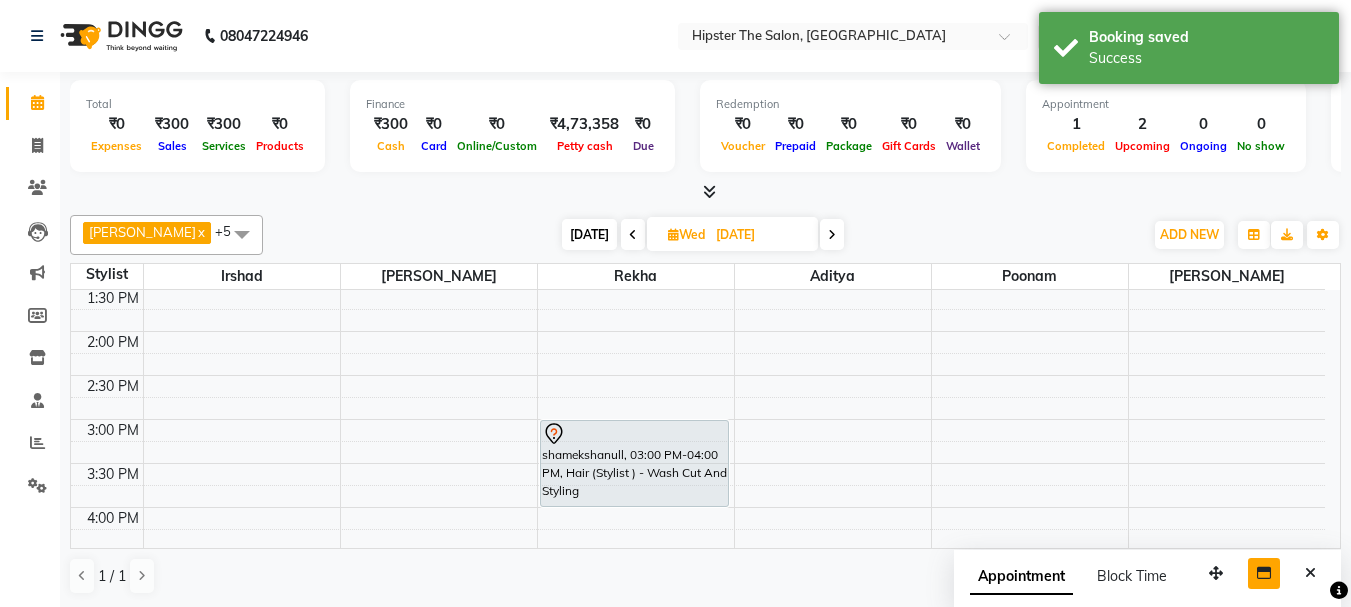click on "[DATE]" at bounding box center [589, 234] 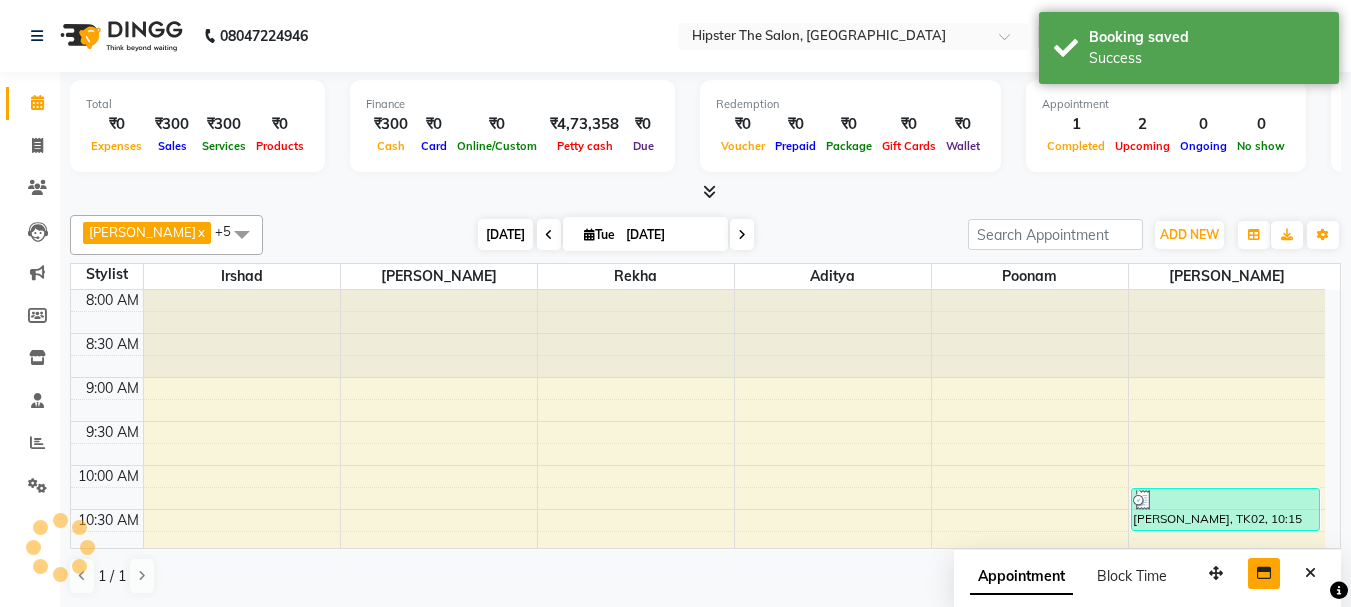 scroll, scrollTop: 353, scrollLeft: 0, axis: vertical 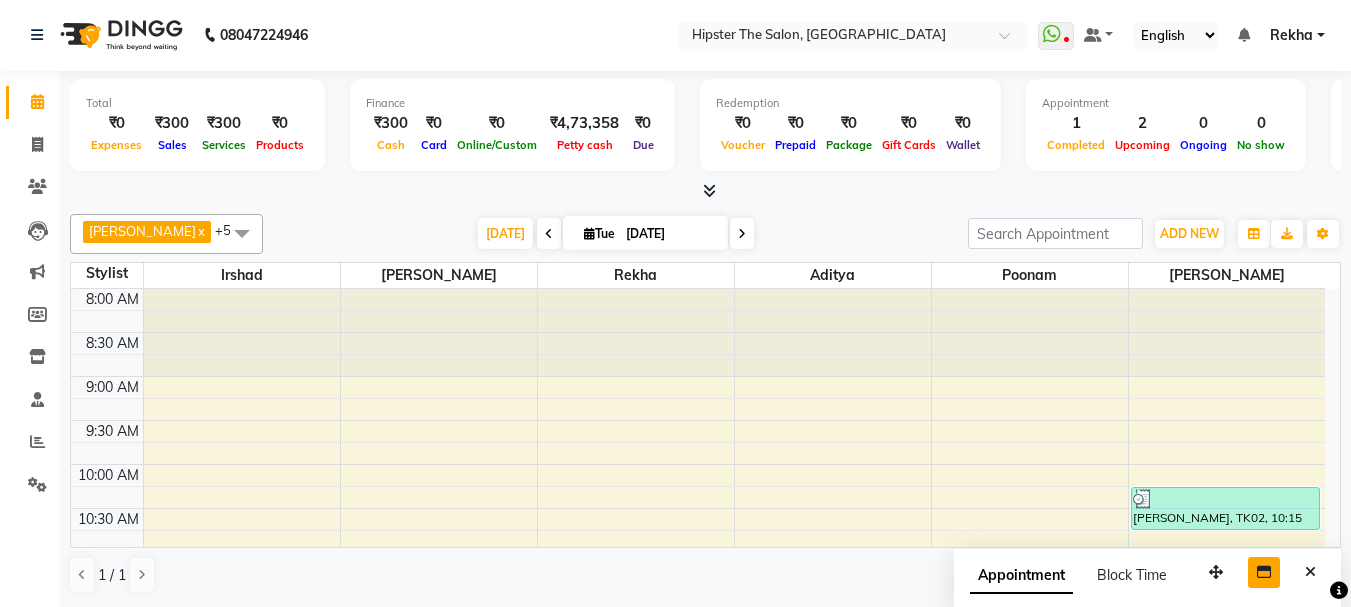 click on "8:00 AM 8:30 AM 9:00 AM 9:30 AM 10:00 AM 10:30 AM 11:00 AM 11:30 AM 12:00 PM 12:30 PM 1:00 PM 1:30 PM 2:00 PM 2:30 PM 3:00 PM 3:30 PM 4:00 PM 4:30 PM 5:00 PM 5:30 PM 6:00 PM 6:30 PM 7:00 PM 7:30 PM 8:00 PM 8:30 PM 9:00 PM 9:30 PM 10:00 PM 10:30 PM             [GEOGRAPHIC_DATA], TK01, 02:00 PM-03:00 PM, Technical Services (Stylist ) - Classic Highlights Full Head             ashwini, TK03, 06:30 PM-07:30 PM, Hair (Stylist ) - Wash Cut And Styling     [PERSON_NAME], TK02, 10:15 AM-10:45 AM, Hair ([PERSON_NAME]) - Wash Cut And Styling             [PERSON_NAME], TK04, 12:30 PM-01:00 PM, Hair ([PERSON_NAME]) - Shave" at bounding box center [698, 948] 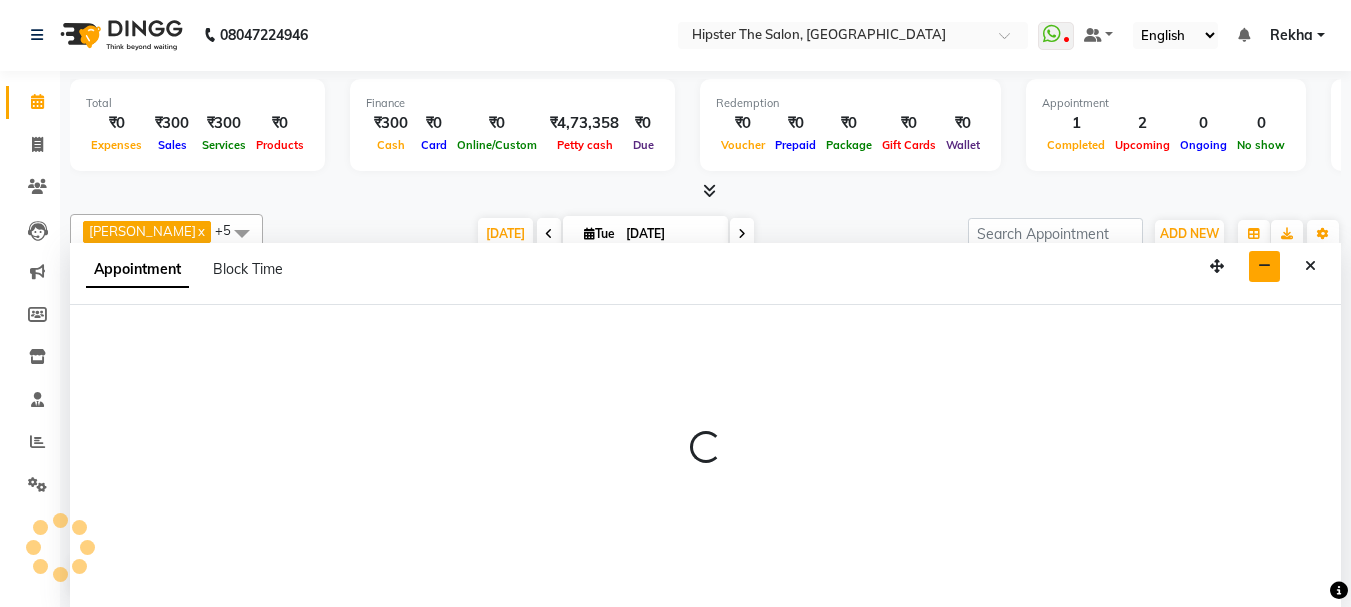 select on "64371" 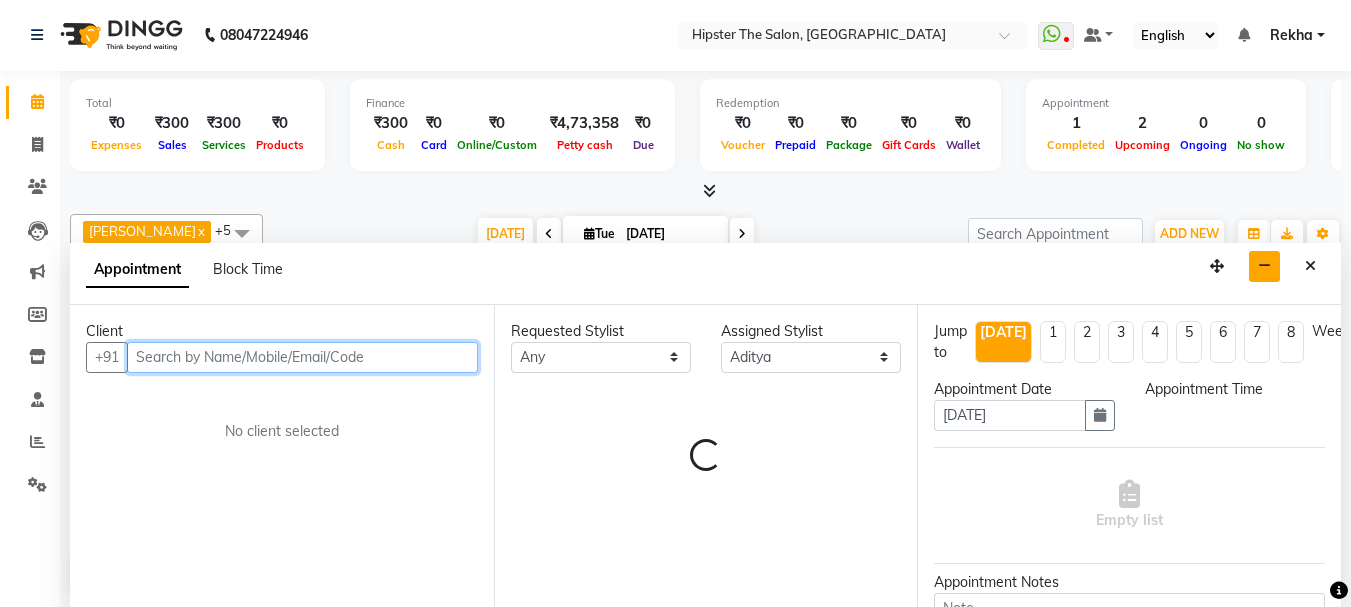 select on "615" 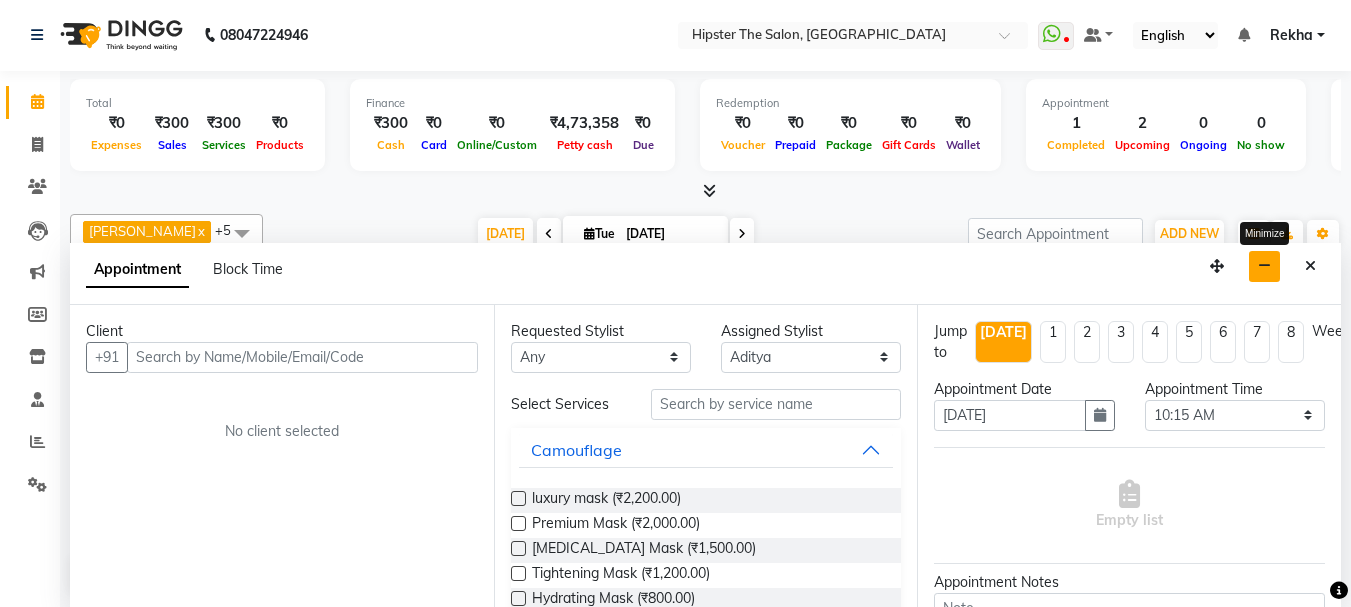 click at bounding box center (1264, 266) 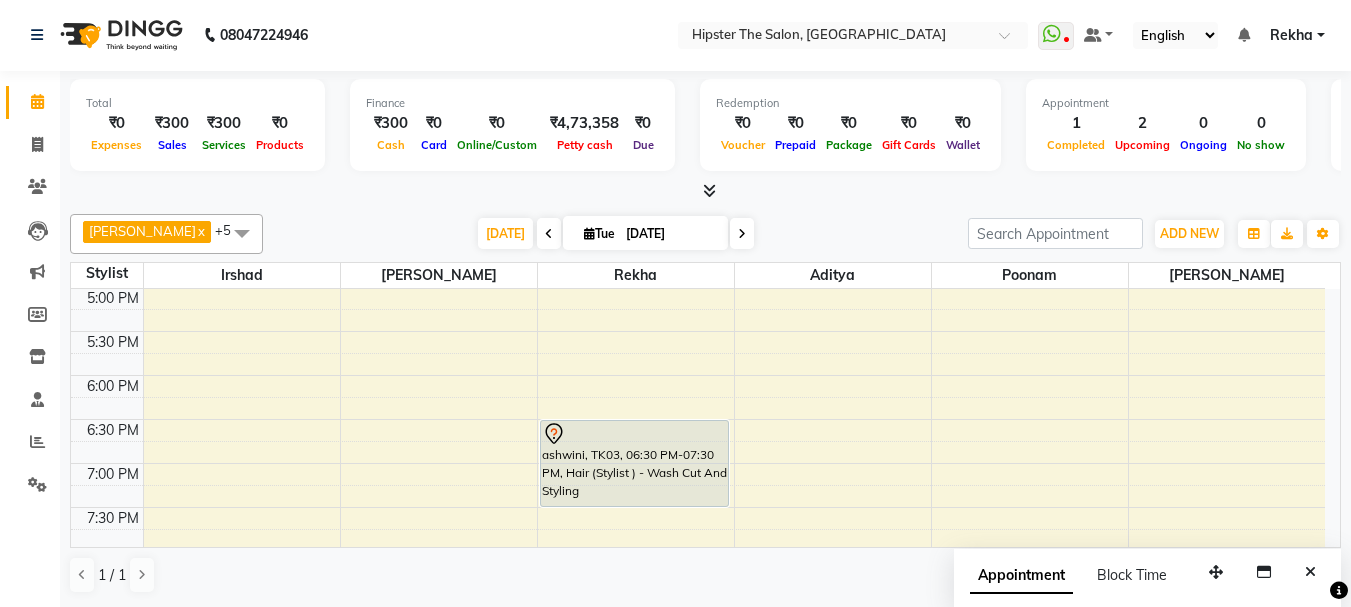 scroll, scrollTop: 800, scrollLeft: 0, axis: vertical 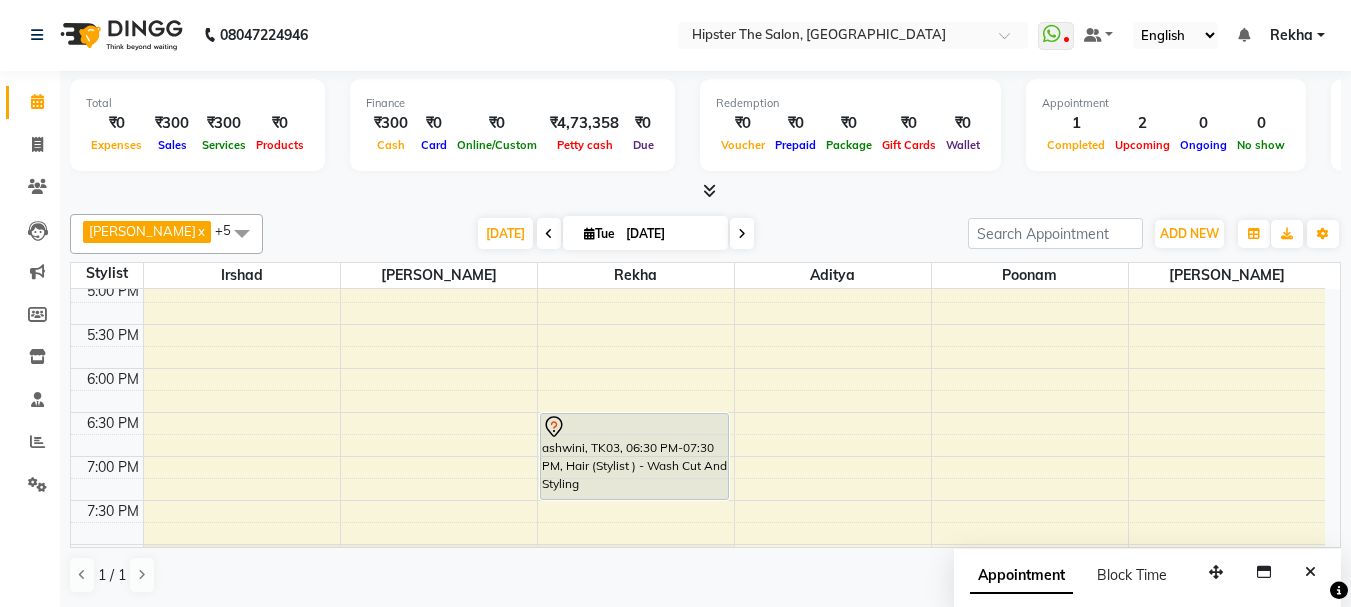 click on "8:00 AM 8:30 AM 9:00 AM 9:30 AM 10:00 AM 10:30 AM 11:00 AM 11:30 AM 12:00 PM 12:30 PM 1:00 PM 1:30 PM 2:00 PM 2:30 PM 3:00 PM 3:30 PM 4:00 PM 4:30 PM 5:00 PM 5:30 PM 6:00 PM 6:30 PM 7:00 PM 7:30 PM 8:00 PM 8:30 PM 9:00 PM 9:30 PM 10:00 PM 10:30 PM             [GEOGRAPHIC_DATA], TK01, 02:00 PM-03:00 PM, Technical Services (Stylist ) - Classic Highlights Full Head             ashwini, TK03, 06:30 PM-07:30 PM, Hair (Stylist ) - Wash Cut And Styling     [PERSON_NAME], TK02, 10:15 AM-10:45 AM, Hair ([PERSON_NAME]) - Wash Cut And Styling             [PERSON_NAME], TK04, 12:30 PM-01:00 PM, Hair ([PERSON_NAME]) - Shave" at bounding box center [698, 148] 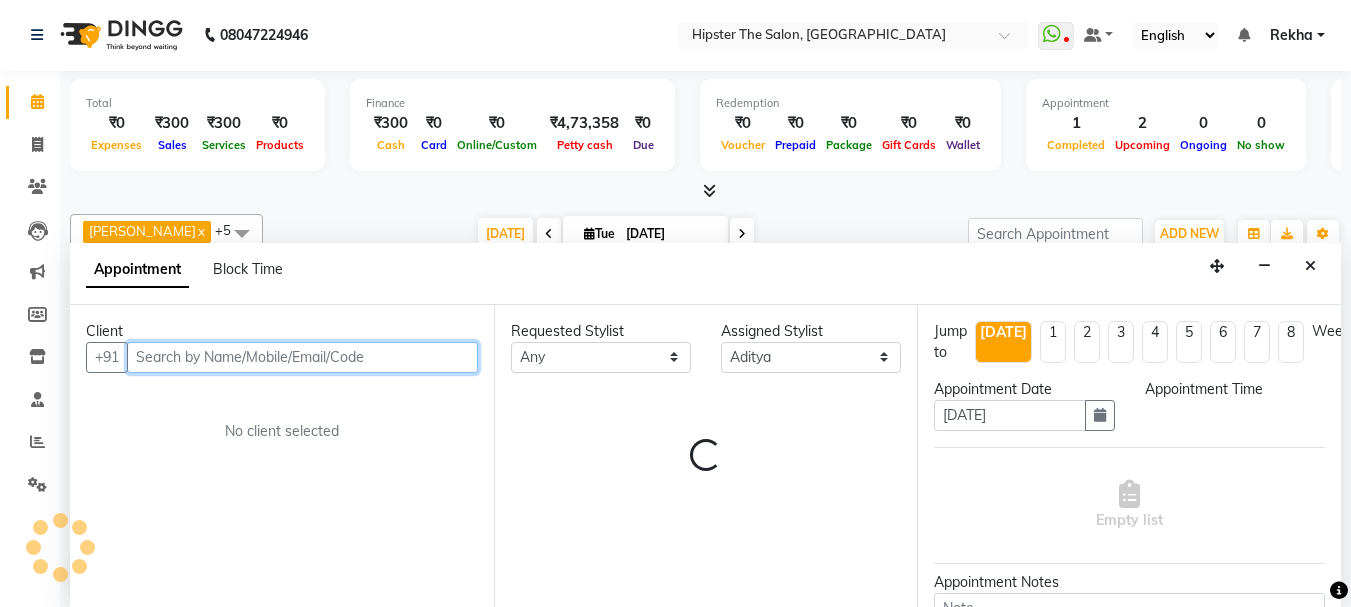 select on "1110" 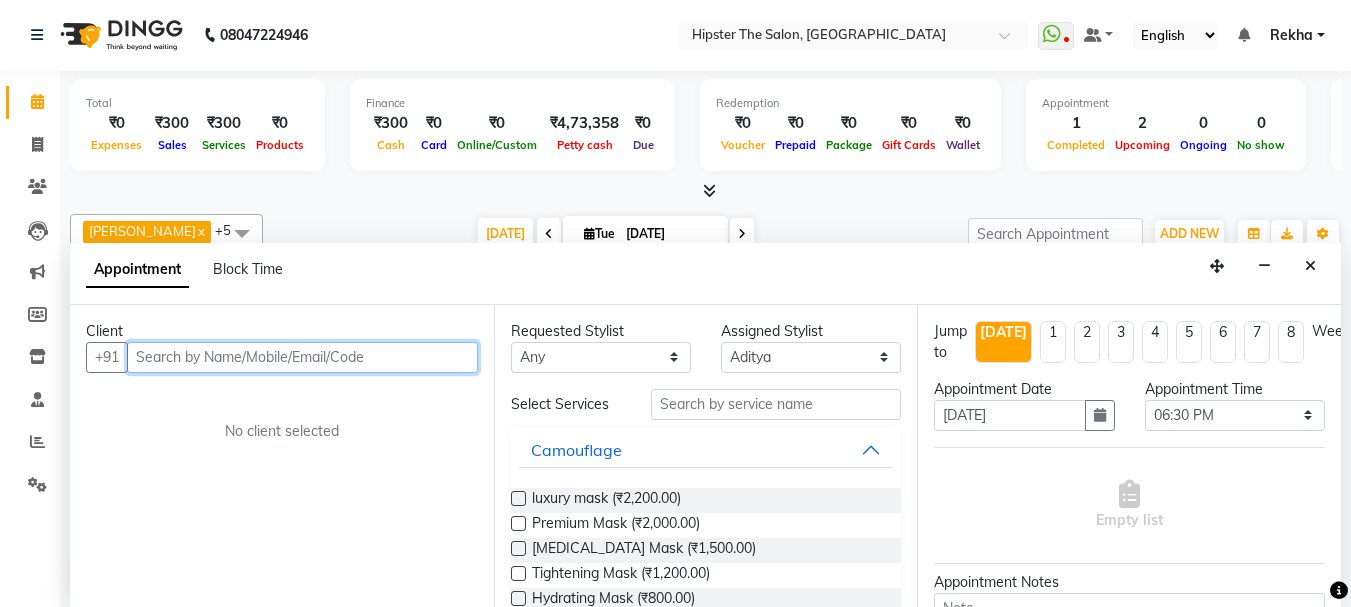 click at bounding box center [302, 357] 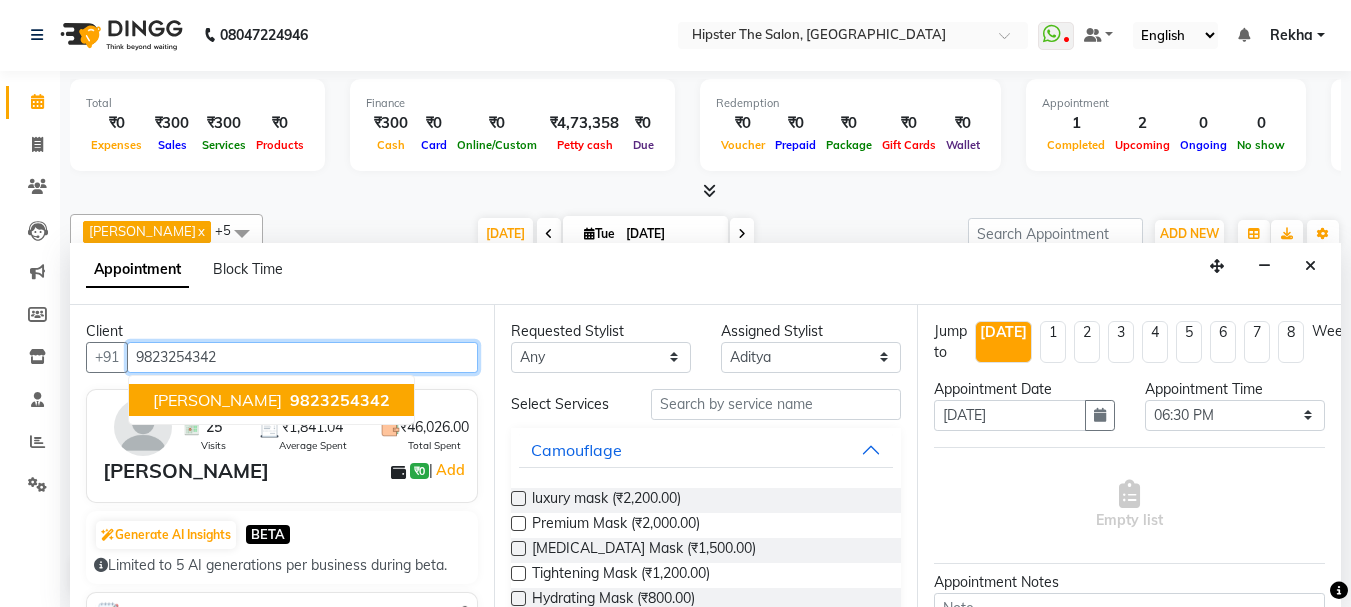 click on "9823254342" at bounding box center [340, 400] 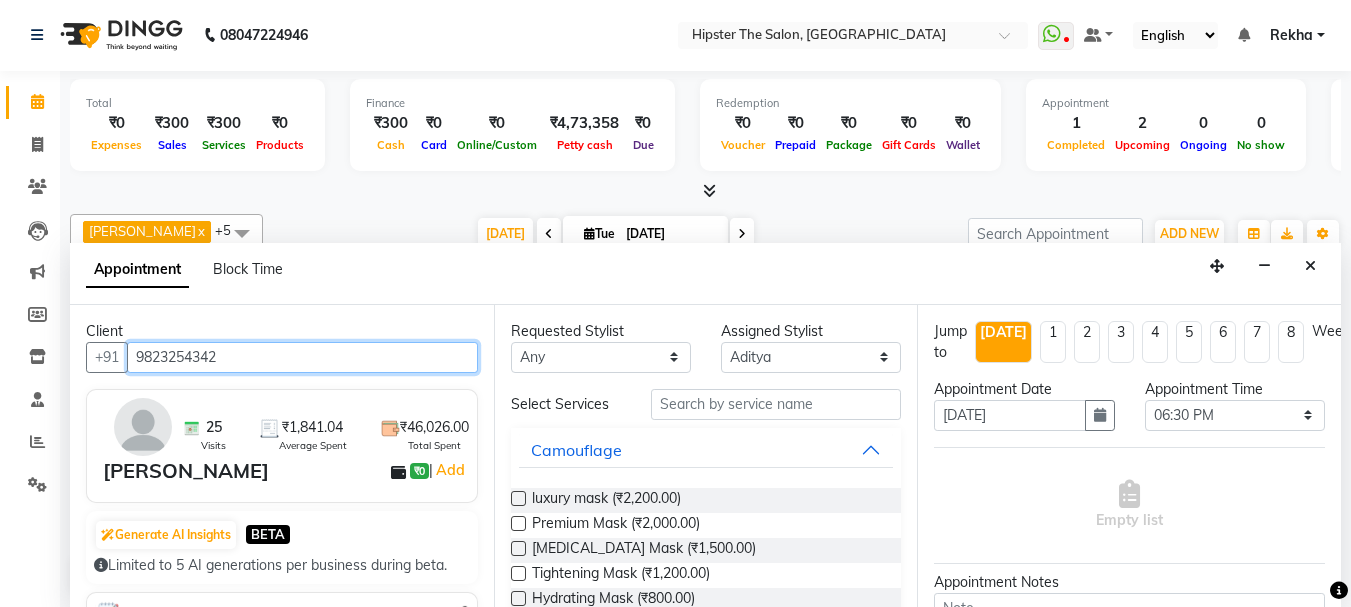 type on "9823254342" 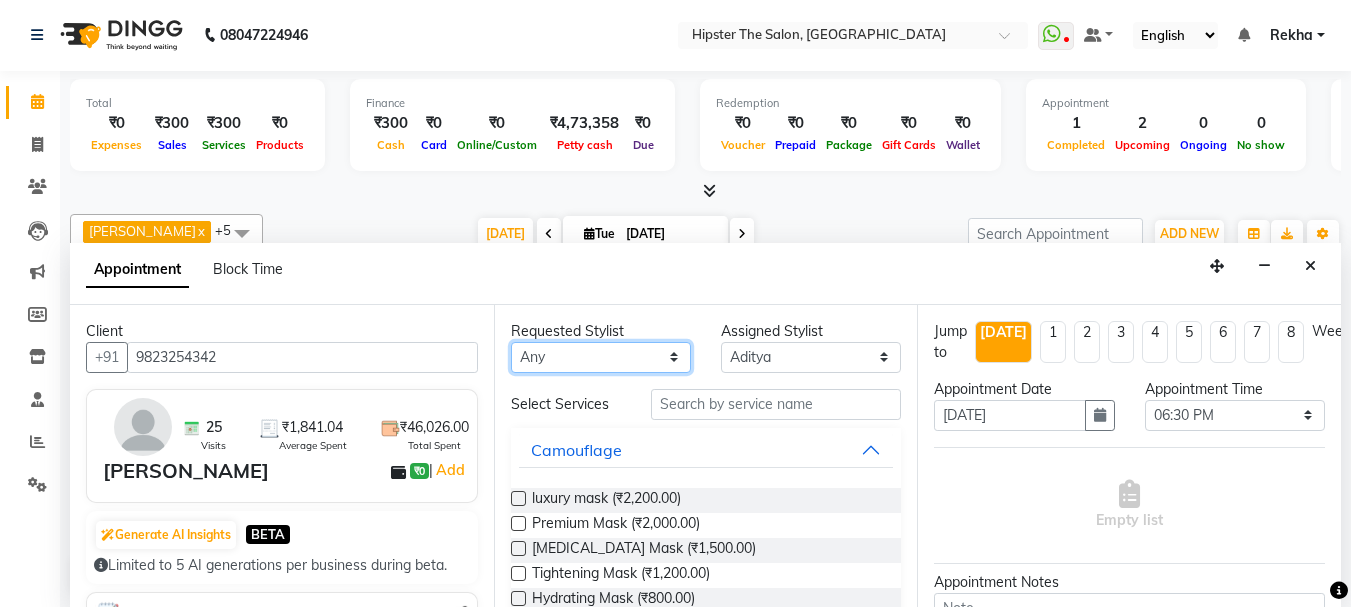 click on "Any [PERSON_NAME] [PERSON_NAME] Anup [PERSON_NAME] diya [PERSON_NAME] Lucky [PERSON_NAME]  [PERSON_NAME] [PERSON_NAME] [PERSON_NAME] Rekha [PERSON_NAME] [PERSON_NAME]  umroy [PERSON_NAME] [PERSON_NAME]" at bounding box center [601, 357] 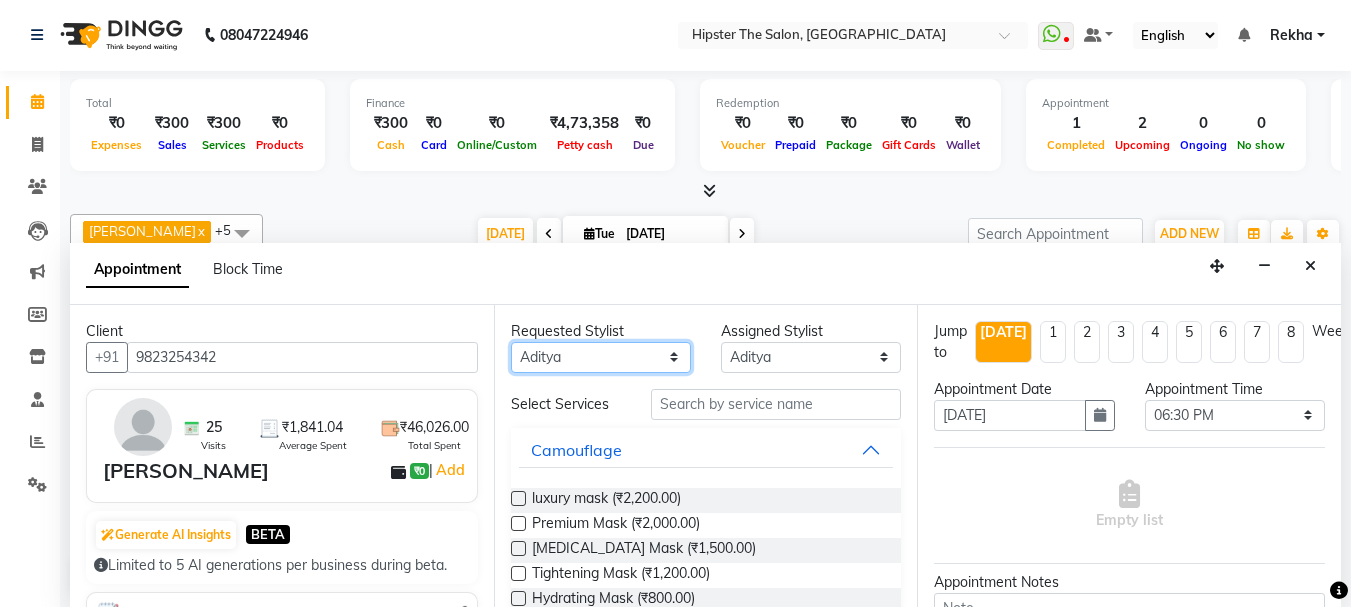 click on "Any [PERSON_NAME] [PERSON_NAME] Anup [PERSON_NAME] diya [PERSON_NAME] Lucky [PERSON_NAME]  [PERSON_NAME] [PERSON_NAME] [PERSON_NAME] Rekha [PERSON_NAME] [PERSON_NAME]  umroy [PERSON_NAME] [PERSON_NAME]" at bounding box center (601, 357) 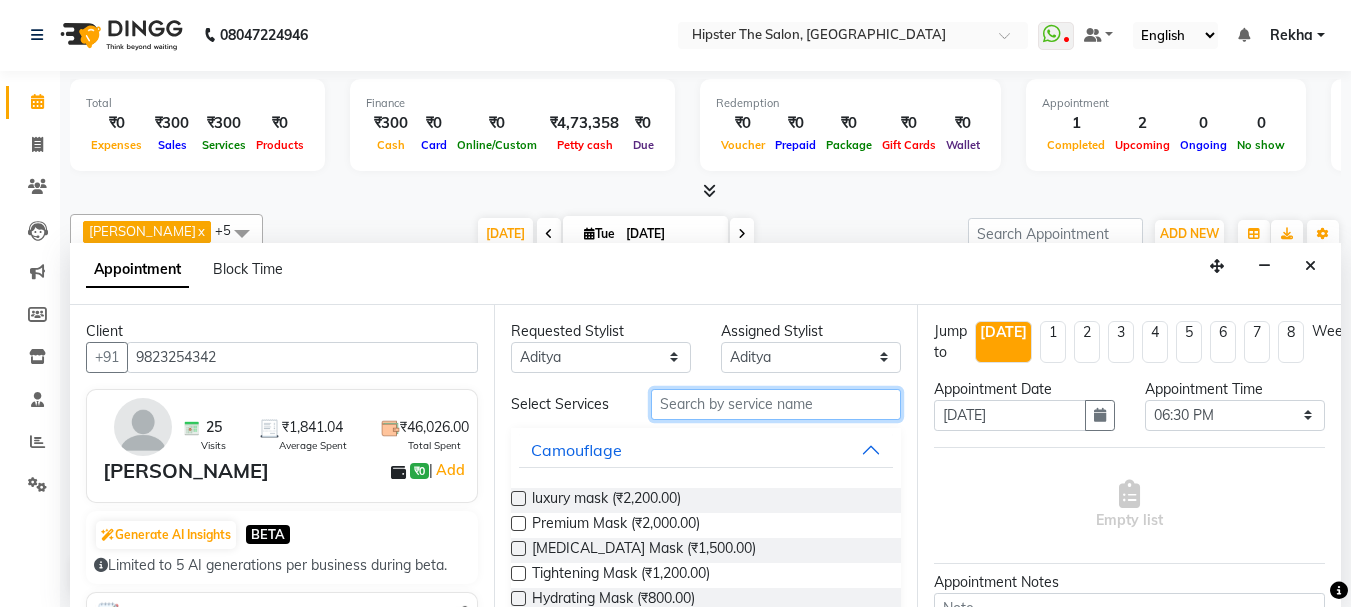 click at bounding box center (776, 404) 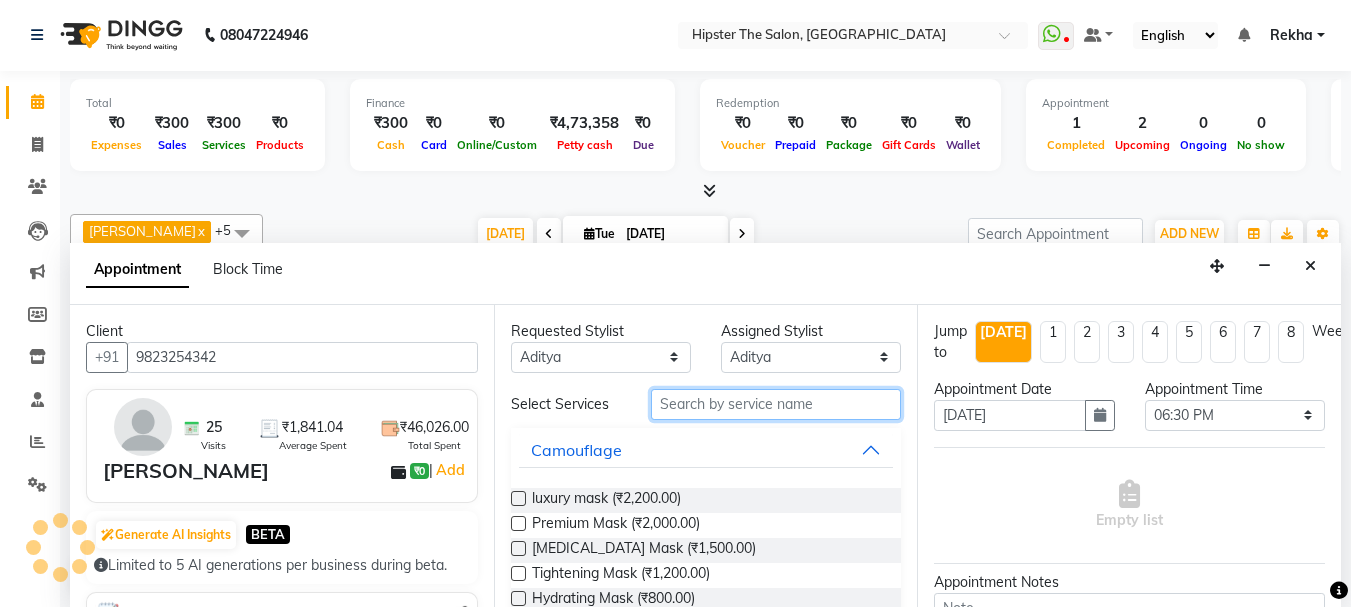 type on "h" 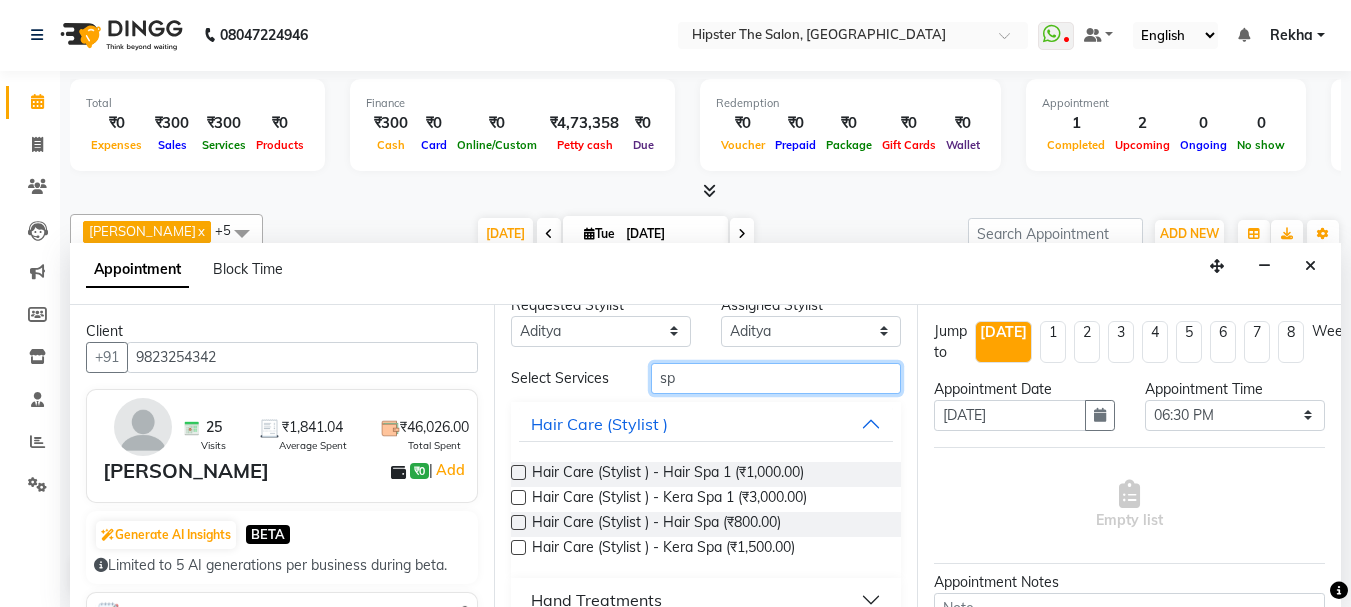 scroll, scrollTop: 0, scrollLeft: 0, axis: both 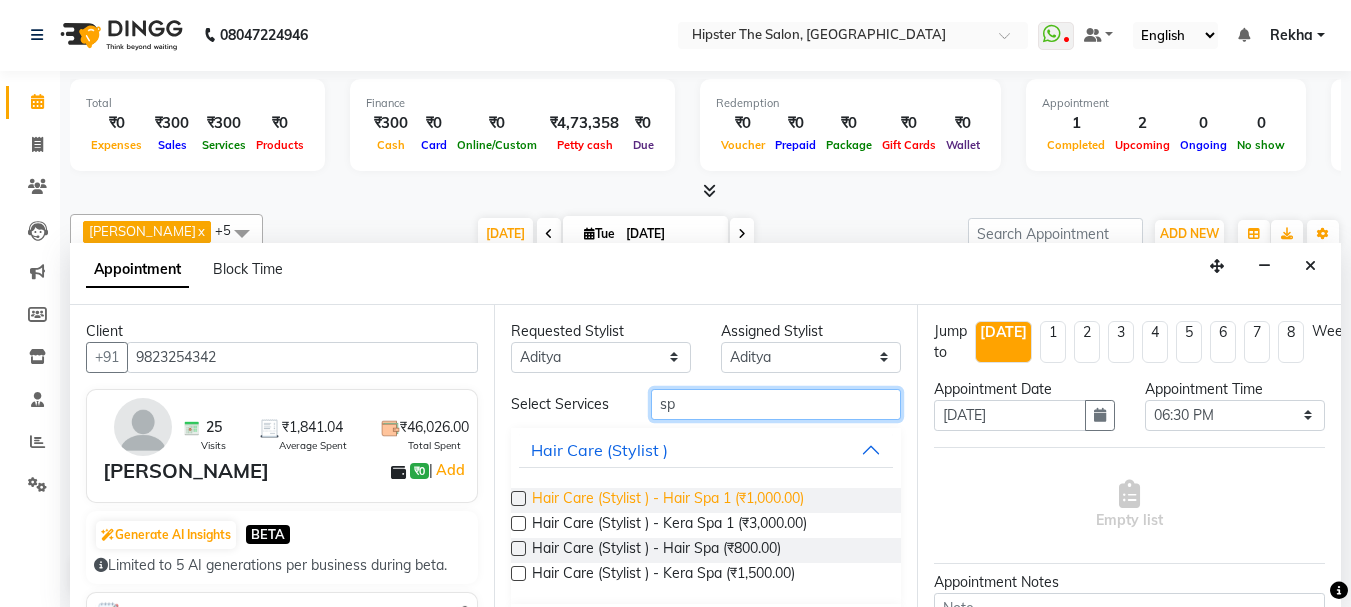 type on "sp" 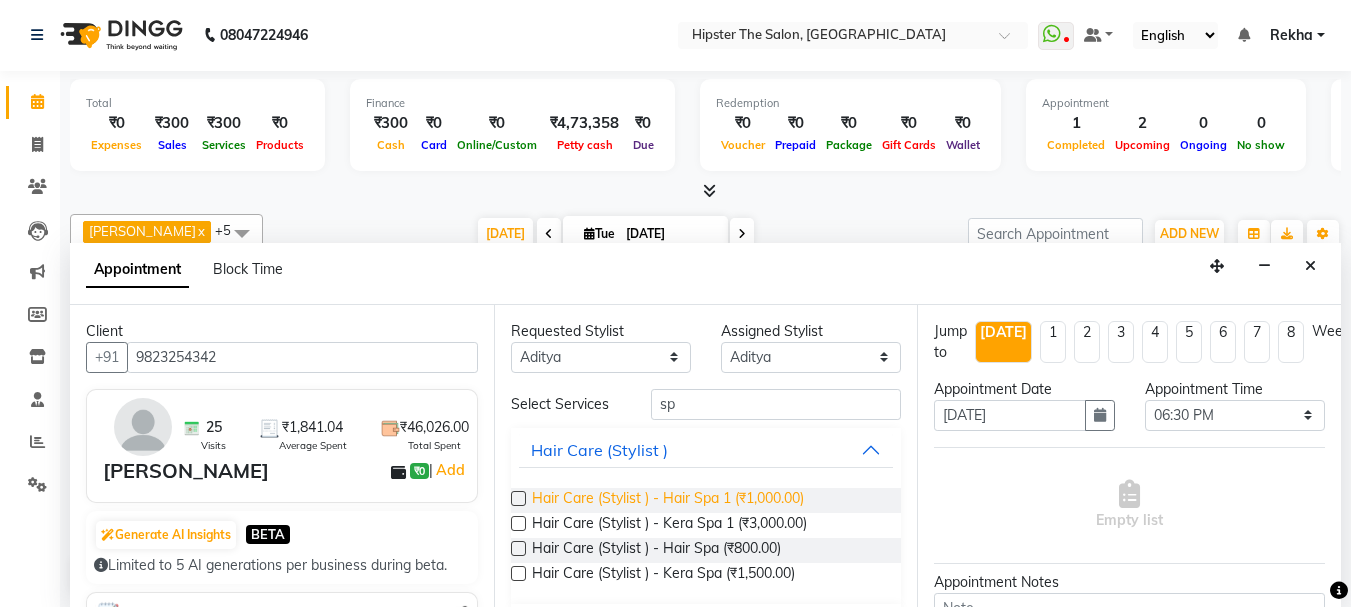 click on "Hair Care (Stylist ) - Hair Spa 1 (₹1,000.00)" at bounding box center (668, 500) 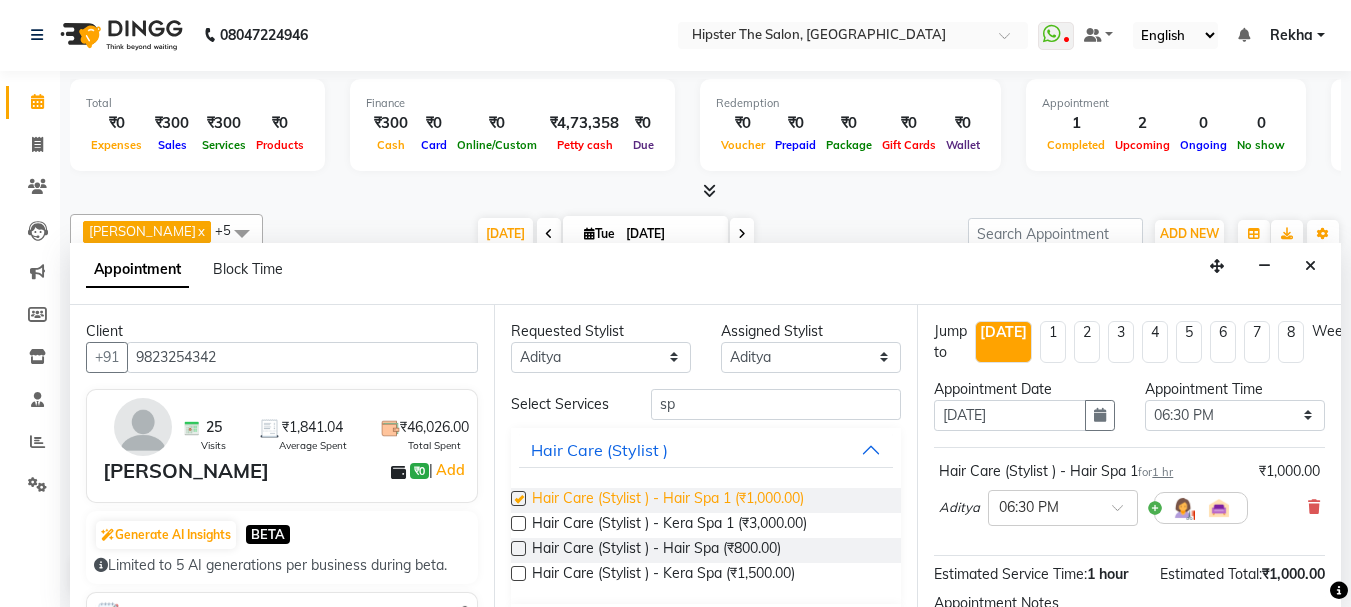 checkbox on "false" 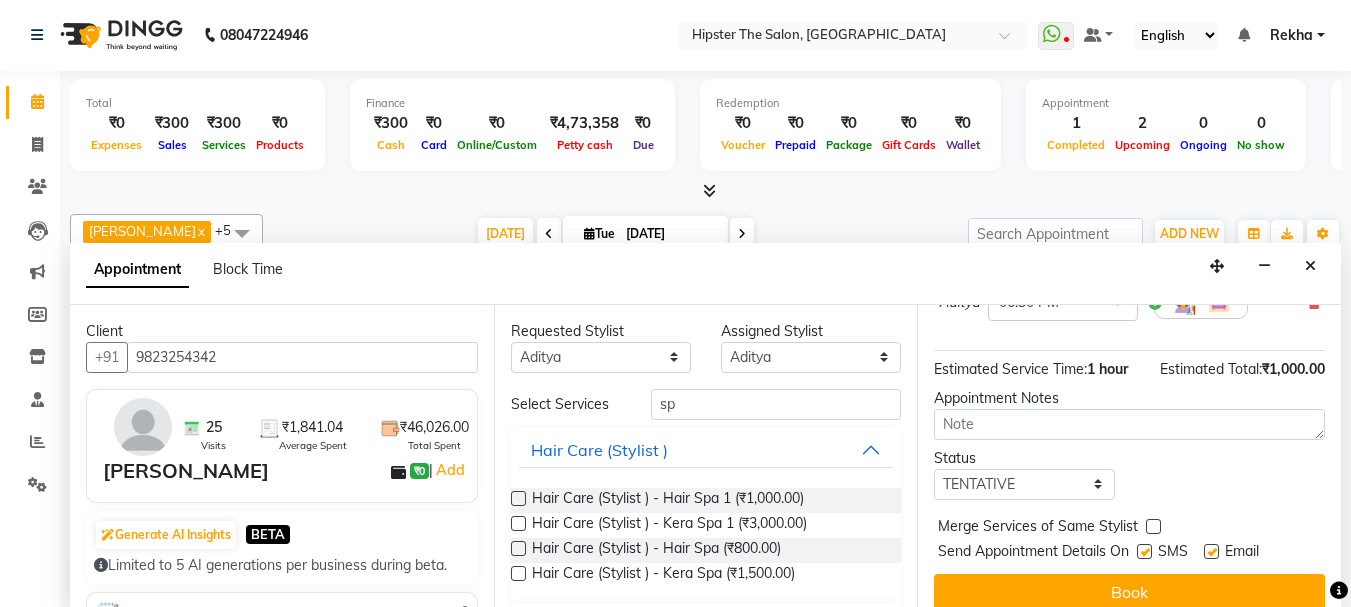 scroll, scrollTop: 239, scrollLeft: 0, axis: vertical 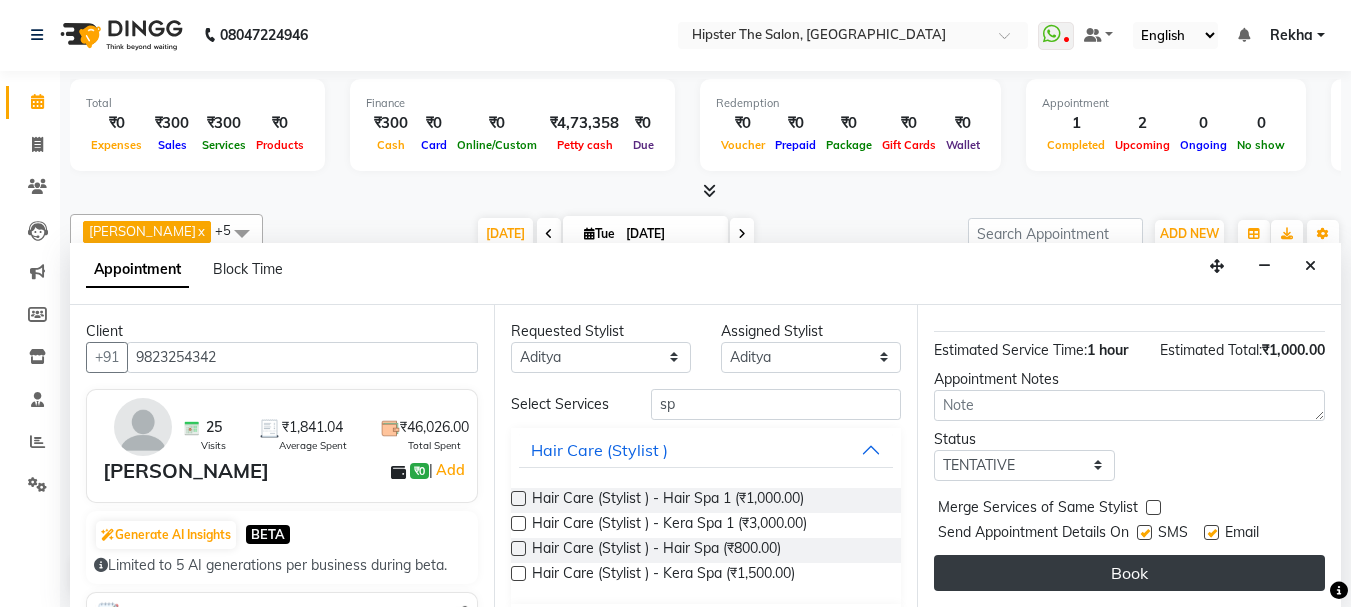 click on "Book" at bounding box center (1129, 573) 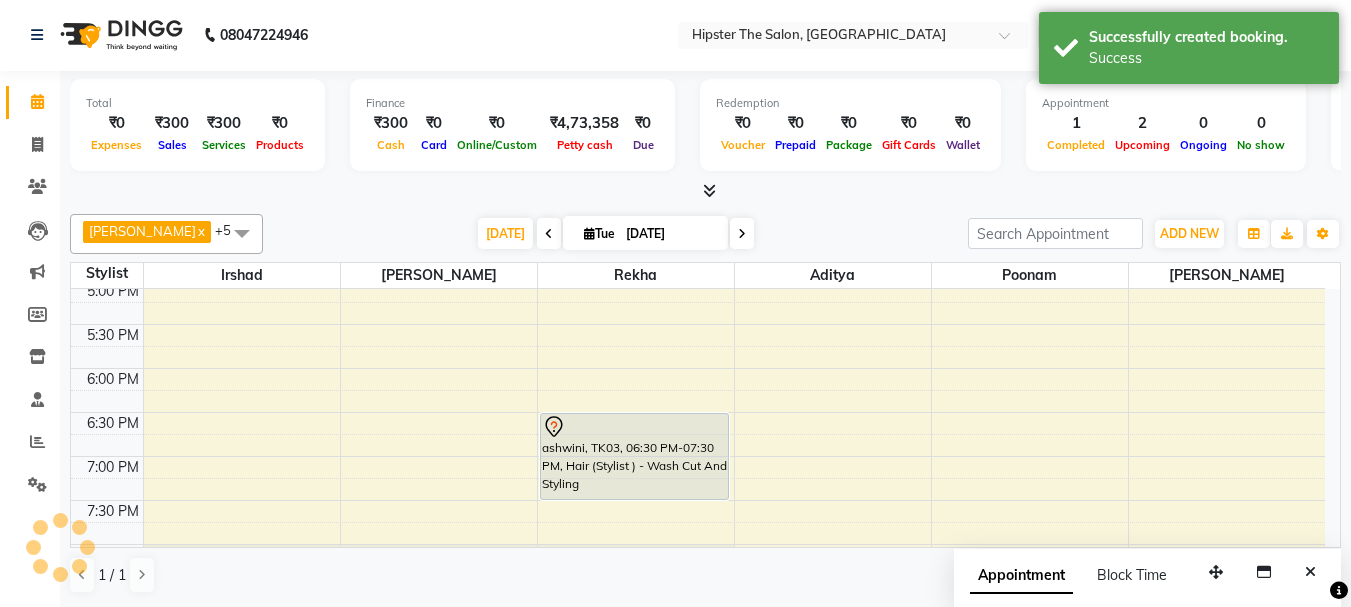 scroll, scrollTop: 0, scrollLeft: 0, axis: both 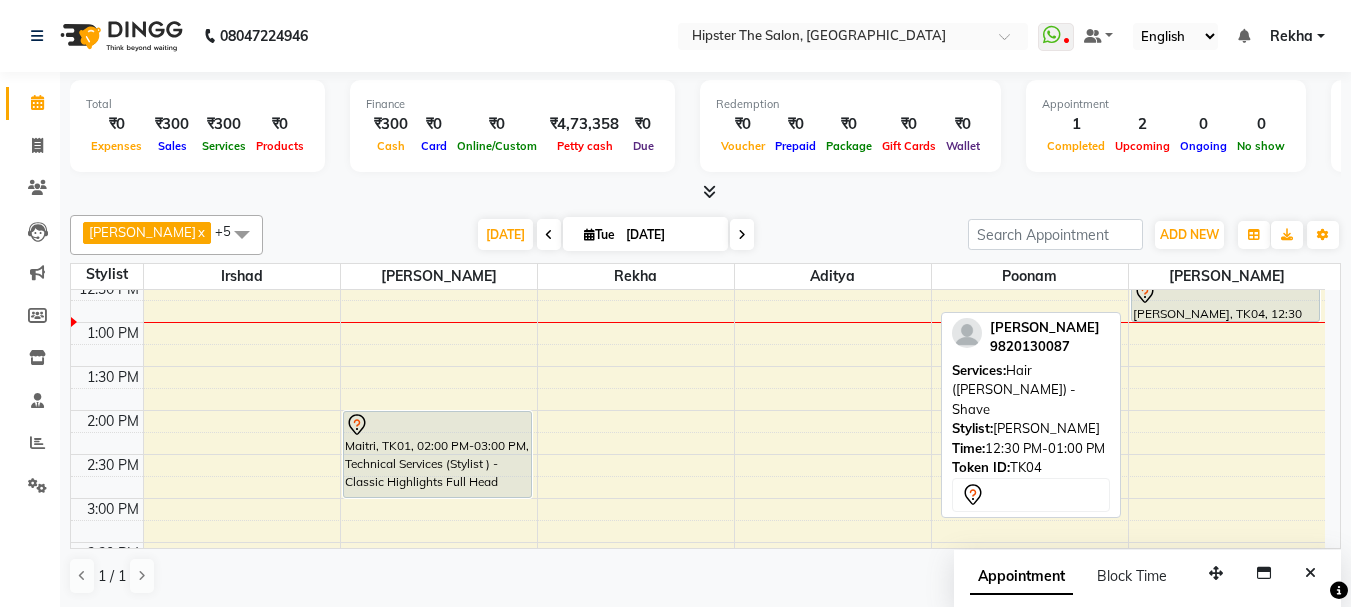 click on "[PERSON_NAME], TK04, 12:30 PM-01:00 PM, Hair ([PERSON_NAME]) - Shave" at bounding box center [1226, 300] 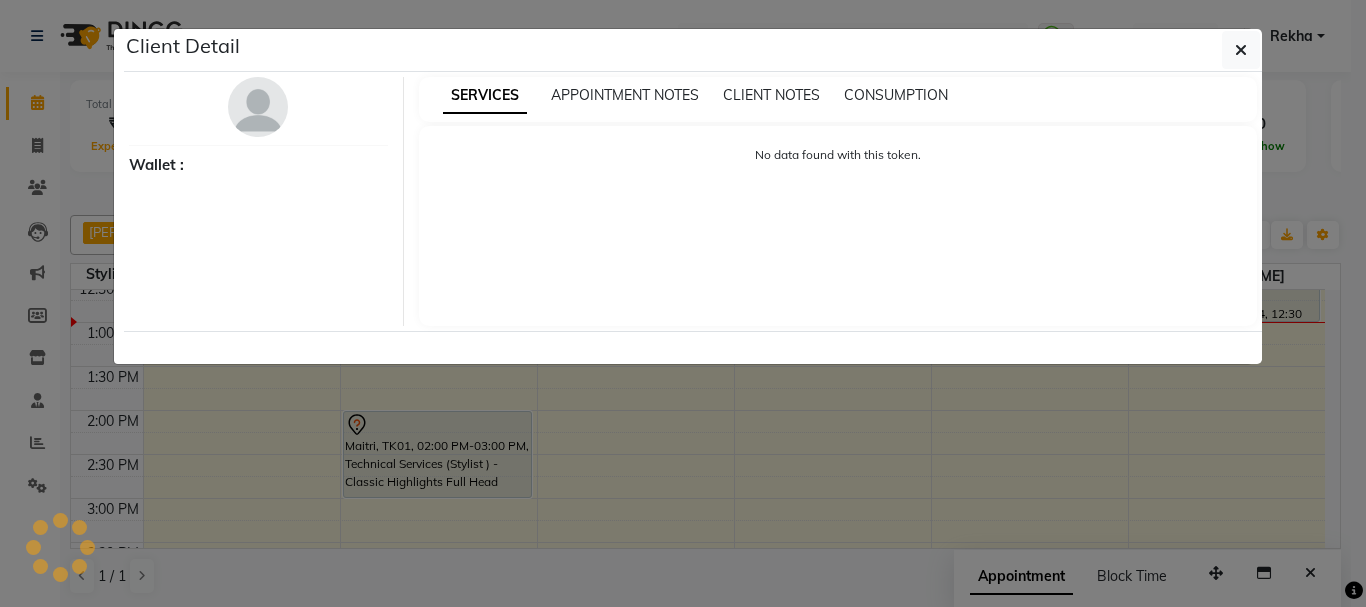 select on "7" 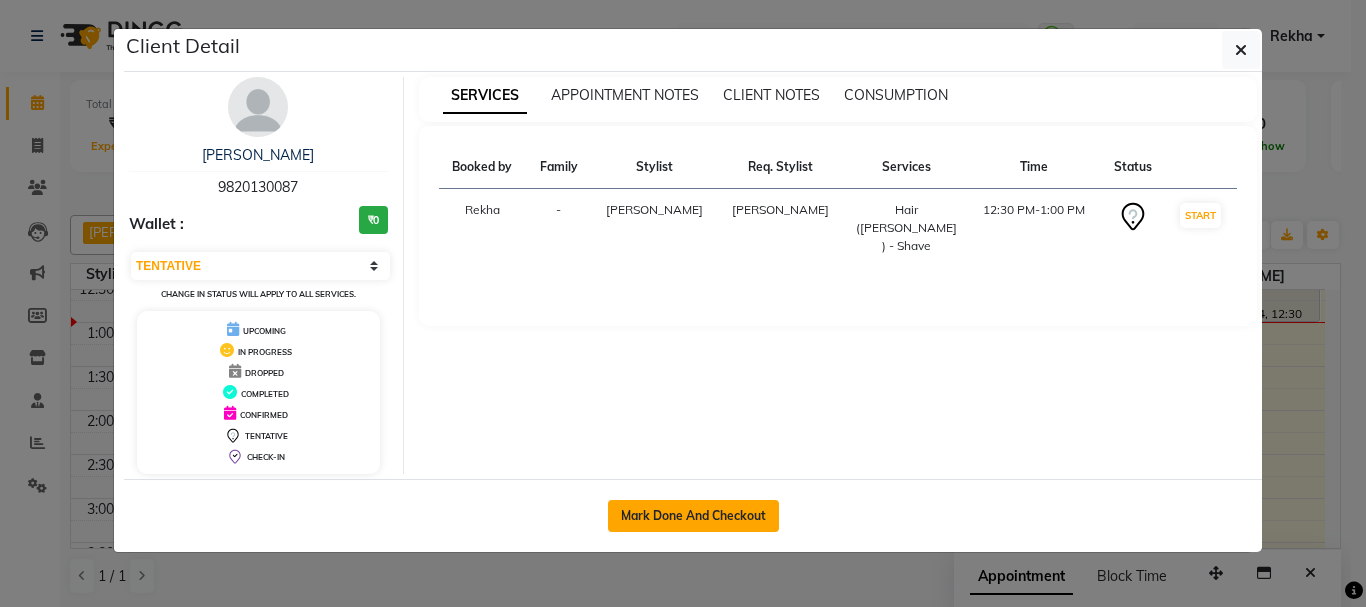 click on "Mark Done And Checkout" 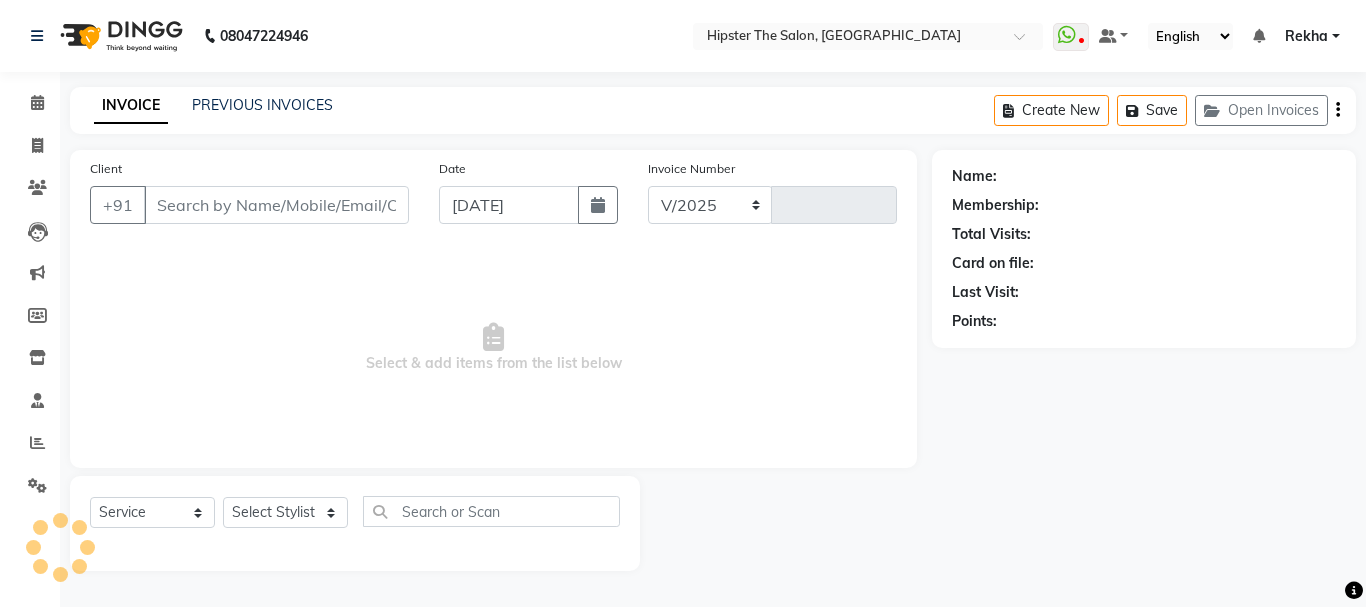 select on "5125" 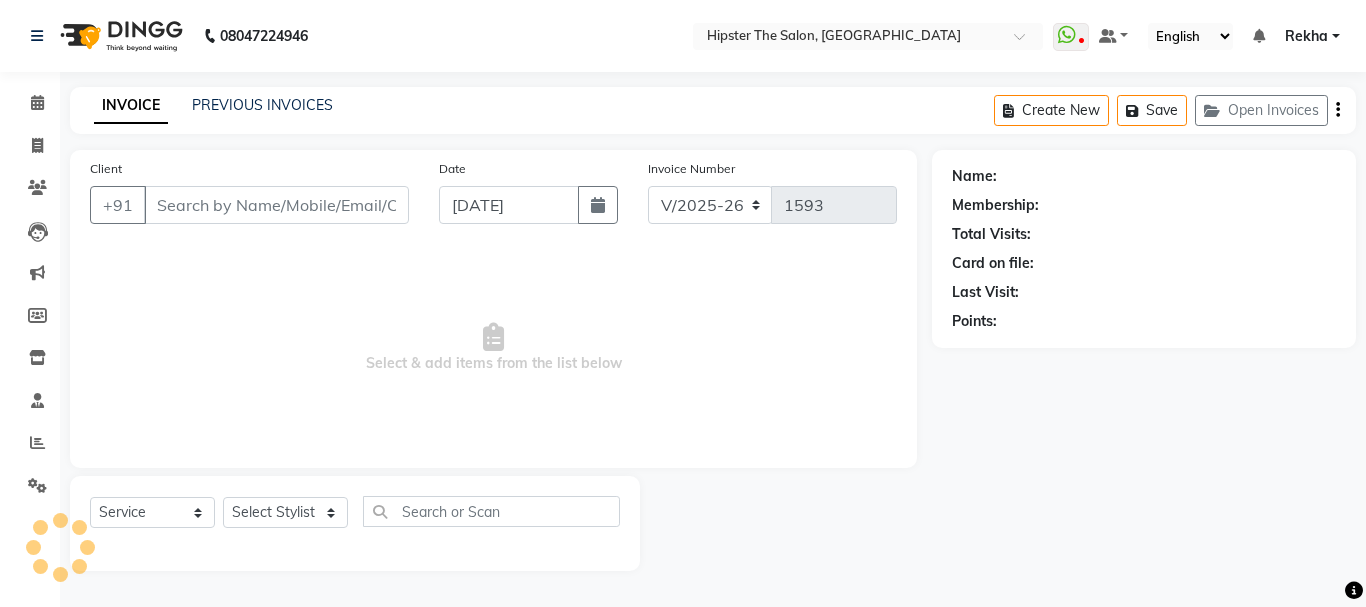 type on "9820130087" 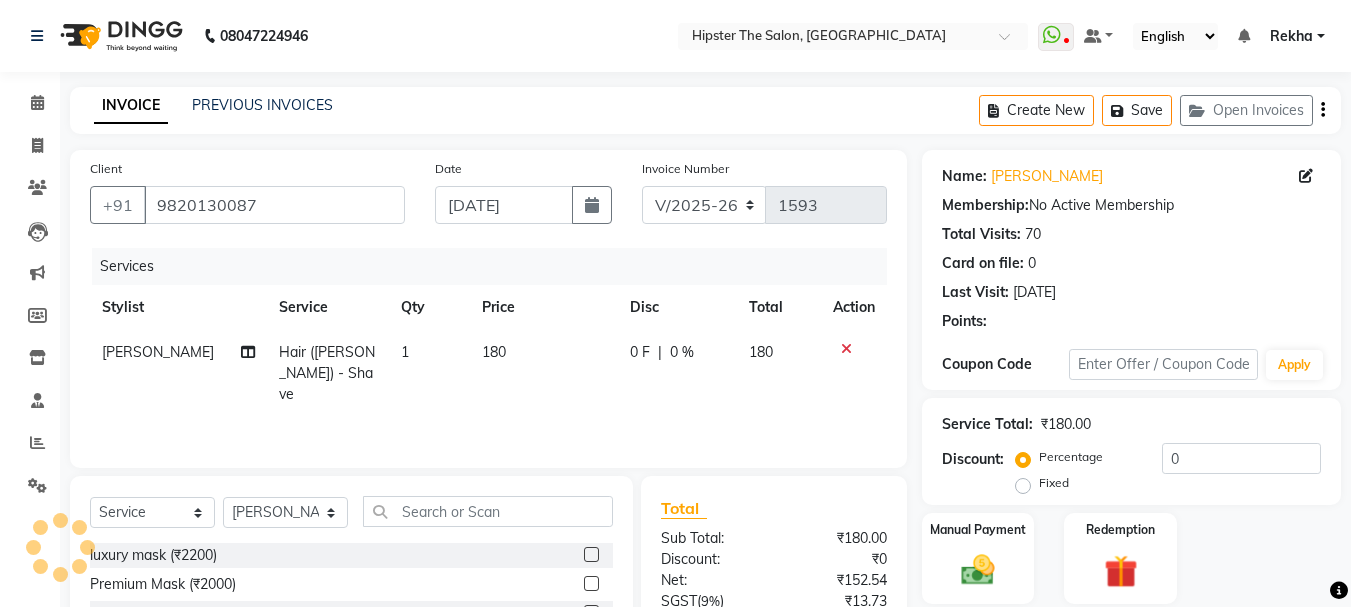 scroll, scrollTop: 194, scrollLeft: 0, axis: vertical 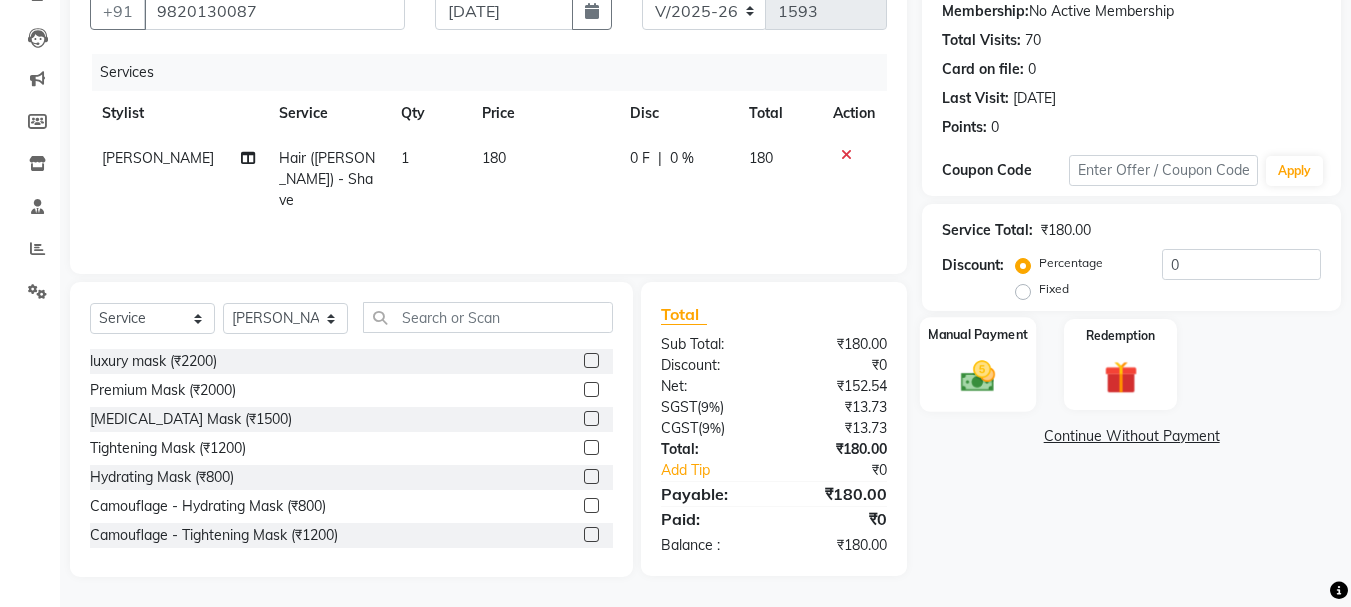 click 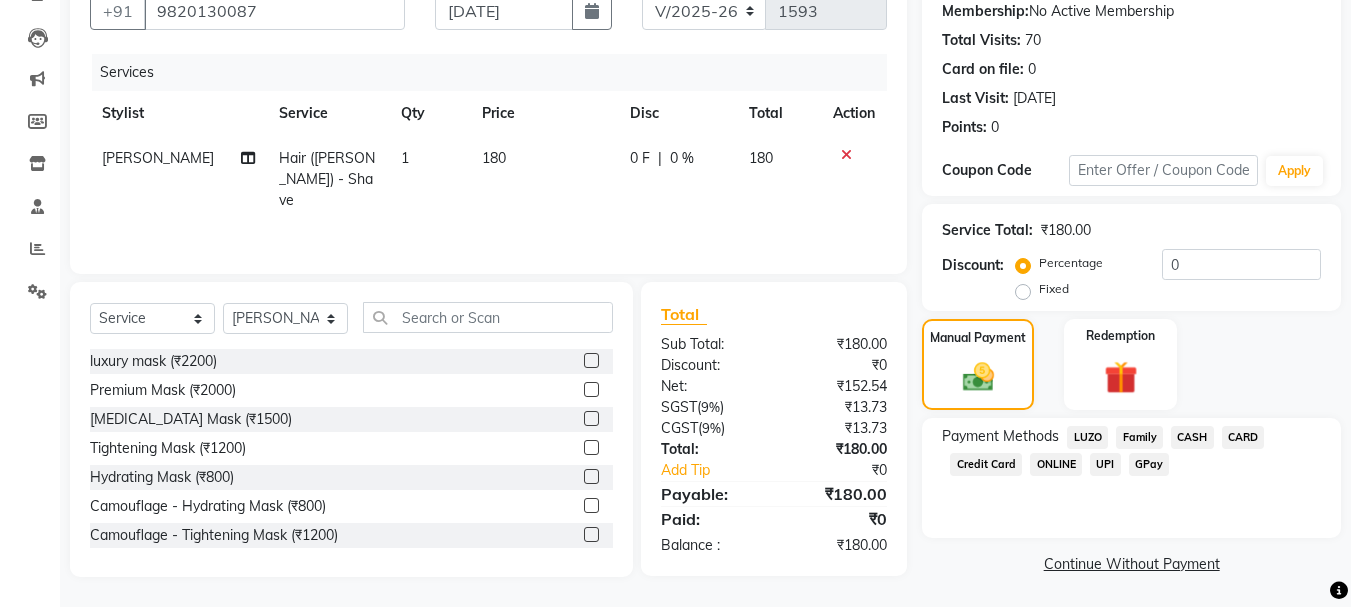 click on "GPay" 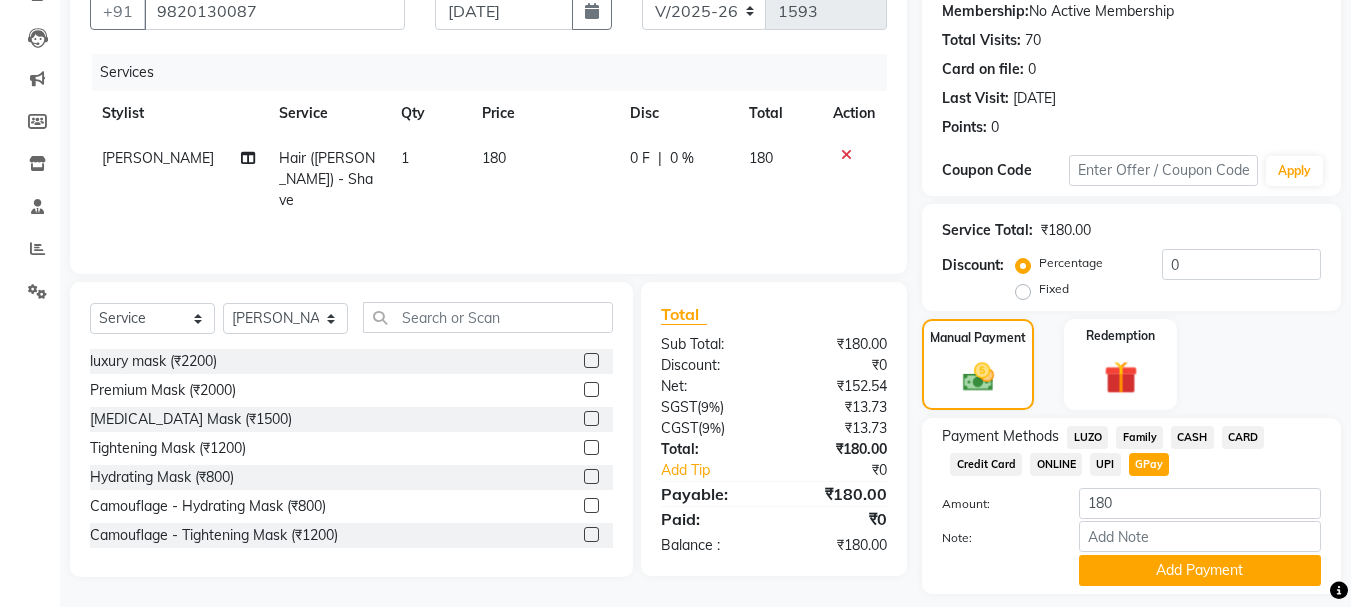 scroll, scrollTop: 252, scrollLeft: 0, axis: vertical 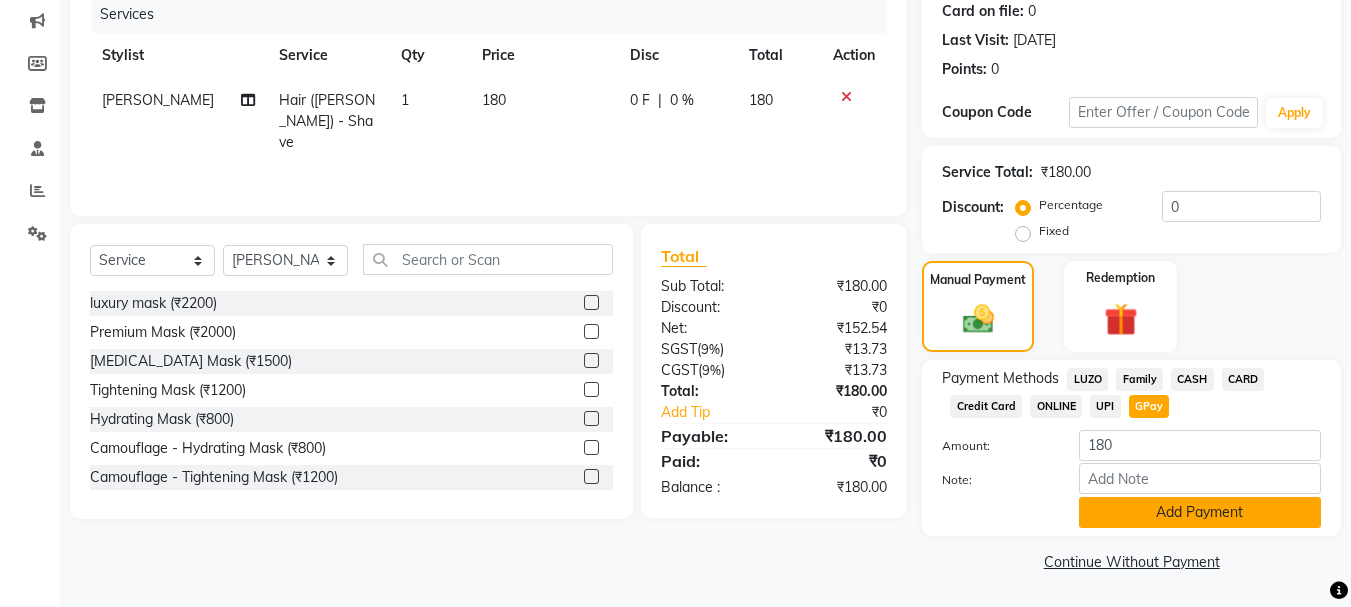 click on "Add Payment" 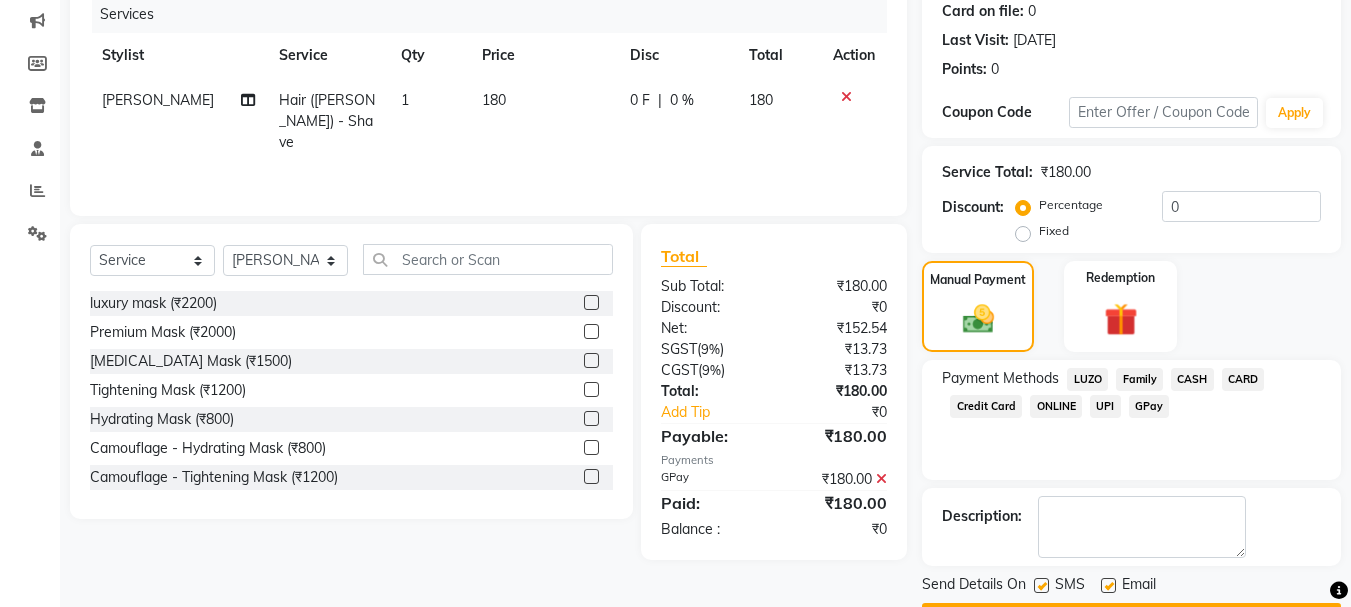 scroll, scrollTop: 309, scrollLeft: 0, axis: vertical 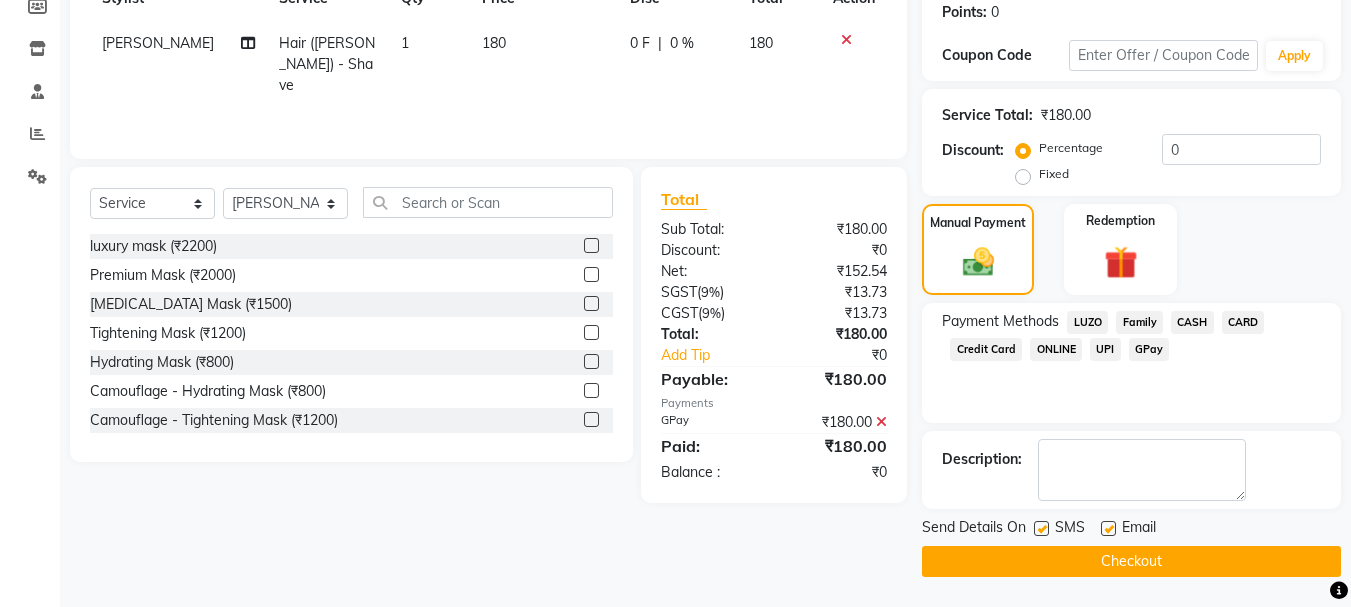 click on "Checkout" 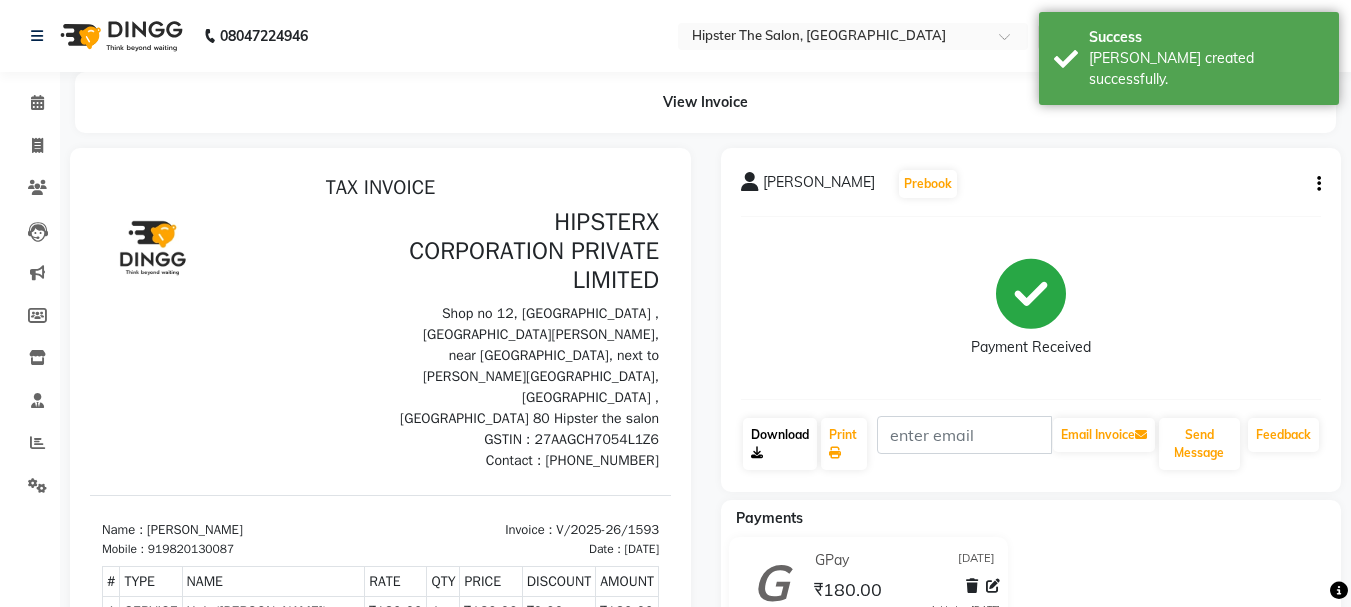 scroll, scrollTop: 0, scrollLeft: 0, axis: both 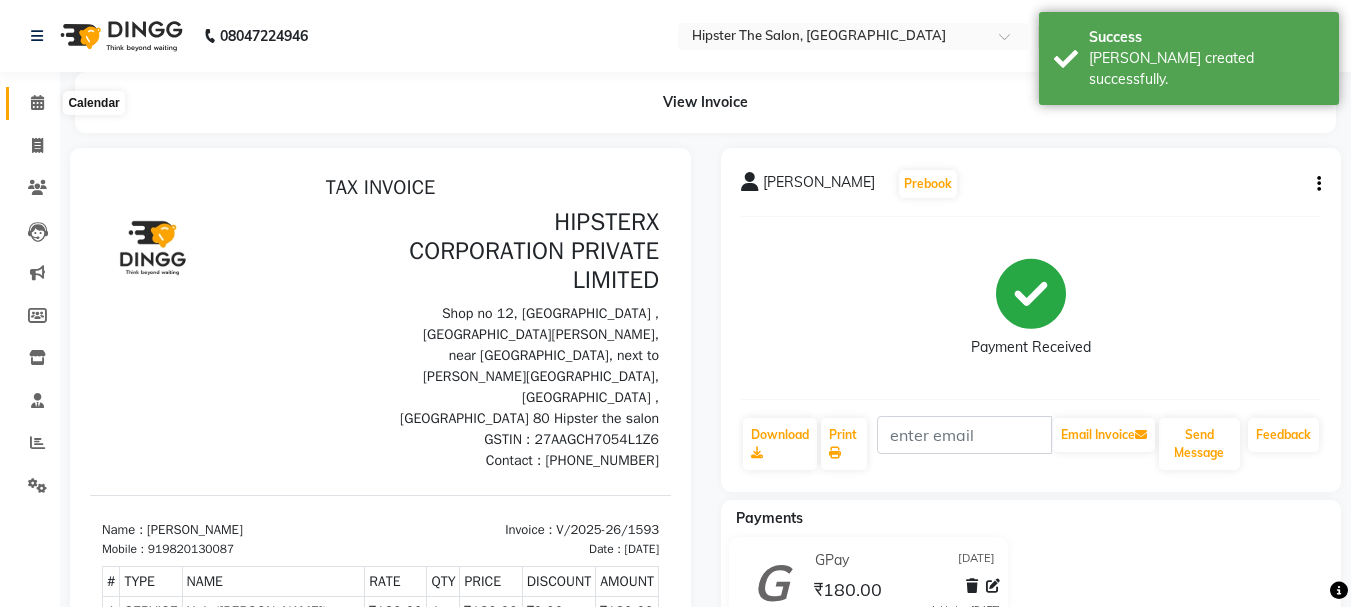 click 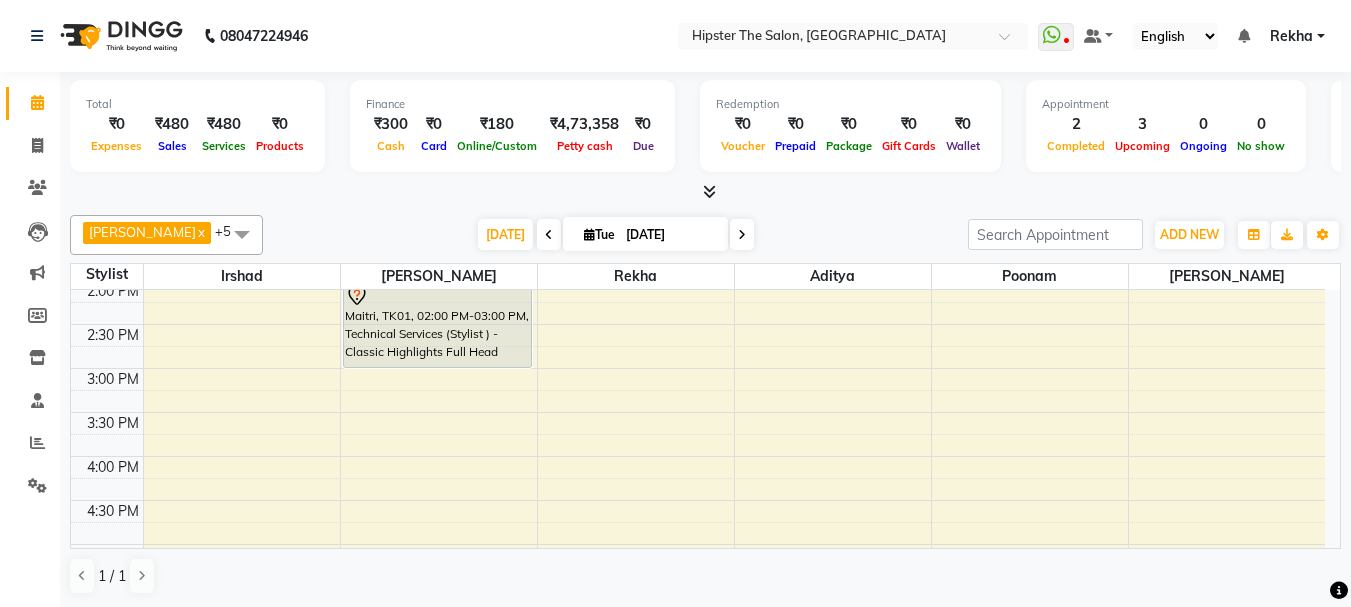 scroll, scrollTop: 573, scrollLeft: 0, axis: vertical 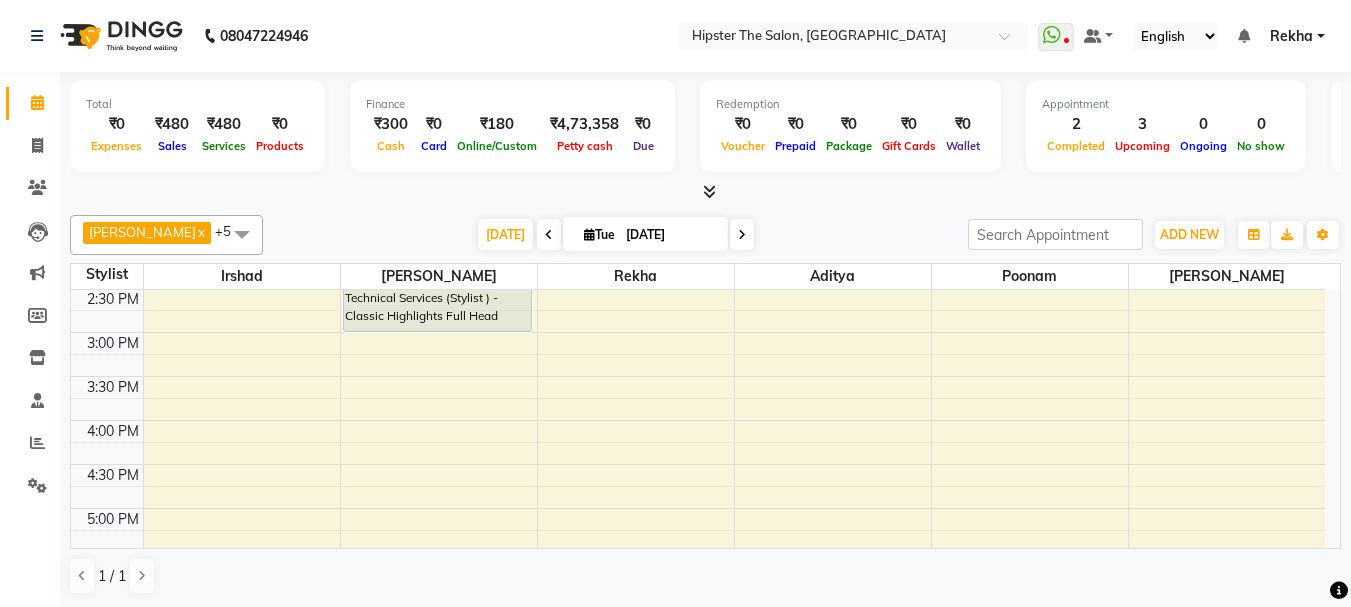 click on "8:00 AM 8:30 AM 9:00 AM 9:30 AM 10:00 AM 10:30 AM 11:00 AM 11:30 AM 12:00 PM 12:30 PM 1:00 PM 1:30 PM 2:00 PM 2:30 PM 3:00 PM 3:30 PM 4:00 PM 4:30 PM 5:00 PM 5:30 PM 6:00 PM 6:30 PM 7:00 PM 7:30 PM 8:00 PM 8:30 PM 9:00 PM 9:30 PM 10:00 PM 10:30 PM             [GEOGRAPHIC_DATA], TK01, 02:00 PM-03:00 PM, Technical Services (Stylist ) - Classic Highlights Full Head             ashwini, TK03, 06:30 PM-07:30 PM, Hair (Stylist ) - Wash Cut And Styling             [PERSON_NAME], TK05, 06:30 PM-07:30 PM, Hair Care (Stylist ) - Hair Spa 1     [PERSON_NAME], TK02, 10:15 AM-10:45 AM, Hair ([PERSON_NAME]) - Wash Cut And Styling     [PERSON_NAME], TK04, 12:30 PM-01:00 PM, Hair ([PERSON_NAME]) - Shave" at bounding box center [698, 376] 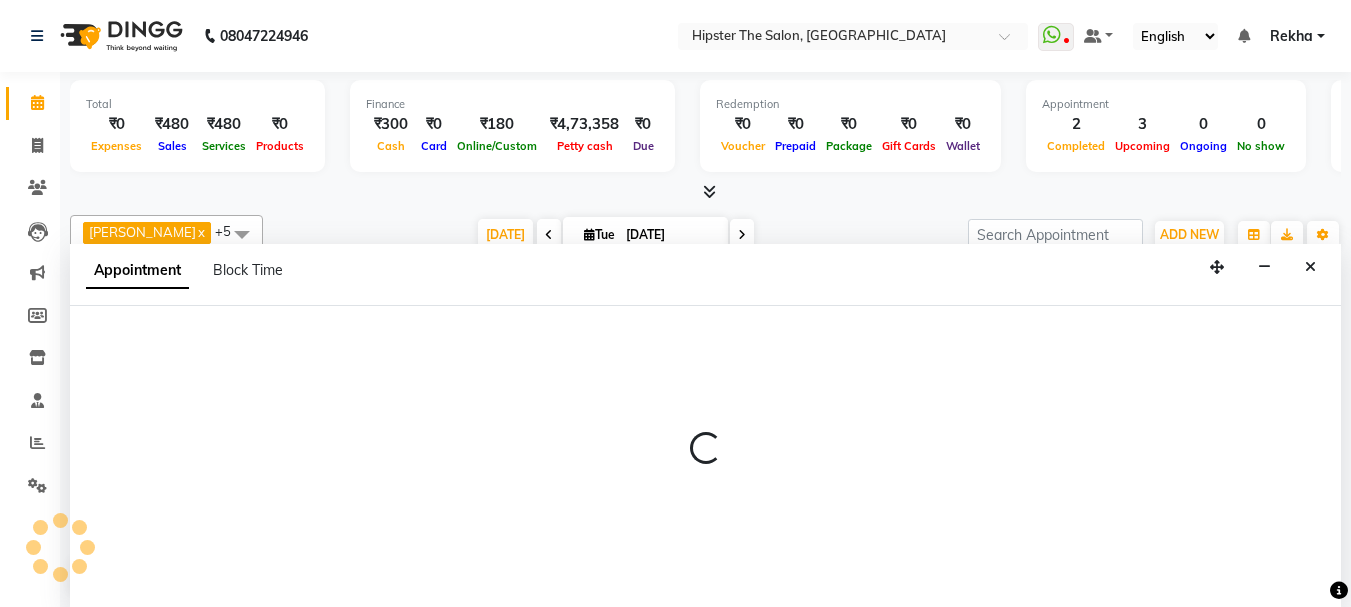 scroll, scrollTop: 1, scrollLeft: 0, axis: vertical 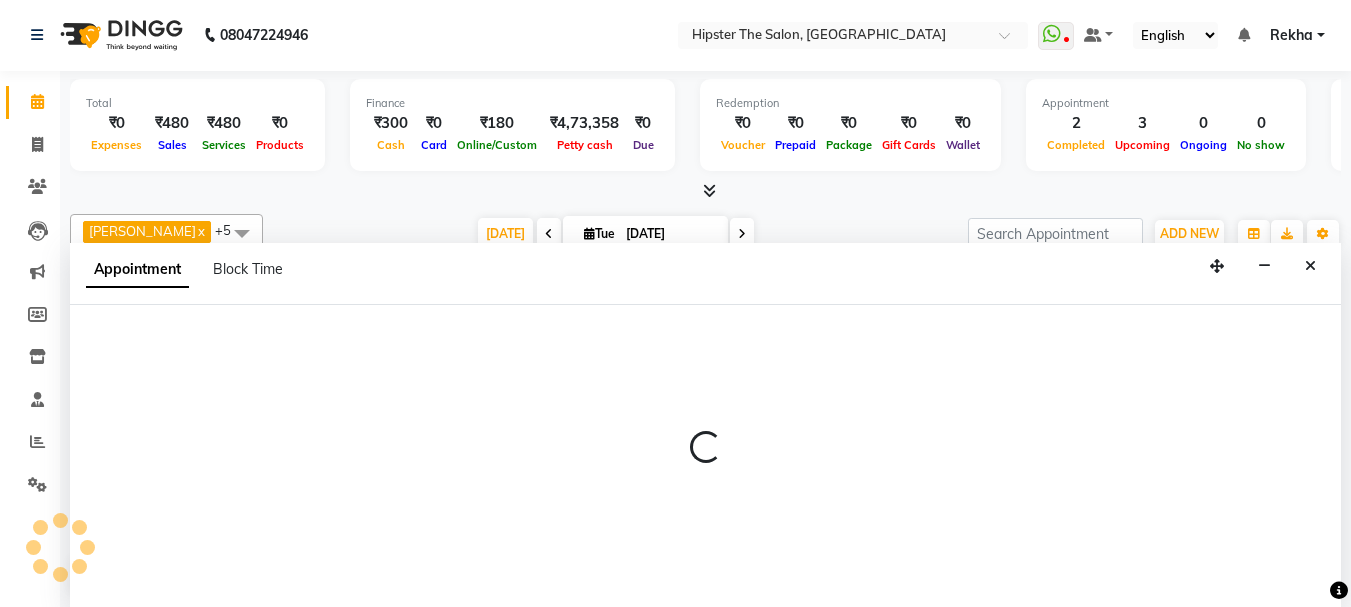 select on "32384" 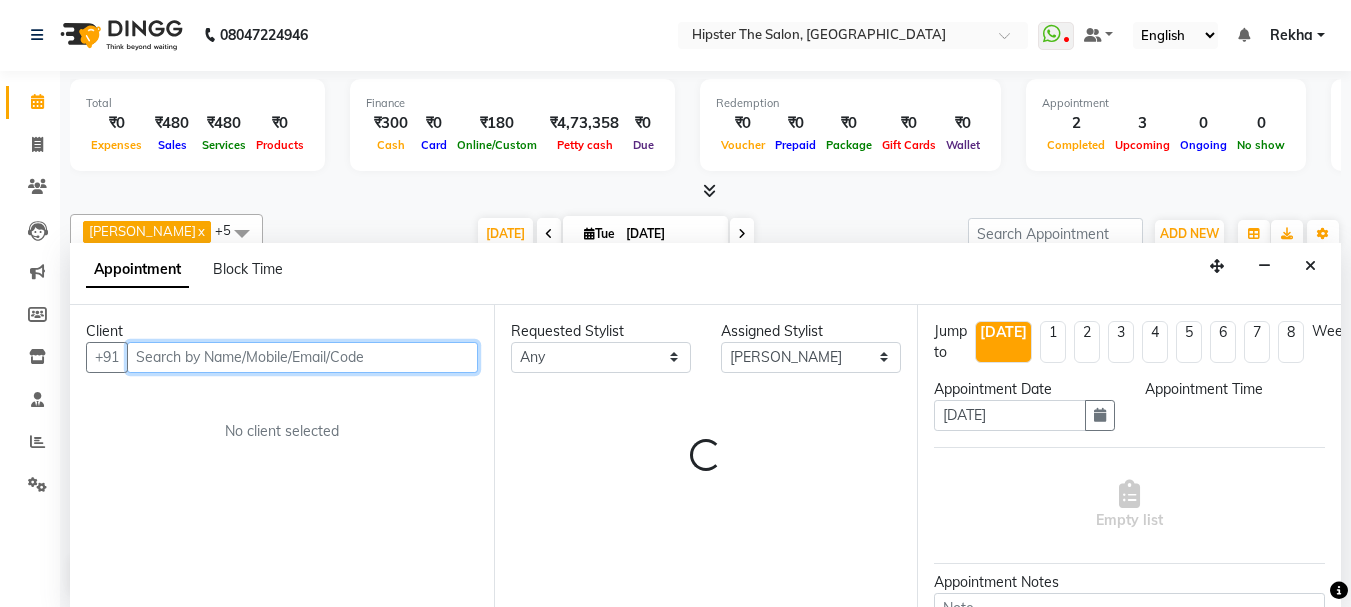 select on "960" 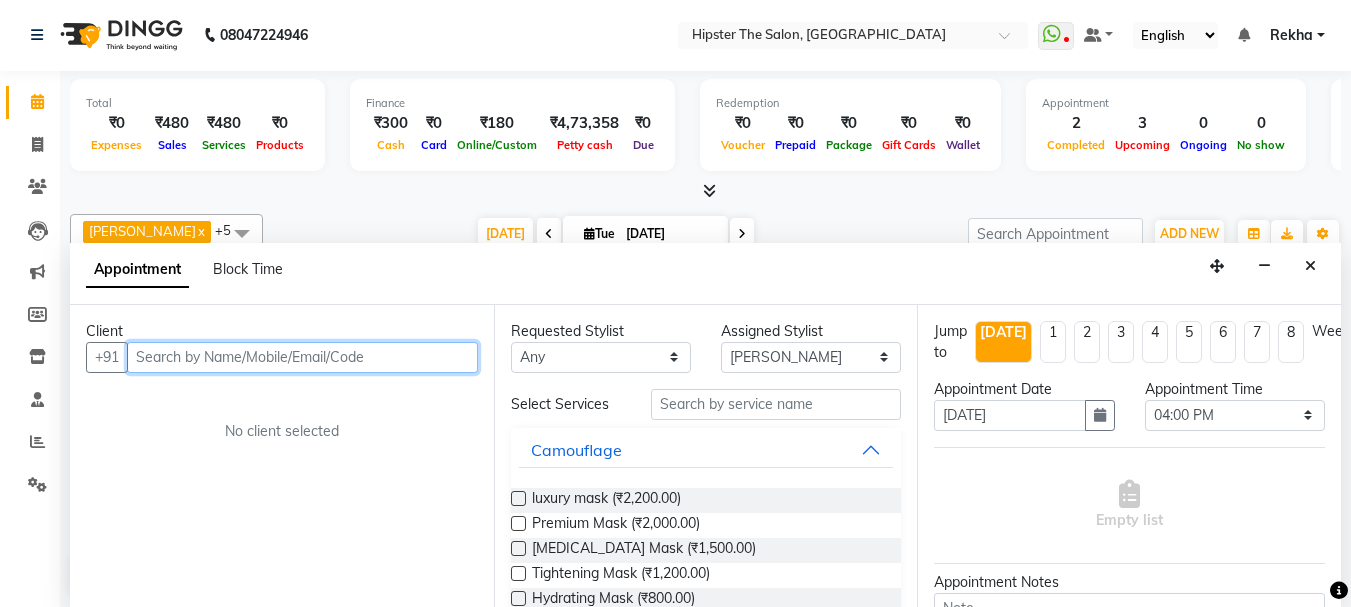 click at bounding box center [302, 357] 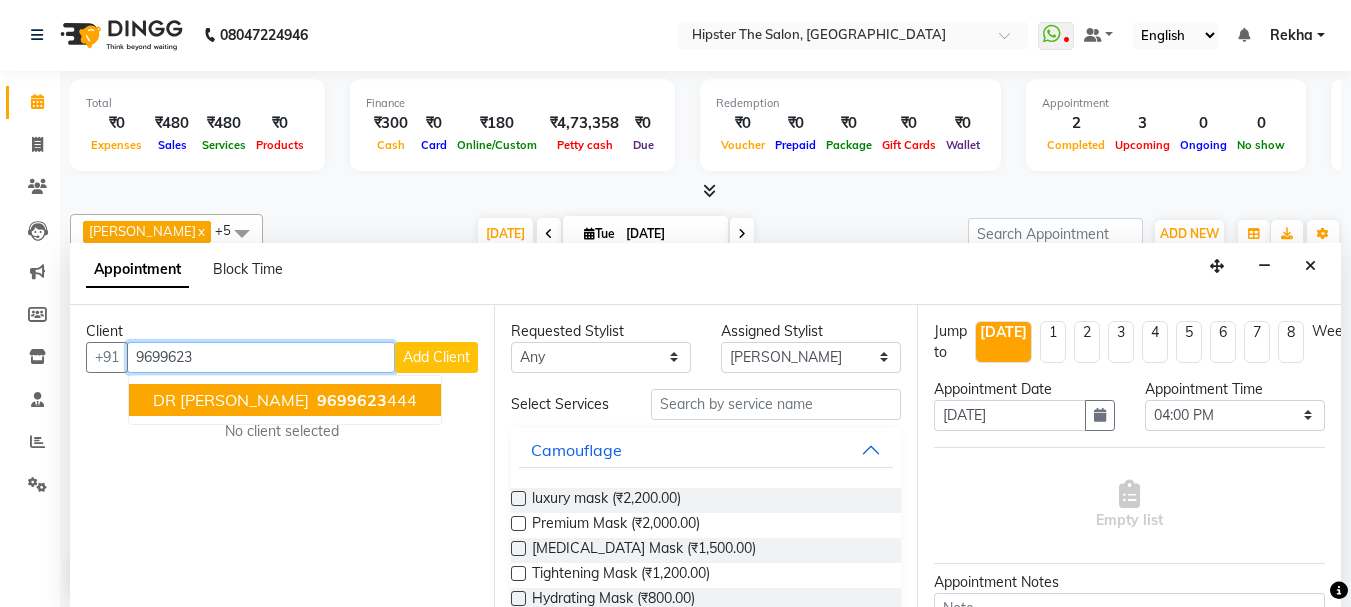 click on "9699623" at bounding box center (352, 400) 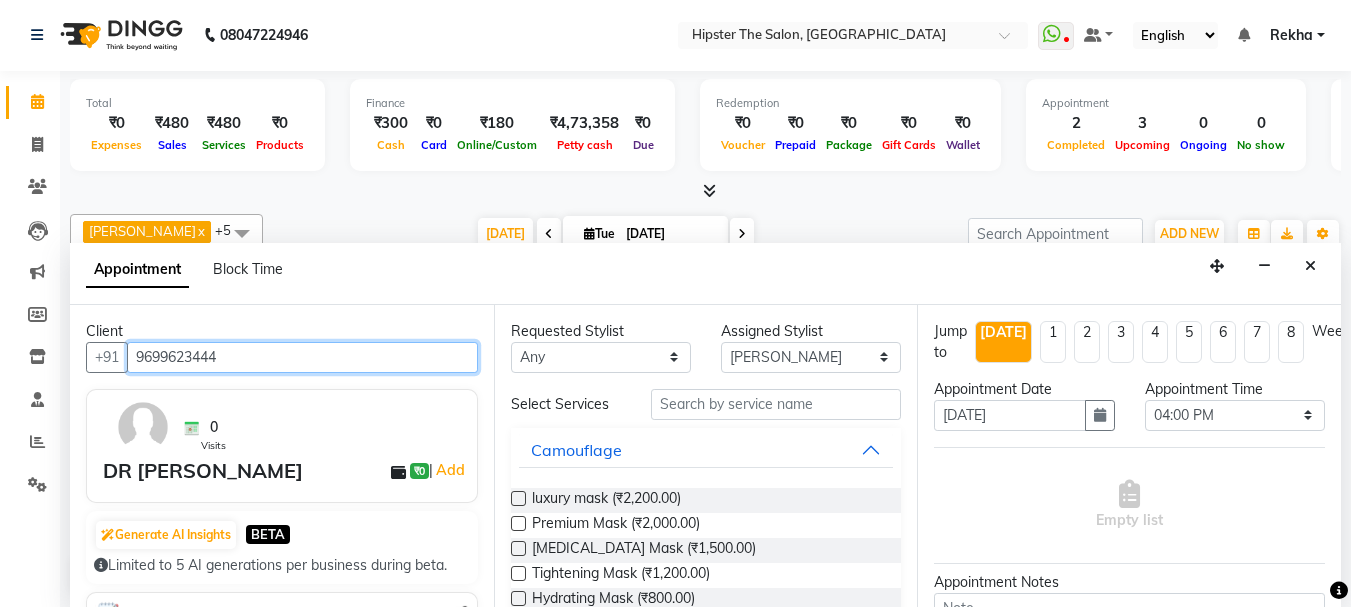 type on "9699623444" 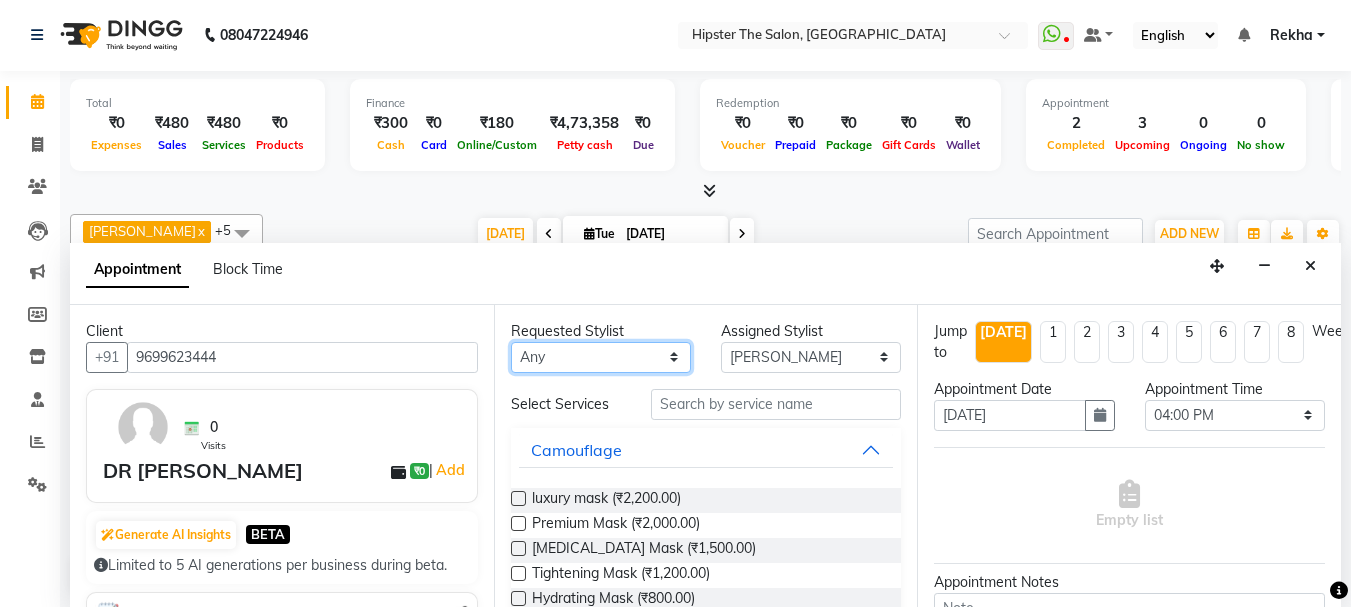 click on "Any [PERSON_NAME] [PERSON_NAME] Anup [PERSON_NAME] diya [PERSON_NAME] Lucky [PERSON_NAME]  [PERSON_NAME] [PERSON_NAME] [PERSON_NAME] Rekha [PERSON_NAME] [PERSON_NAME]  umroy [PERSON_NAME] [PERSON_NAME]" at bounding box center (601, 357) 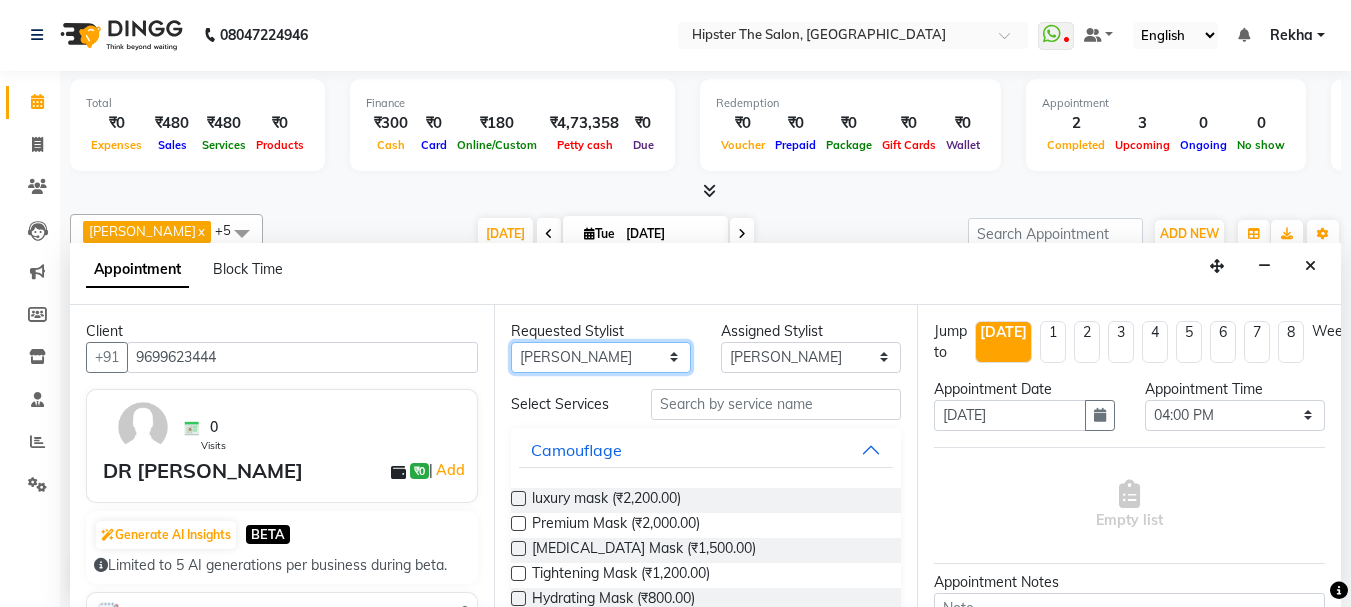 click on "Any [PERSON_NAME] [PERSON_NAME] Anup [PERSON_NAME] diya [PERSON_NAME] Lucky [PERSON_NAME]  [PERSON_NAME] [PERSON_NAME] [PERSON_NAME] Rekha [PERSON_NAME] [PERSON_NAME]  umroy [PERSON_NAME] [PERSON_NAME]" at bounding box center (601, 357) 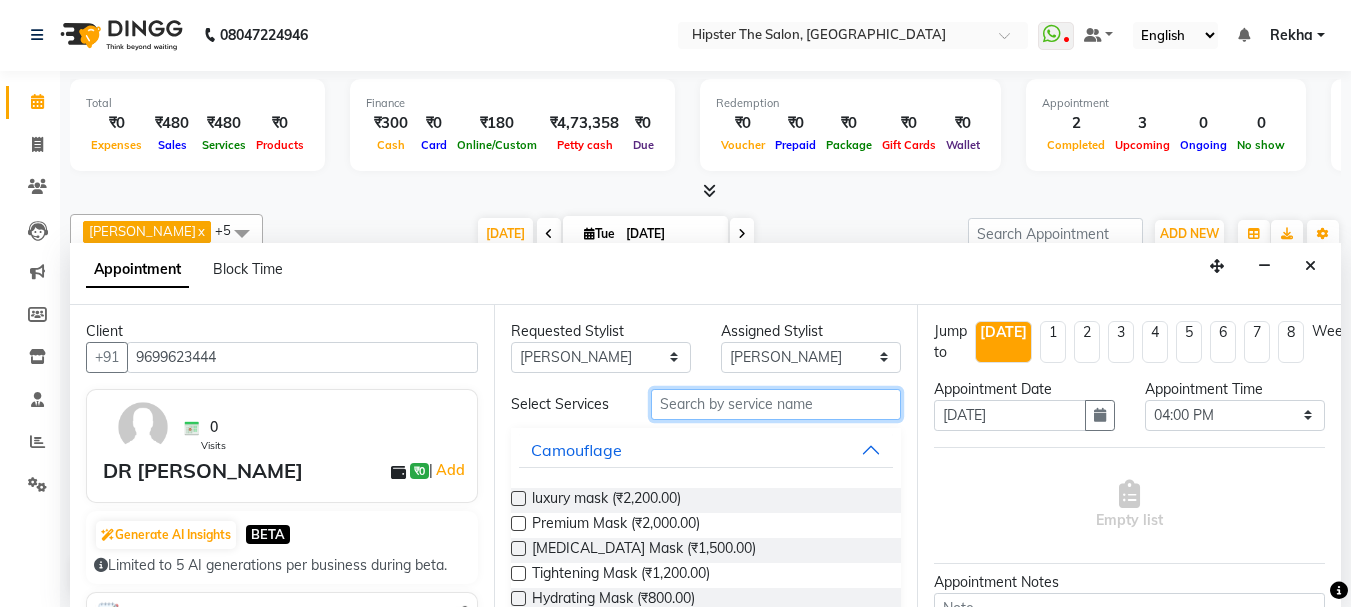 click at bounding box center [776, 404] 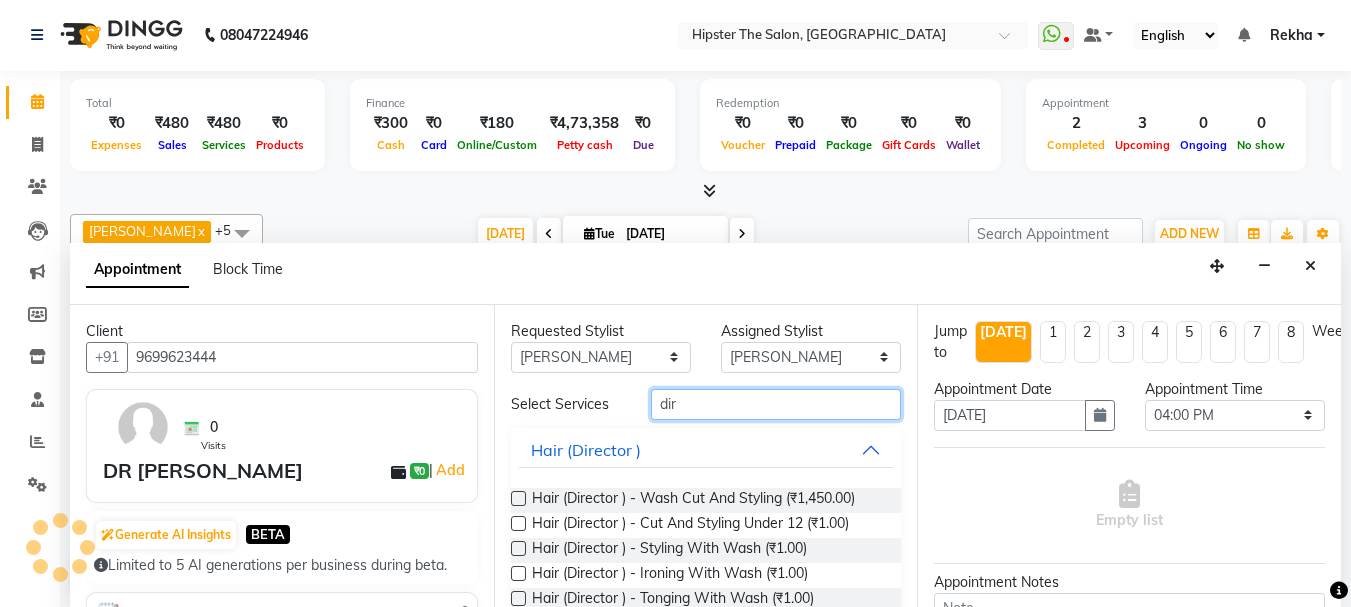type on "dir" 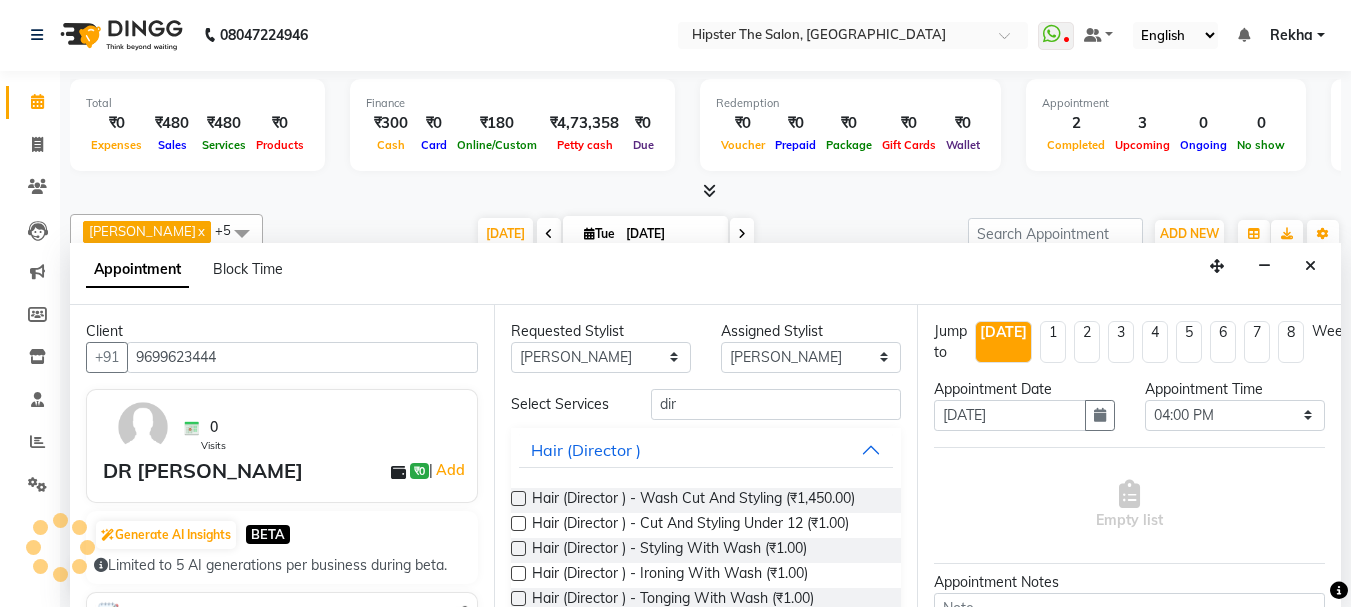 click at bounding box center [518, 498] 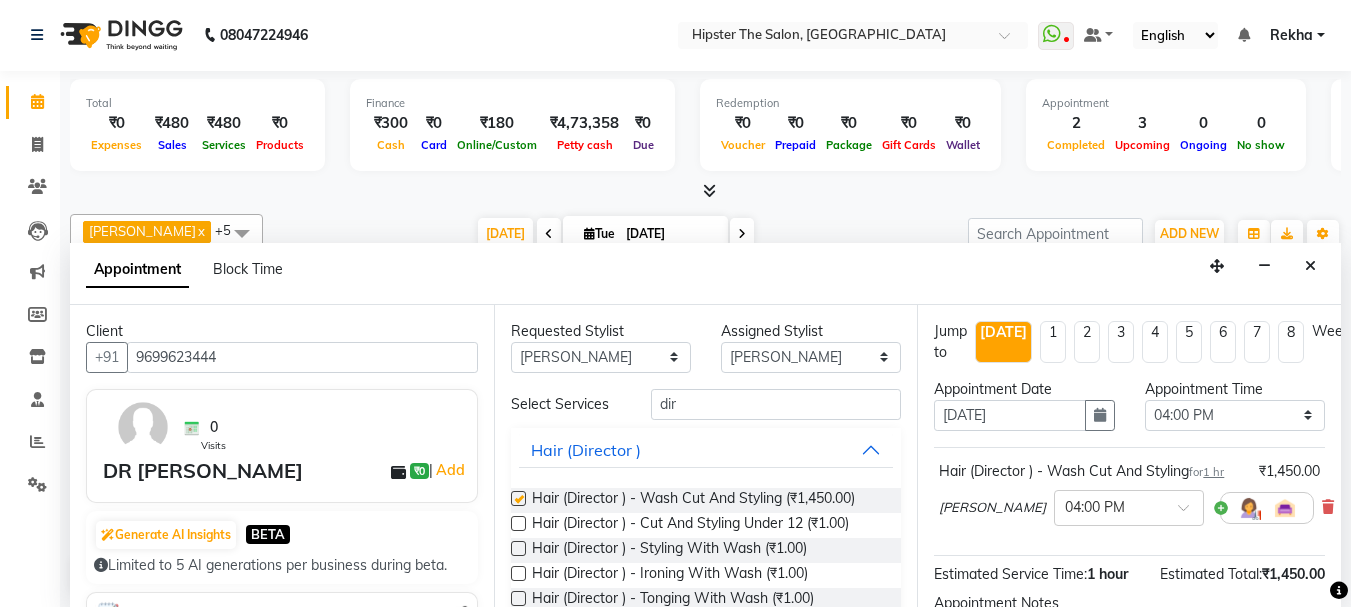 checkbox on "false" 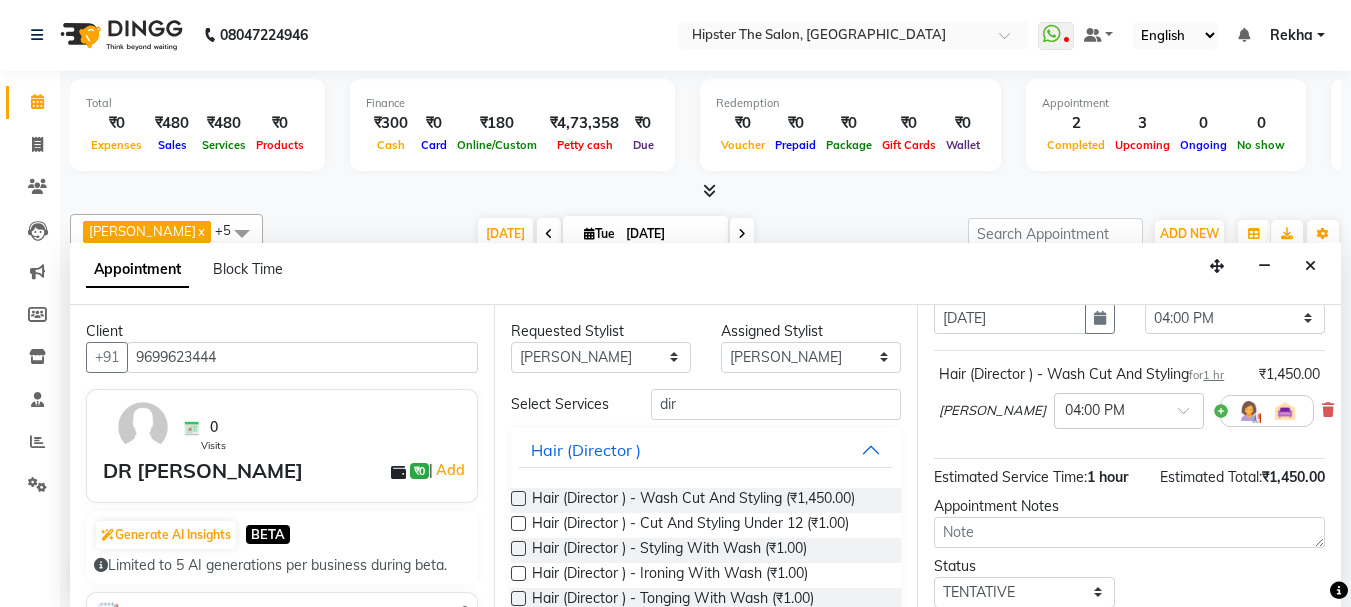 scroll, scrollTop: 239, scrollLeft: 0, axis: vertical 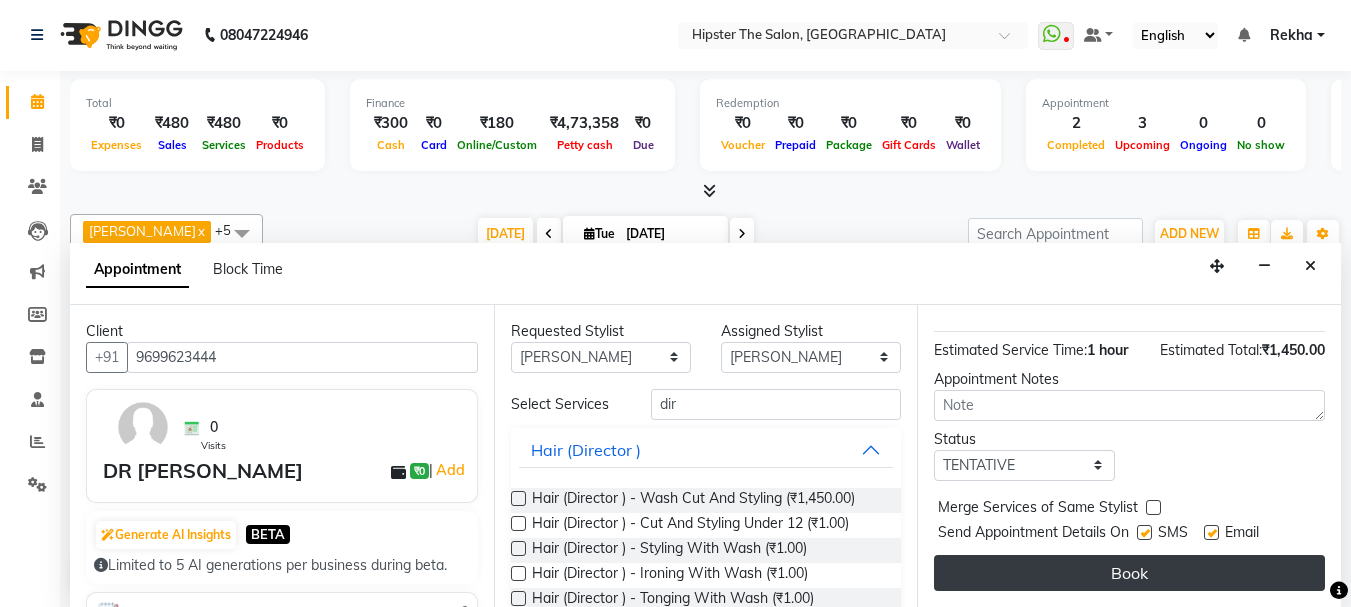 click on "Book" at bounding box center [1129, 573] 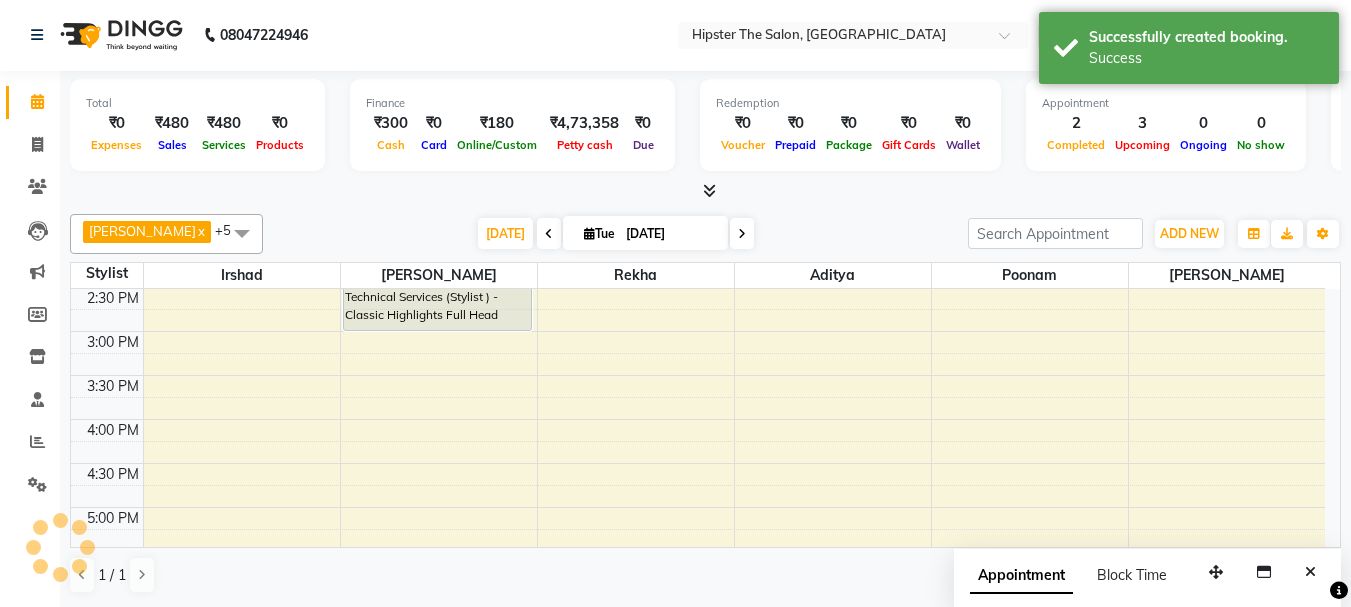 scroll, scrollTop: 0, scrollLeft: 0, axis: both 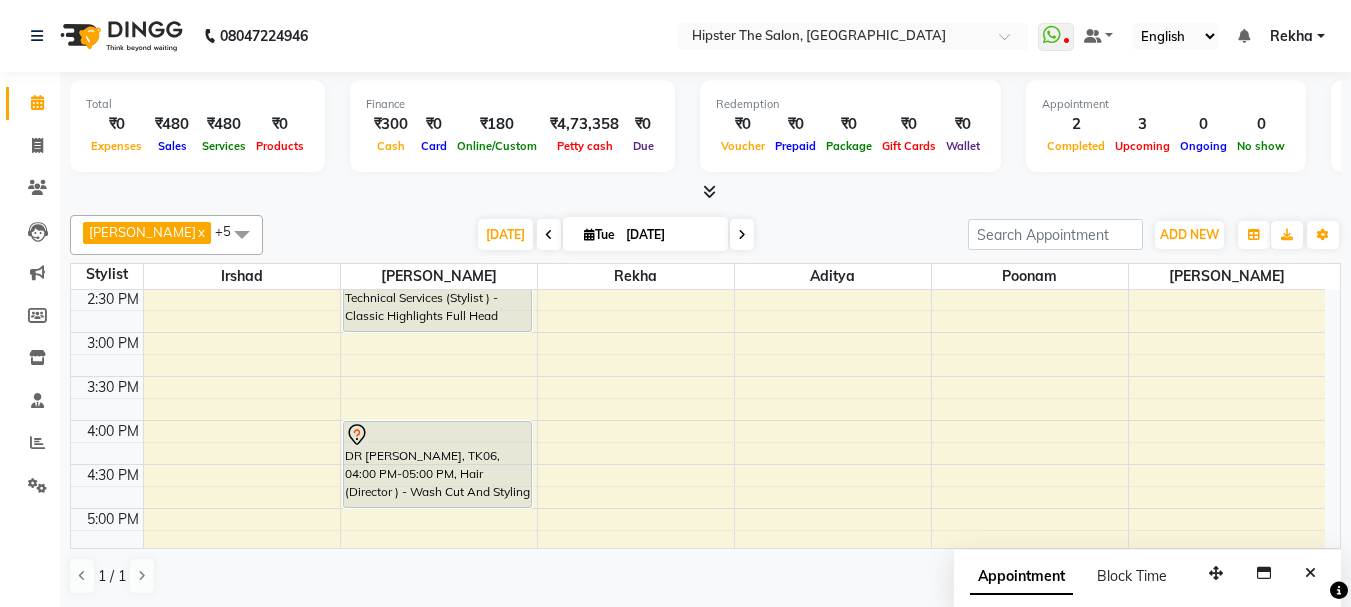 click on "Appointment Block Time" at bounding box center (1147, 581) 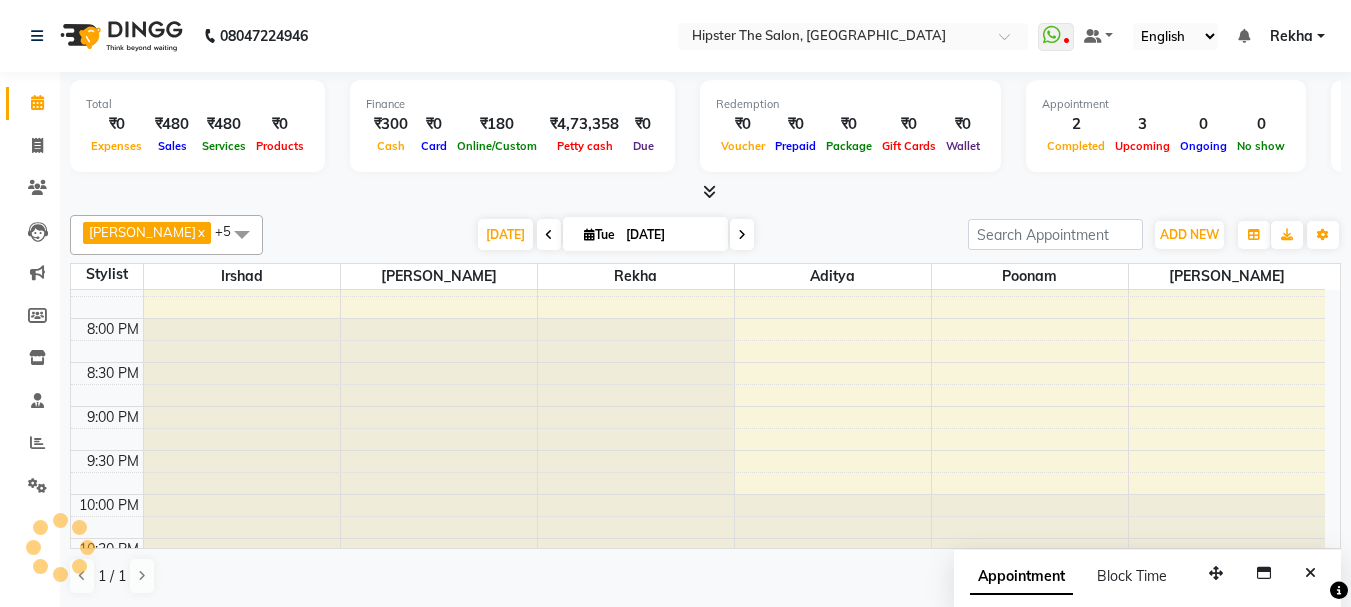 click on "8:00 AM 8:30 AM 9:00 AM 9:30 AM 10:00 AM 10:30 AM 11:00 AM 11:30 AM 12:00 PM 12:30 PM 1:00 PM 1:30 PM 2:00 PM 2:30 PM 3:00 PM 3:30 PM 4:00 PM 4:30 PM 5:00 PM 5:30 PM 6:00 PM 6:30 PM 7:00 PM 7:30 PM 8:00 PM 8:30 PM 9:00 PM 9:30 PM 10:00 PM 10:30 PM             Maitri, TK01, 02:00 PM-03:00 PM, Technical Services (Stylist ) - Classic Highlights Full Head             DR [PERSON_NAME], TK06, 04:00 PM-05:00 PM, Hair (Director ) - Wash Cut And Styling             ashwini, TK03, 06:30 PM-07:30 PM, Hair (Stylist ) - Wash Cut And Styling             [PERSON_NAME], TK05, 06:30 PM-07:30 PM, Hair Care (Stylist ) - Hair Spa 1     [PERSON_NAME], TK02, 10:15 AM-10:45 AM, Hair ([PERSON_NAME]) - Wash Cut And Styling     [PERSON_NAME], TK04, 12:30 PM-01:00 PM, Hair ([PERSON_NAME]) - Shave" at bounding box center (698, -78) 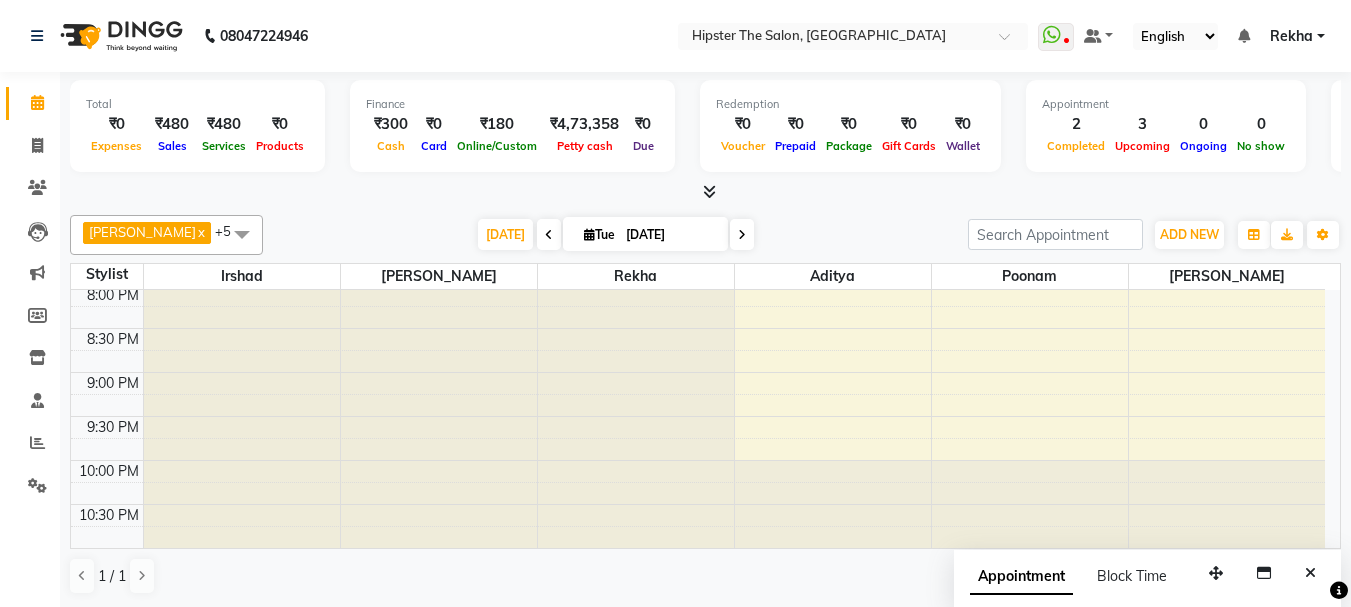 scroll, scrollTop: 1, scrollLeft: 0, axis: vertical 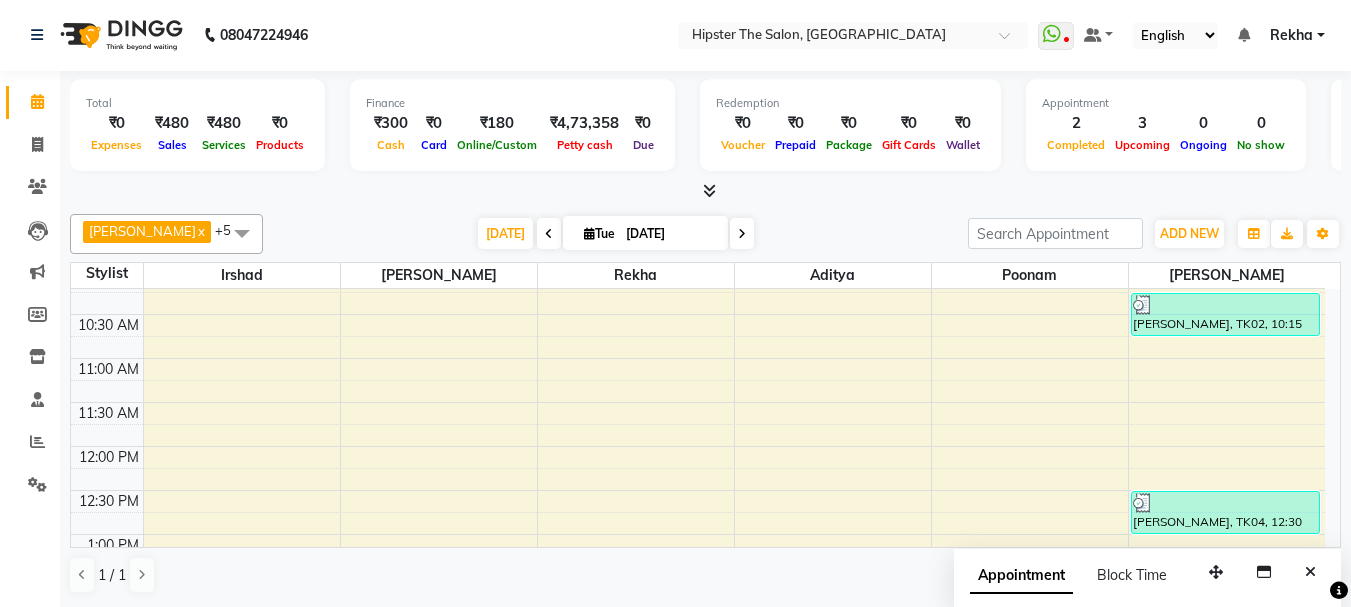 click at bounding box center [742, 234] 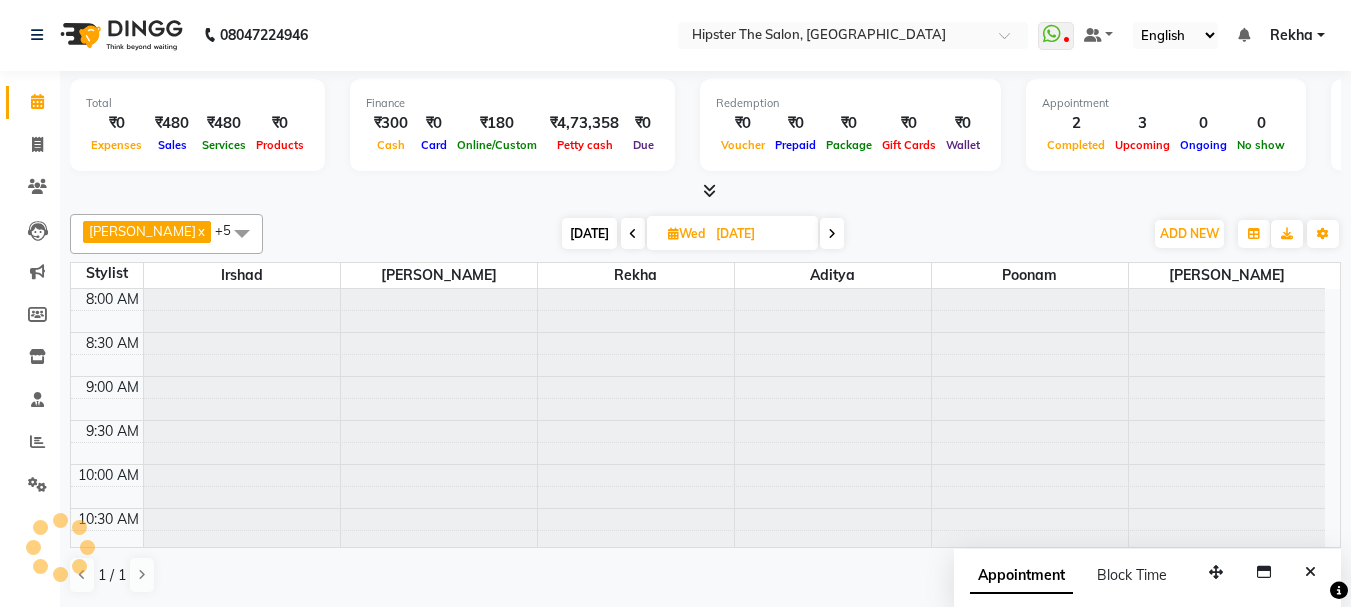 scroll, scrollTop: 441, scrollLeft: 0, axis: vertical 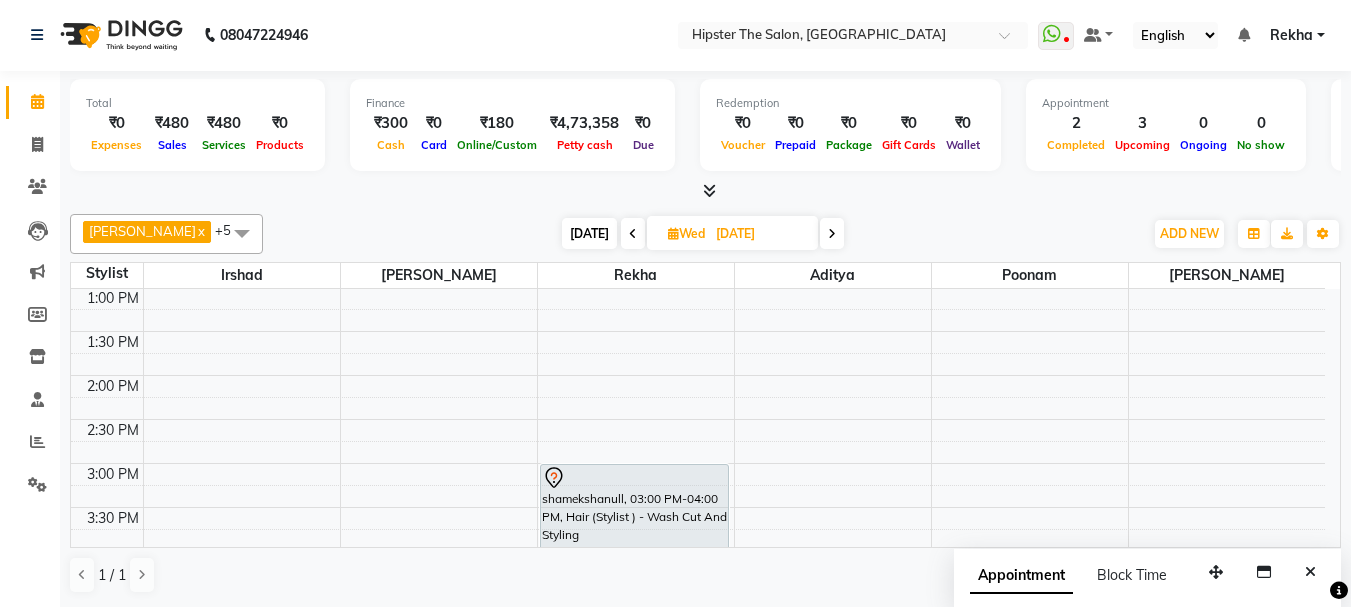 click on "8:00 AM 8:30 AM 9:00 AM 9:30 AM 10:00 AM 10:30 AM 11:00 AM 11:30 AM 12:00 PM 12:30 PM 1:00 PM 1:30 PM 2:00 PM 2:30 PM 3:00 PM 3:30 PM 4:00 PM 4:30 PM 5:00 PM 5:30 PM 6:00 PM 6:30 PM 7:00 PM 7:30 PM 8:00 PM 8:30 PM 9:00 PM 9:30 PM 10:00 PM 10:30 PM             shamekshanull, 03:00 PM-04:00 PM, Hair (Stylist ) - Wash Cut And Styling" at bounding box center (698, 507) 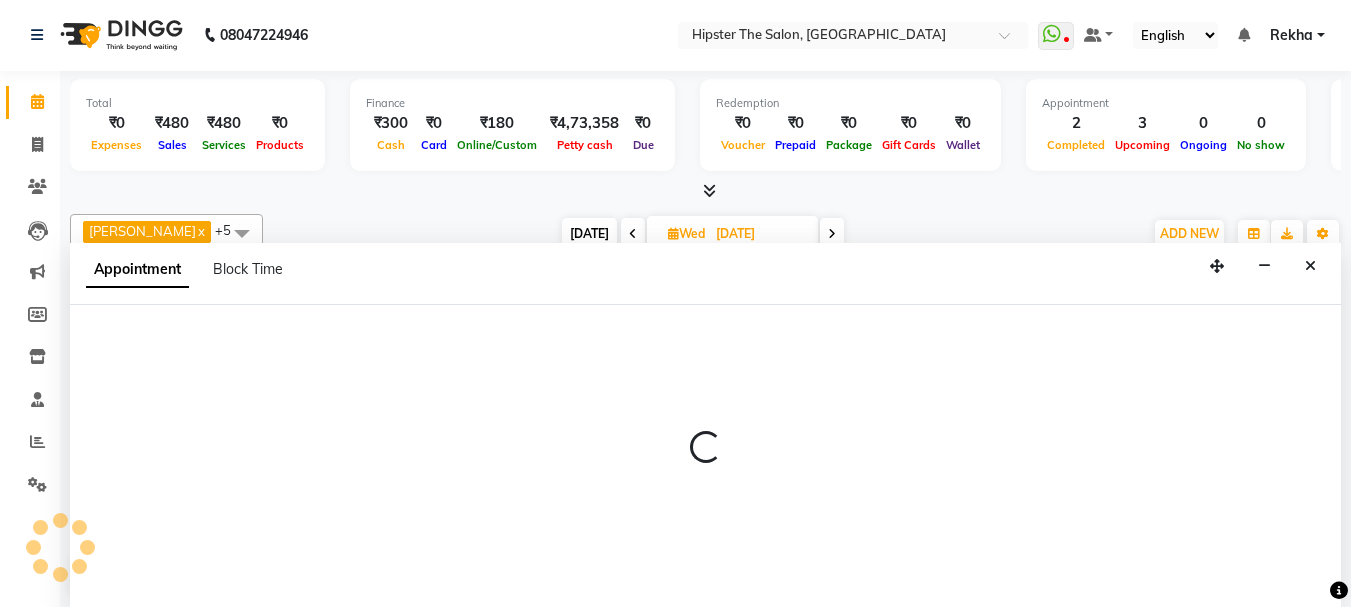 select on "50153" 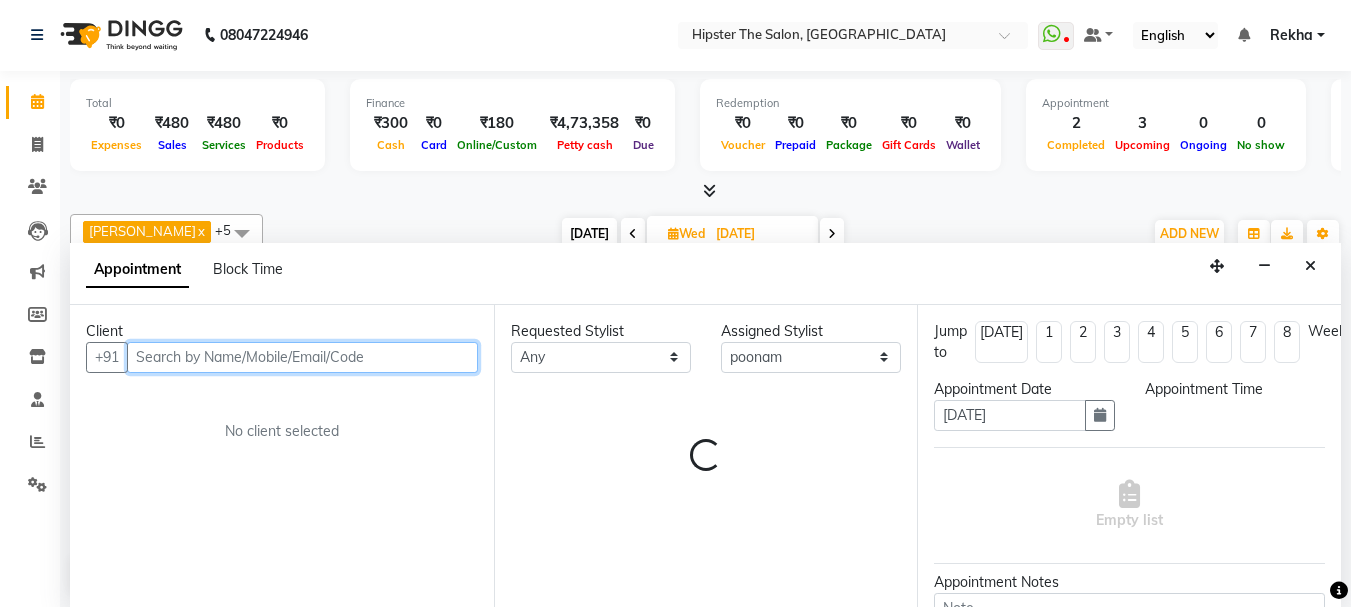 select on "870" 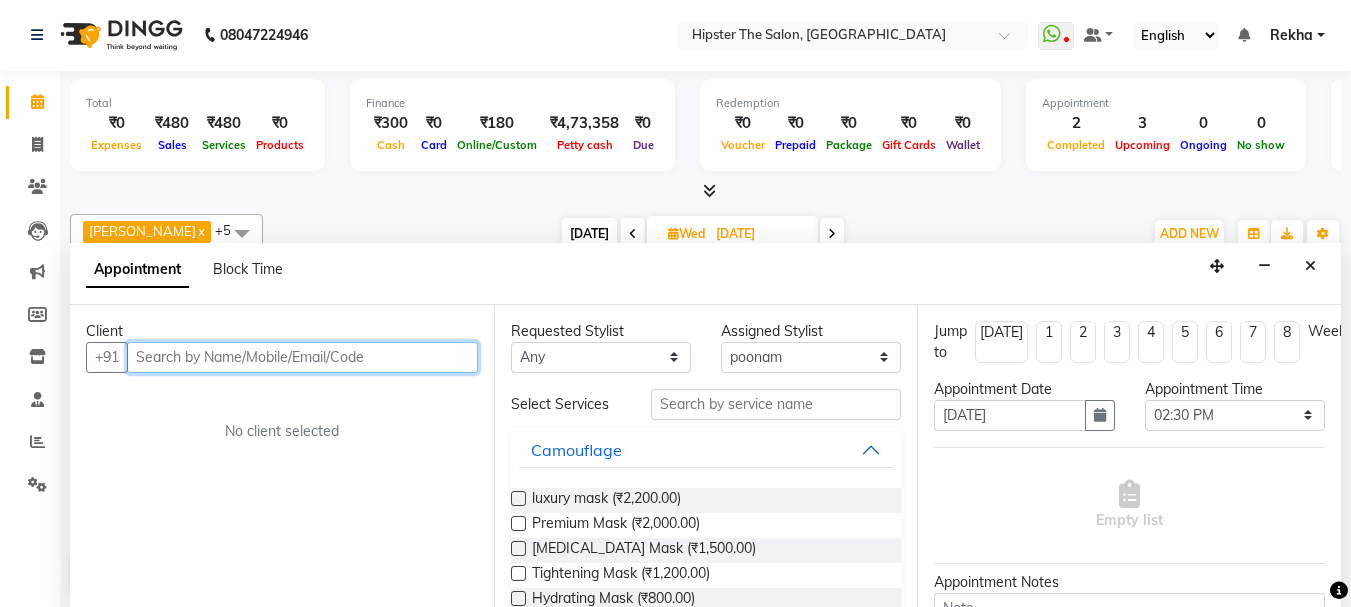 click at bounding box center (302, 357) 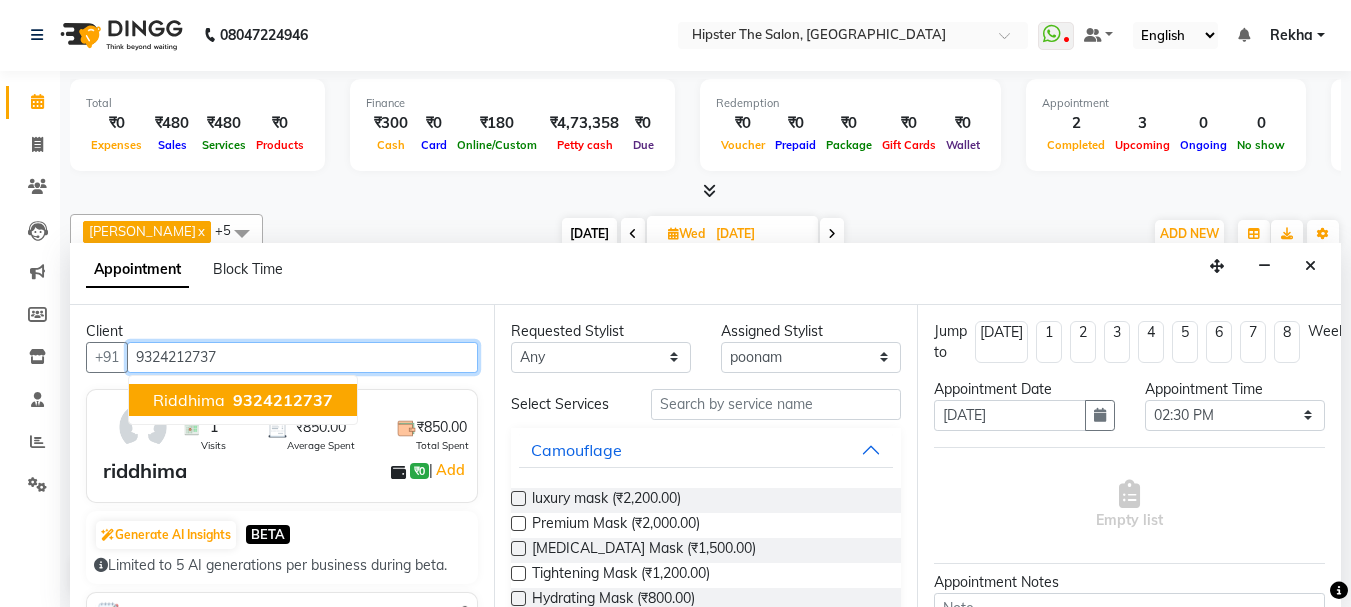 click on "9324212737" at bounding box center (283, 400) 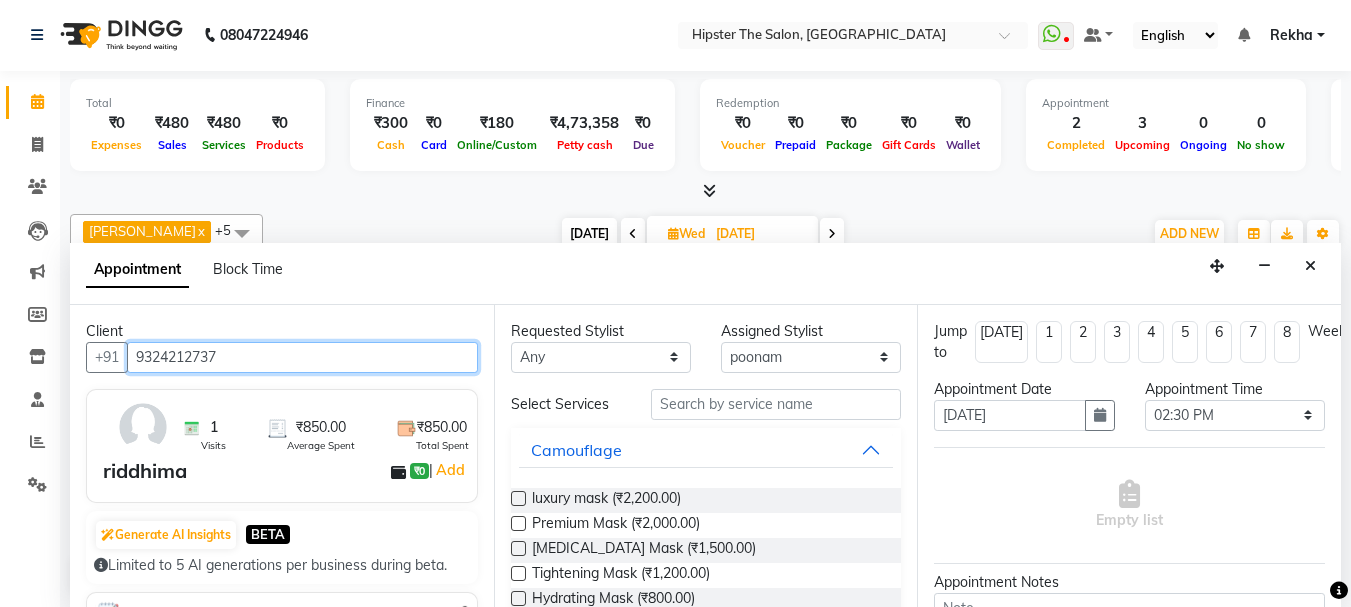 type on "9324212737" 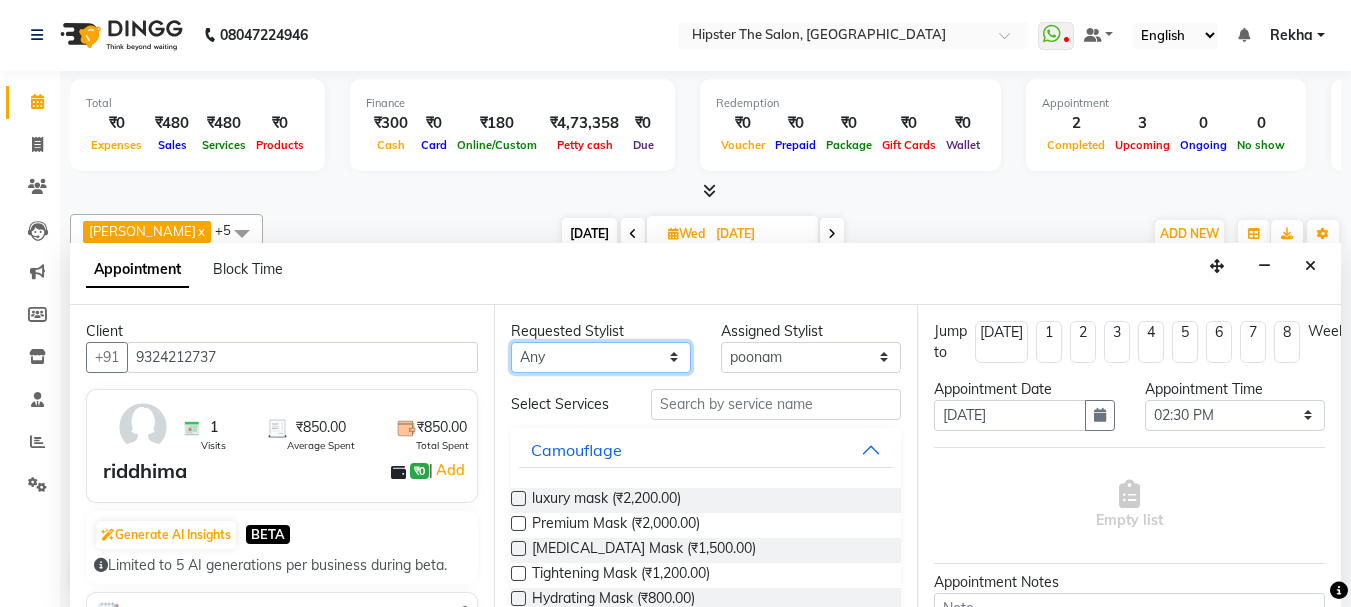 click on "Any [PERSON_NAME] [PERSON_NAME] Anup [PERSON_NAME] diya [PERSON_NAME] Lucky [PERSON_NAME]  [PERSON_NAME] [PERSON_NAME] [PERSON_NAME] Rekha [PERSON_NAME] [PERSON_NAME]  umroy [PERSON_NAME] [PERSON_NAME]" at bounding box center (601, 357) 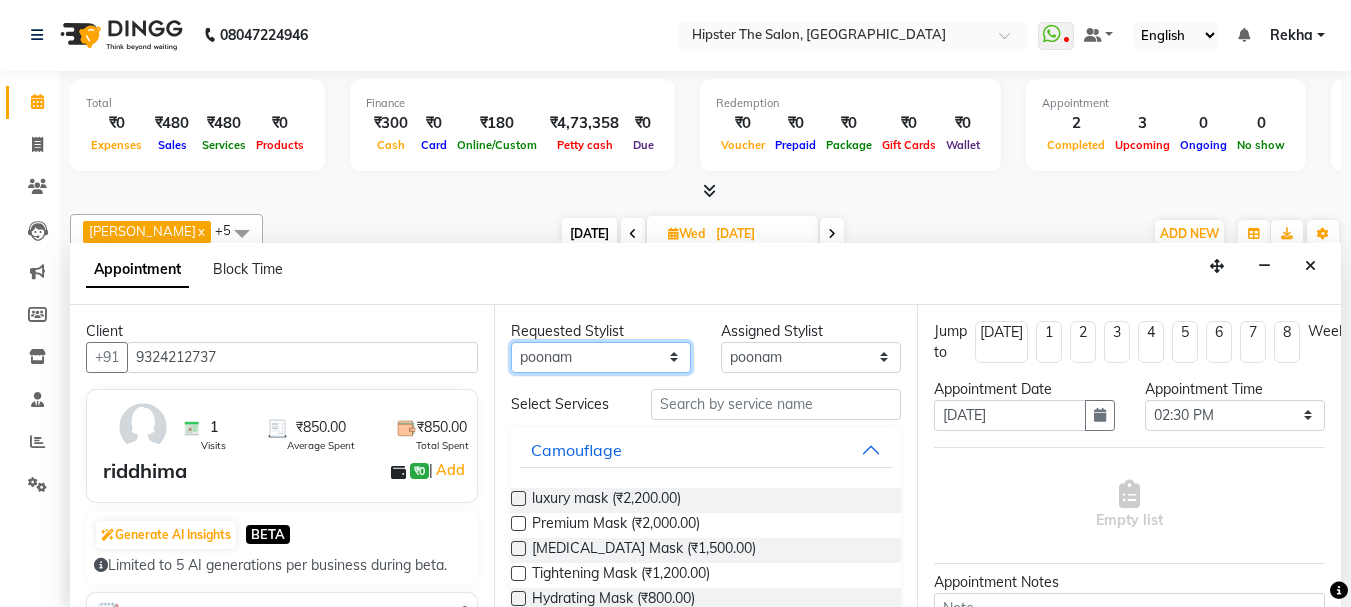 click on "Any [PERSON_NAME] [PERSON_NAME] Anup [PERSON_NAME] diya [PERSON_NAME] Lucky [PERSON_NAME]  [PERSON_NAME] [PERSON_NAME] [PERSON_NAME] Rekha [PERSON_NAME] [PERSON_NAME]  umroy [PERSON_NAME] [PERSON_NAME]" at bounding box center [601, 357] 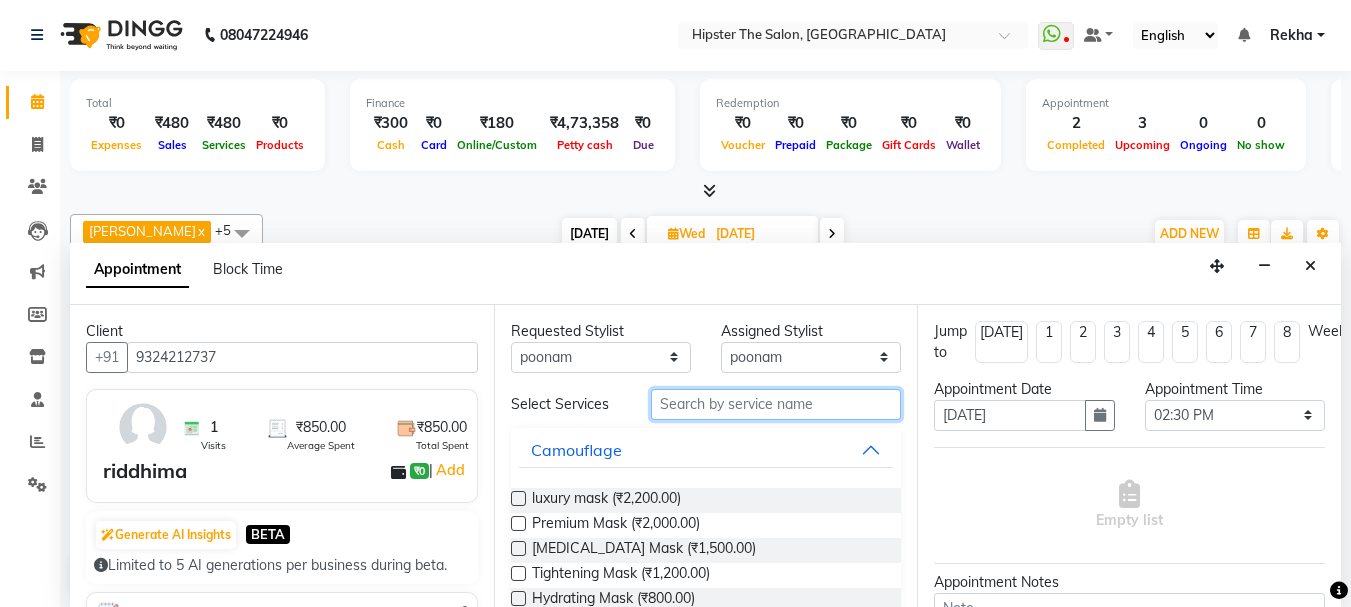 click at bounding box center [776, 404] 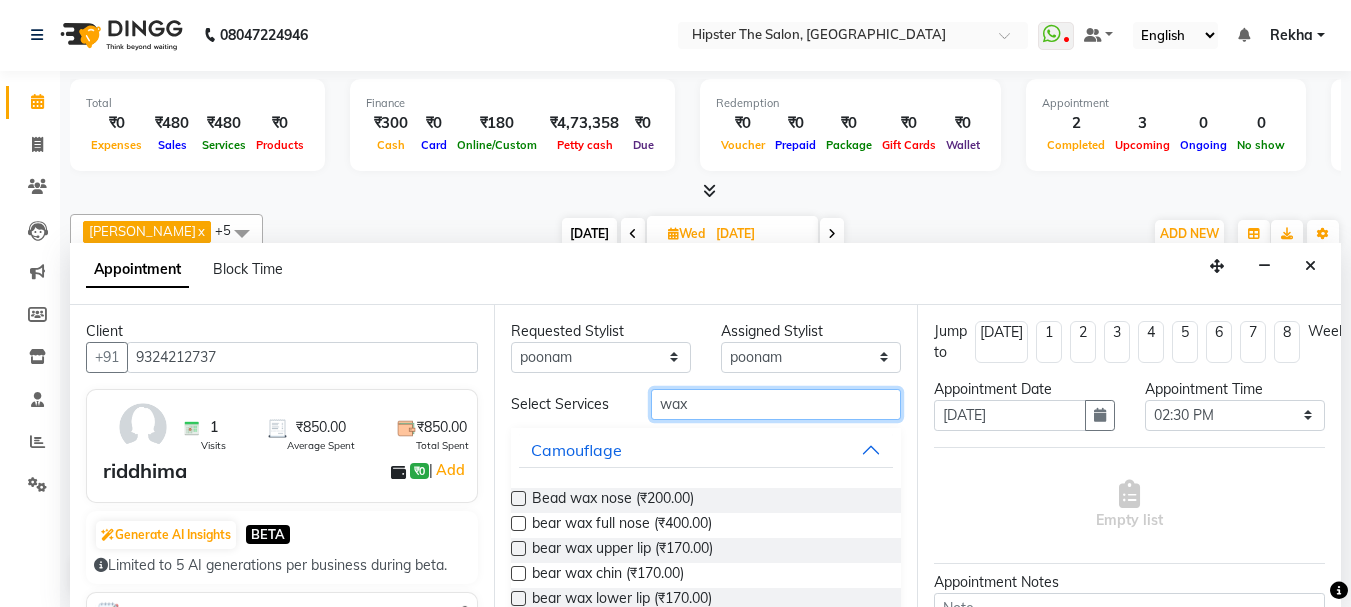 scroll, scrollTop: 33, scrollLeft: 0, axis: vertical 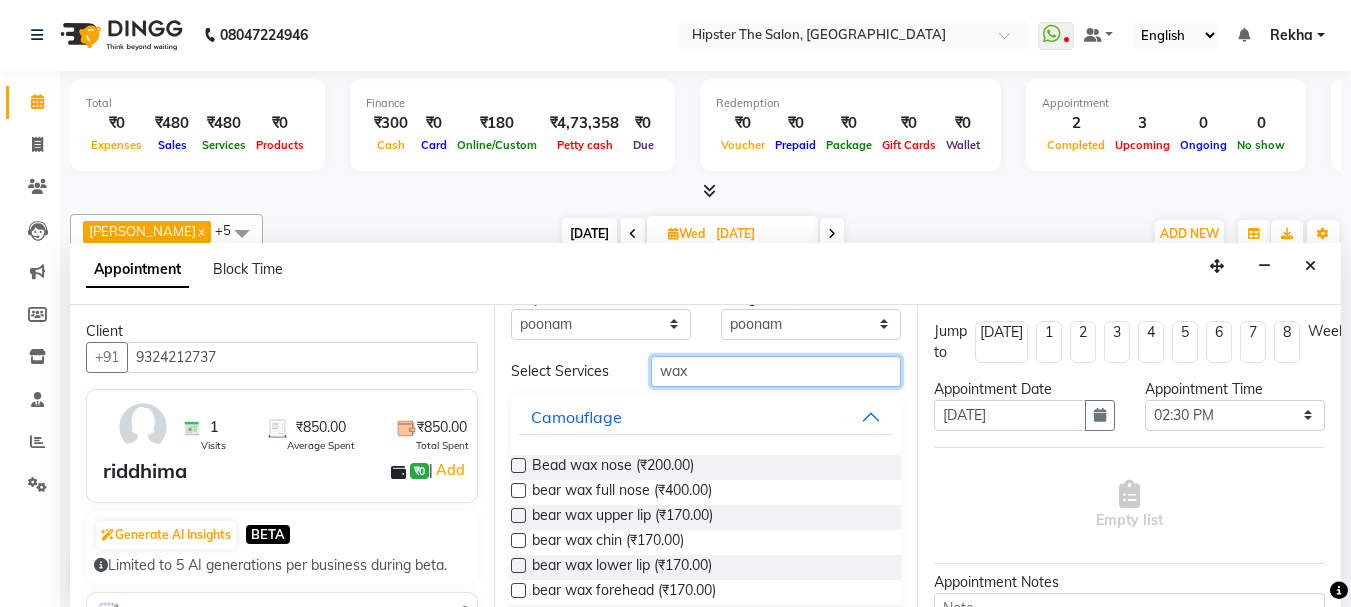 type on "wax" 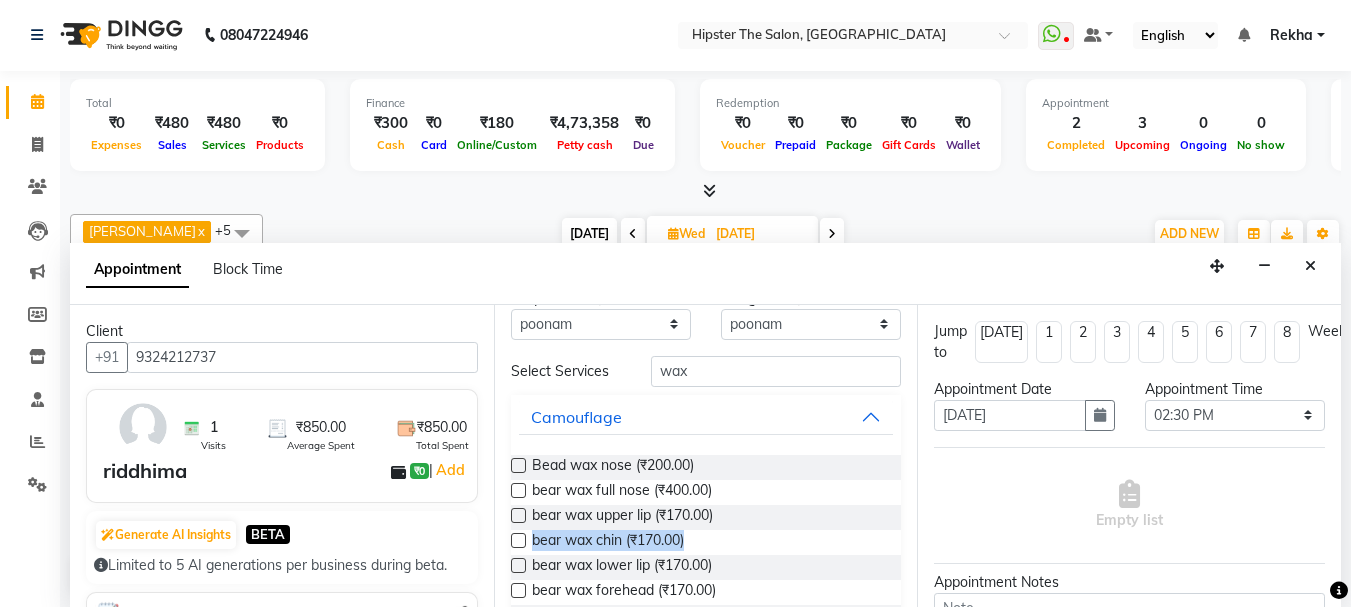 drag, startPoint x: 817, startPoint y: 553, endPoint x: 740, endPoint y: 516, distance: 85.42833 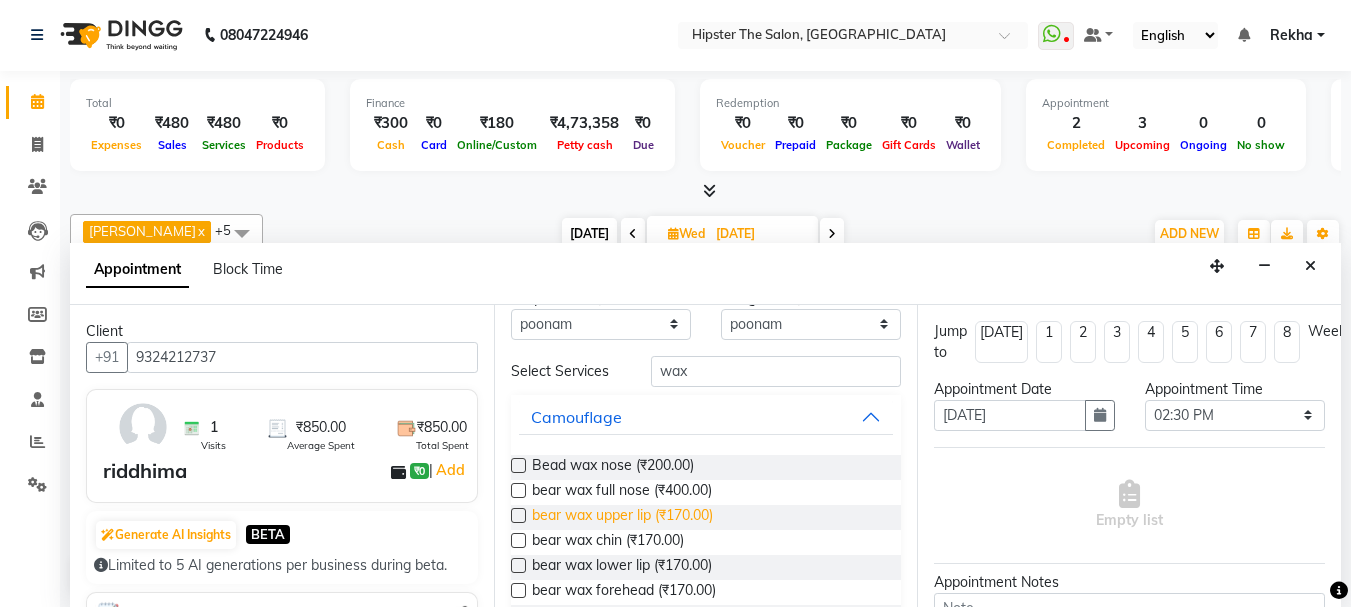 click on "bear wax upper lip (₹170.00)" at bounding box center [622, 517] 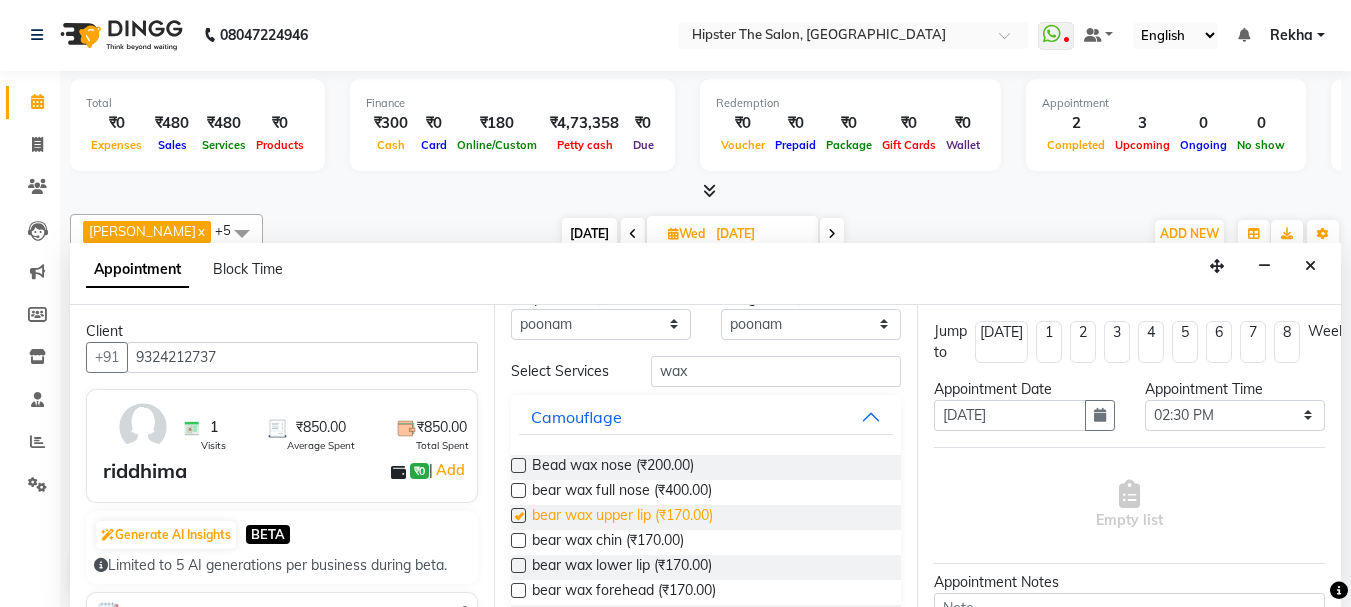 checkbox on "false" 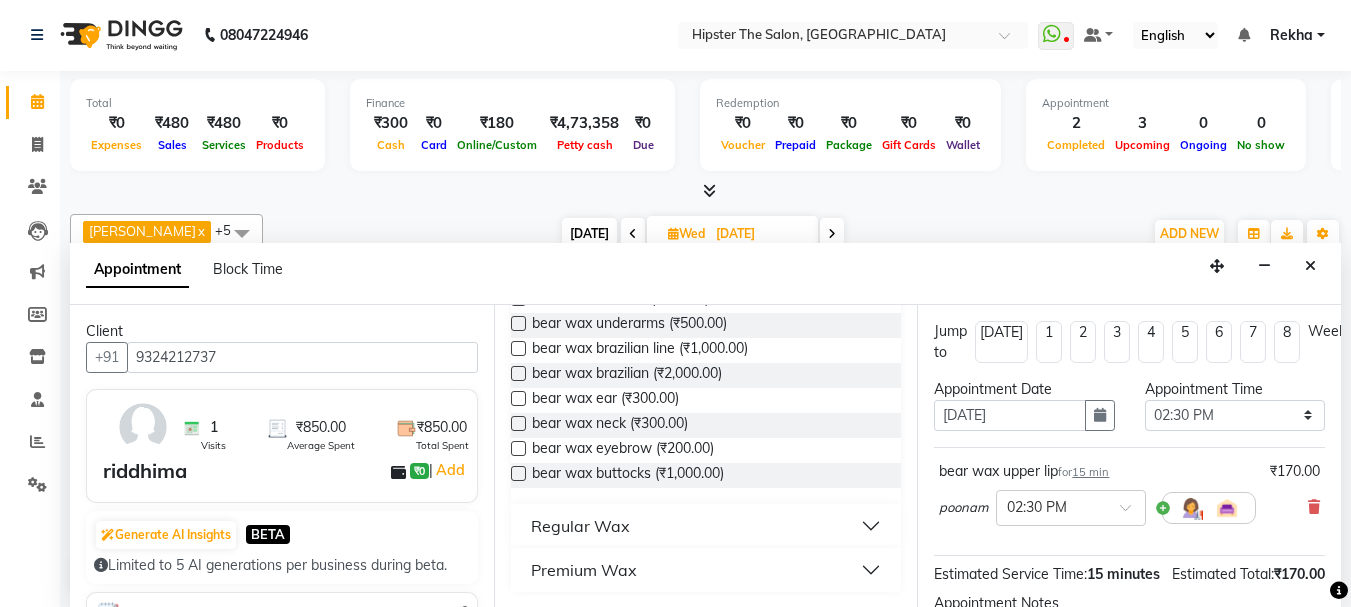 scroll, scrollTop: 376, scrollLeft: 0, axis: vertical 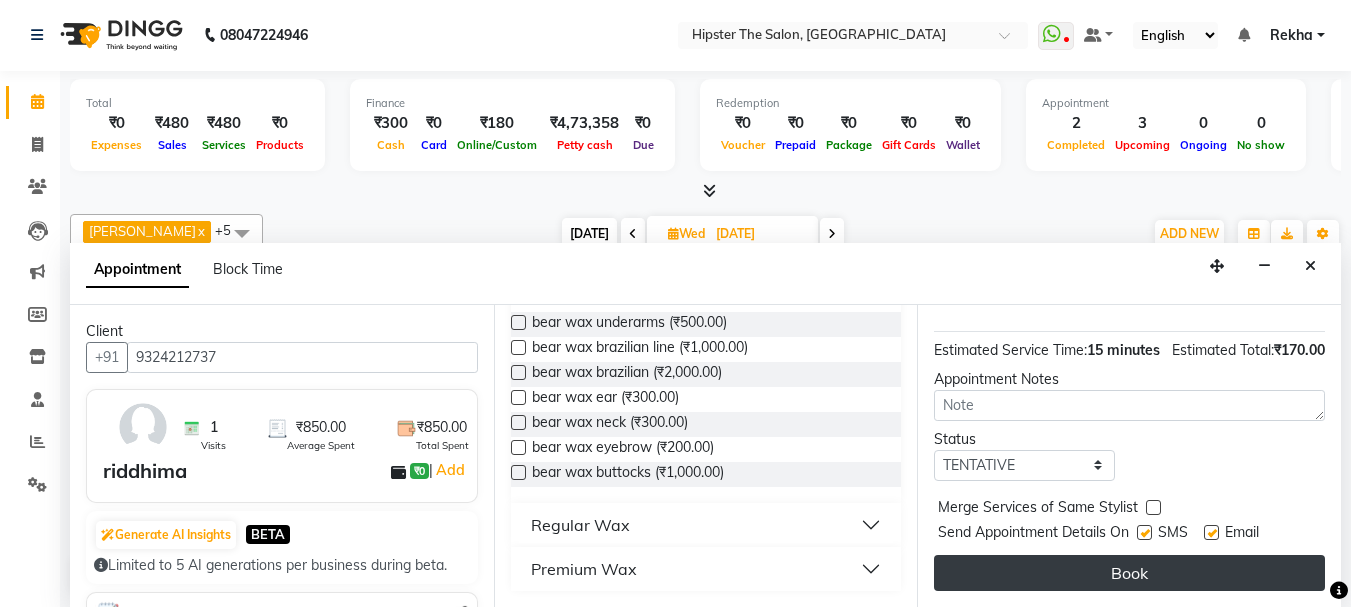 click on "Book" at bounding box center [1129, 573] 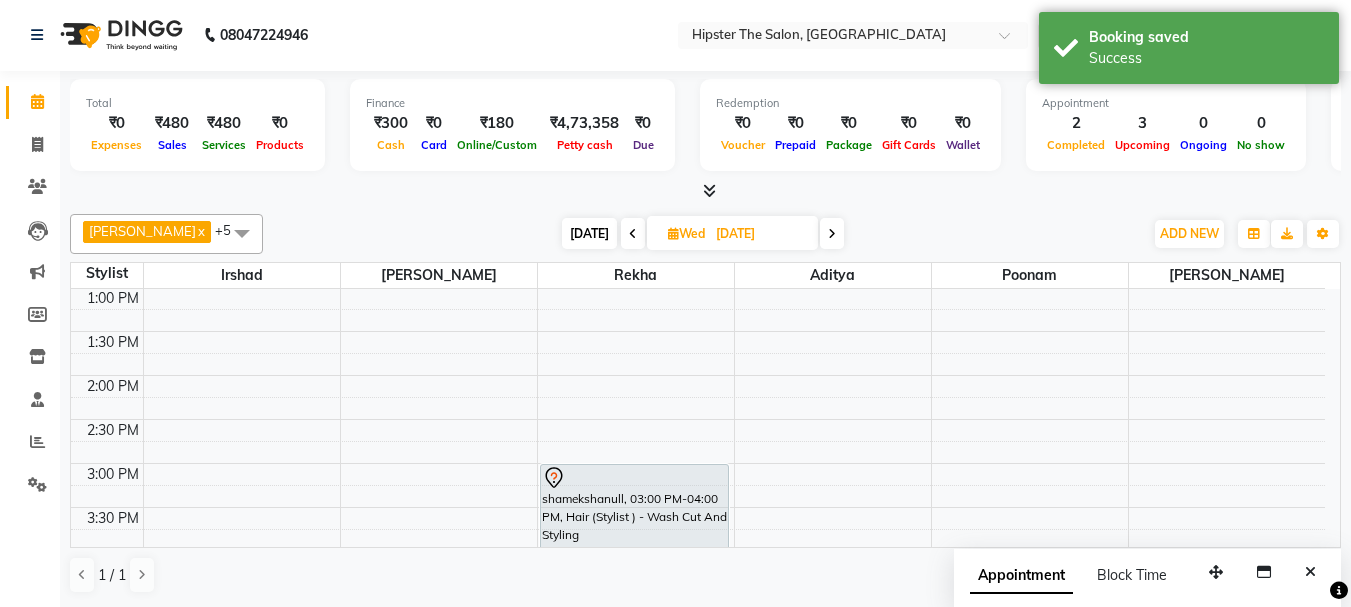scroll, scrollTop: 0, scrollLeft: 0, axis: both 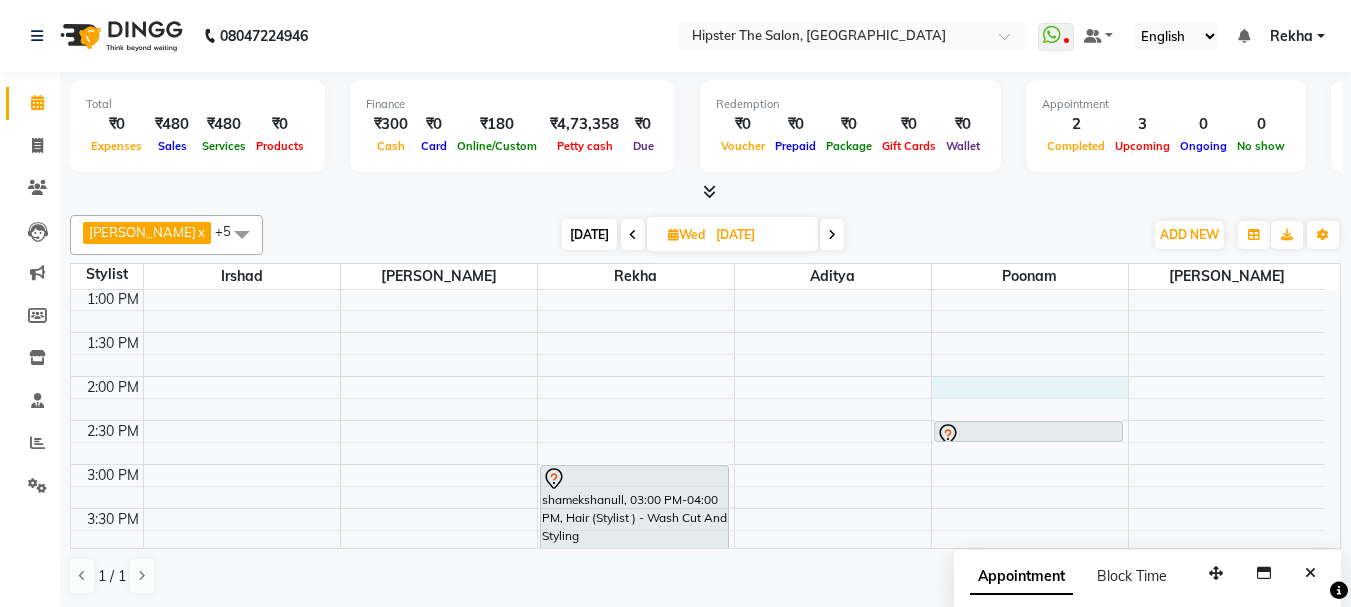 drag, startPoint x: 1023, startPoint y: 389, endPoint x: 1043, endPoint y: 385, distance: 20.396078 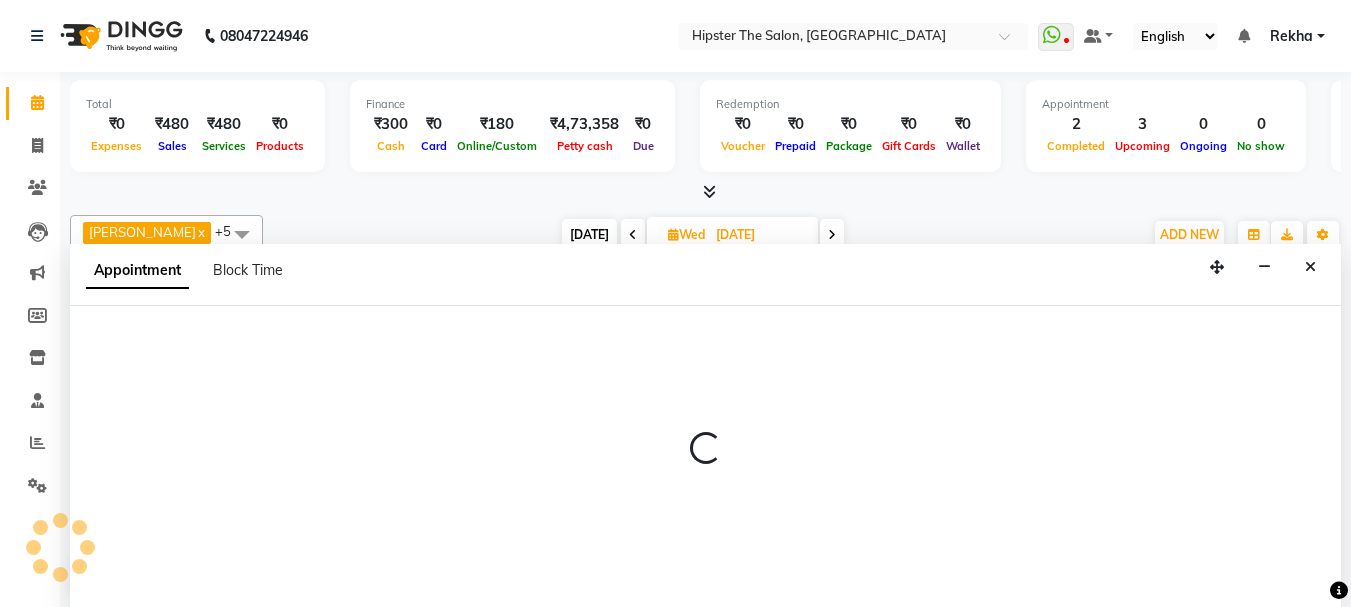 scroll, scrollTop: 1, scrollLeft: 0, axis: vertical 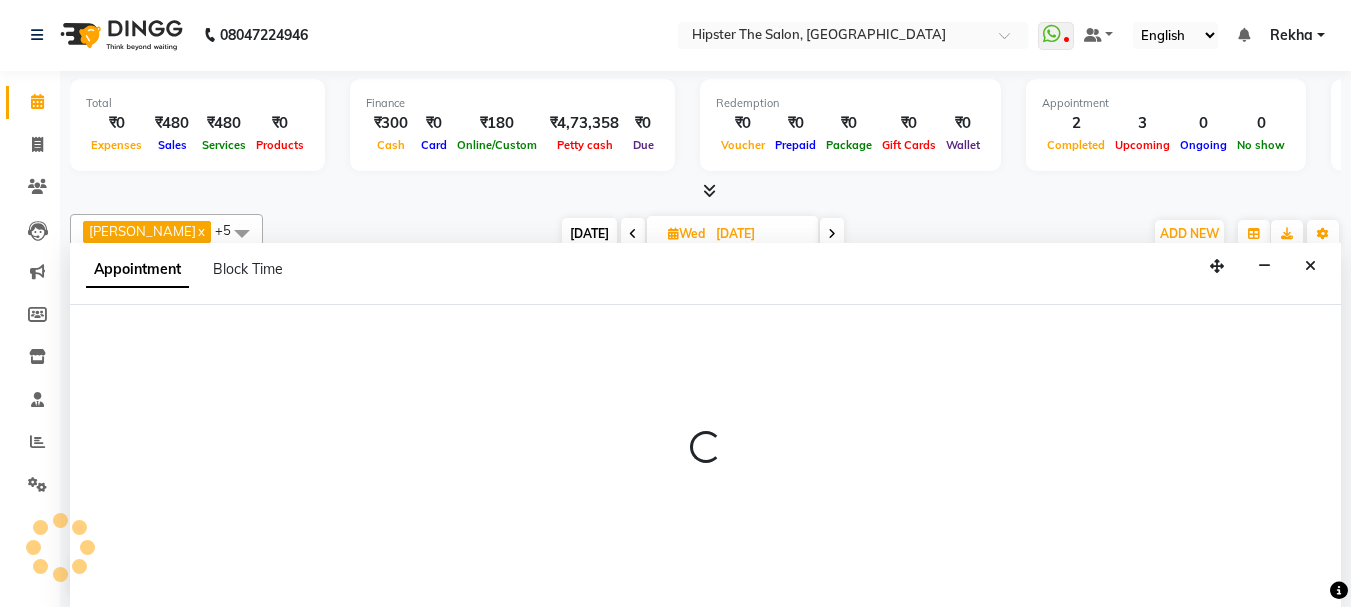 select on "50153" 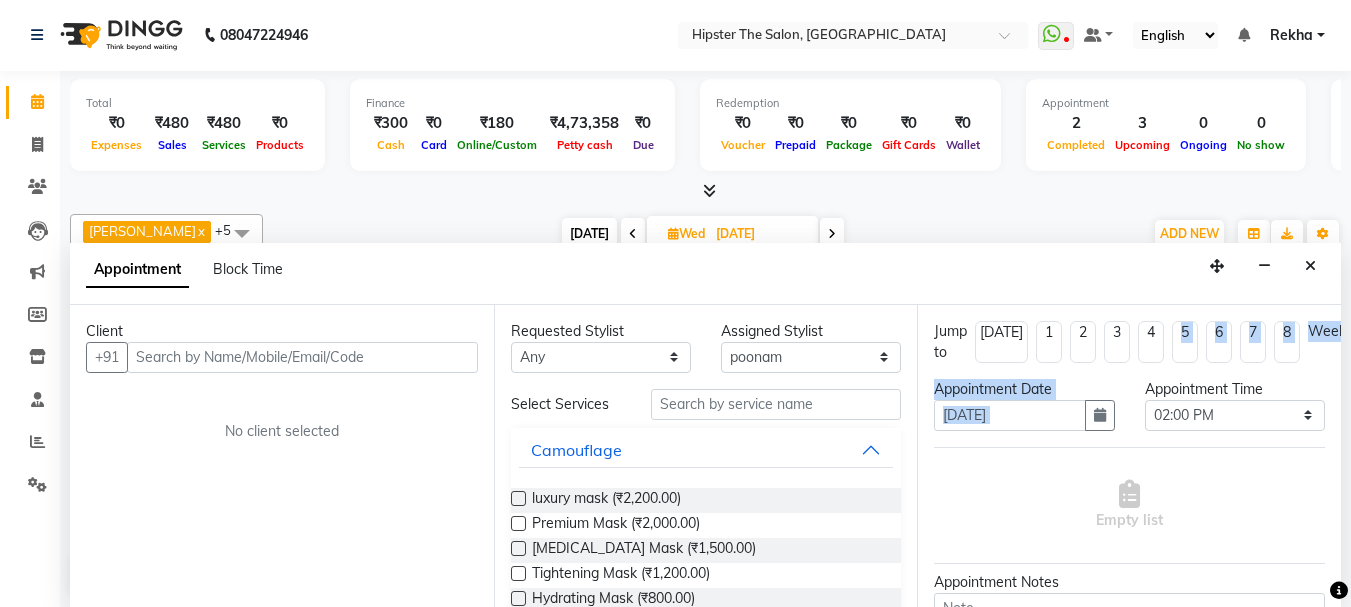 drag, startPoint x: 1115, startPoint y: 429, endPoint x: 1170, endPoint y: 327, distance: 115.88356 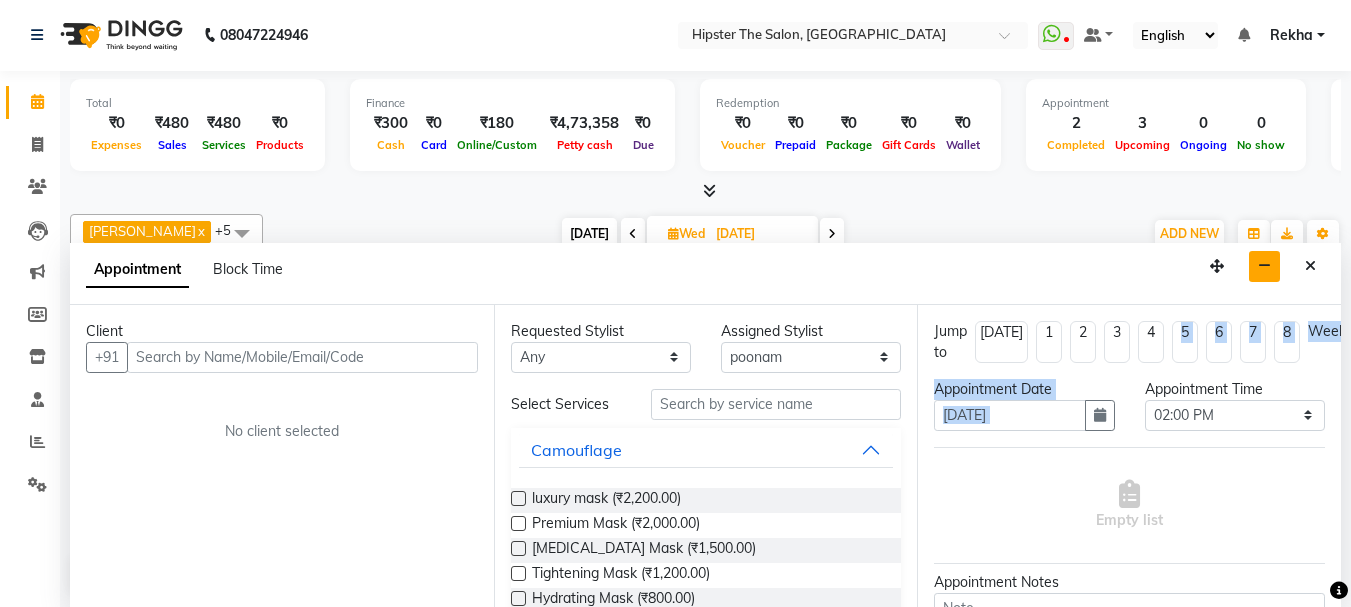 click at bounding box center [1264, 266] 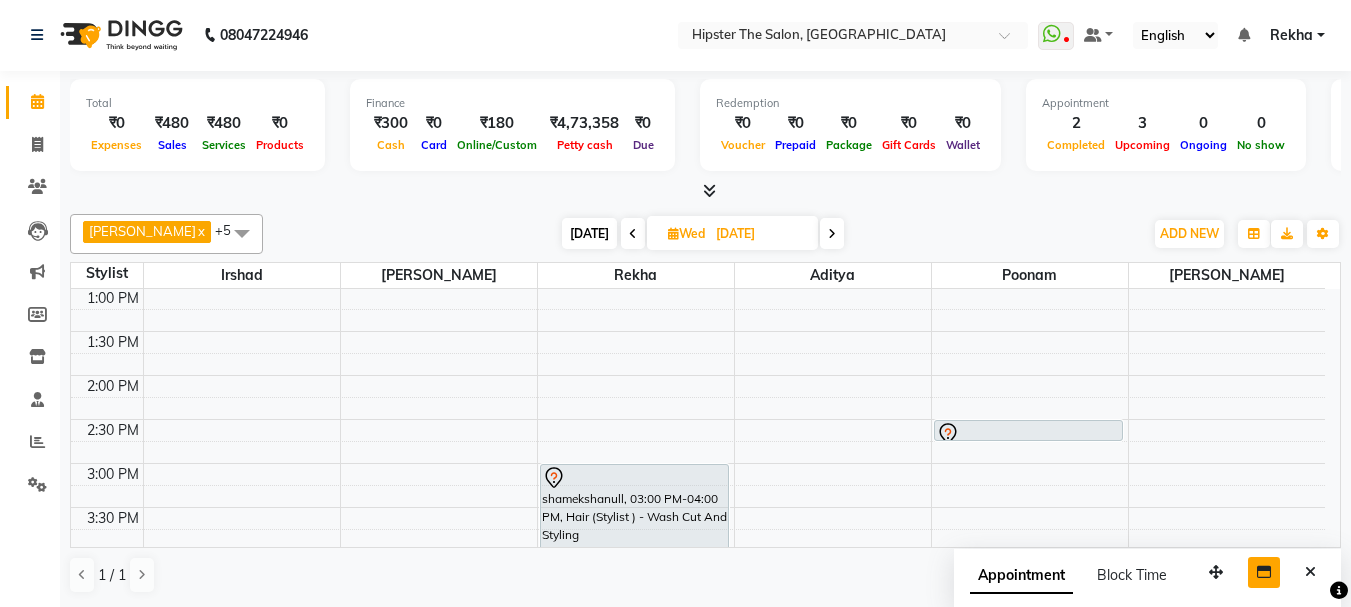 click at bounding box center (633, 234) 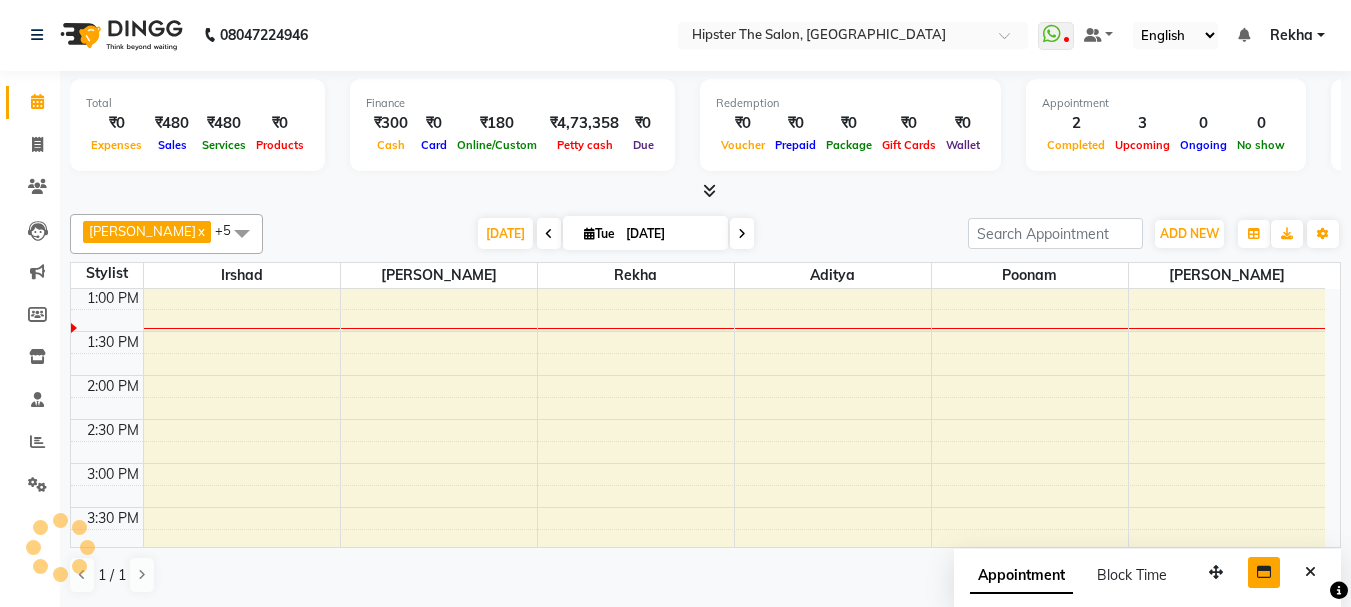 scroll, scrollTop: 441, scrollLeft: 0, axis: vertical 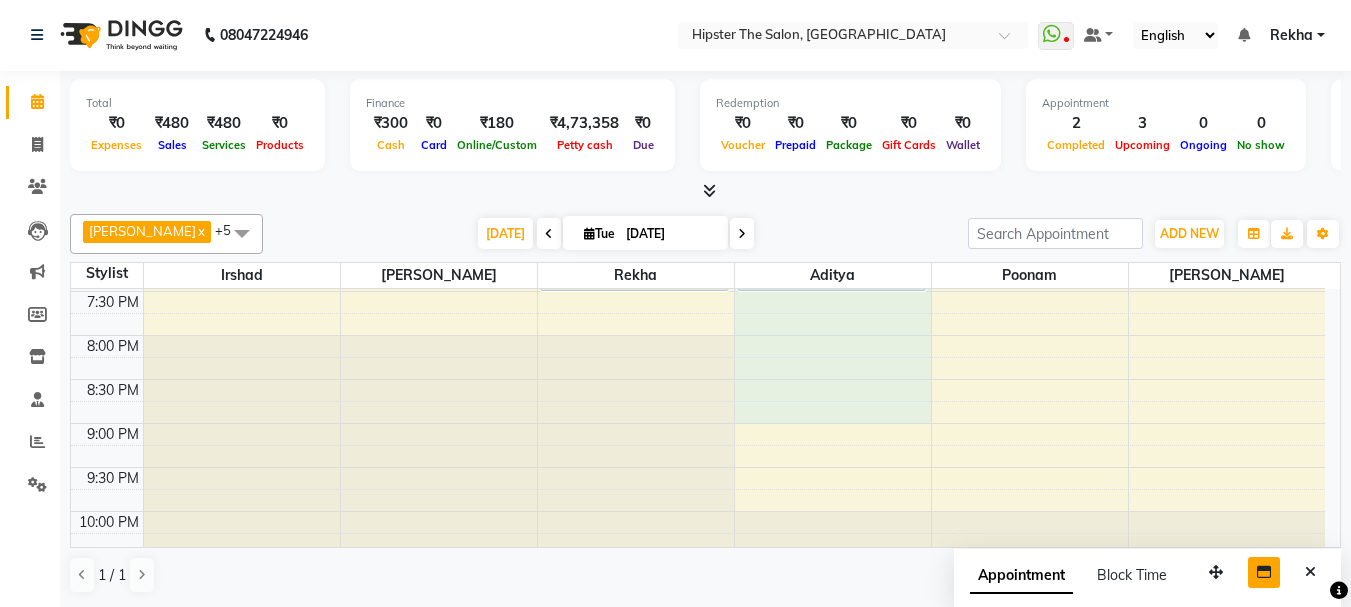 click on "8:00 AM 8:30 AM 9:00 AM 9:30 AM 10:00 AM 10:30 AM 11:00 AM 11:30 AM 12:00 PM 12:30 PM 1:00 PM 1:30 PM 2:00 PM 2:30 PM 3:00 PM 3:30 PM 4:00 PM 4:30 PM 5:00 PM 5:30 PM 6:00 PM 6:30 PM 7:00 PM 7:30 PM 8:00 PM 8:30 PM 9:00 PM 9:30 PM 10:00 PM 10:30 PM" at bounding box center (698, -61) 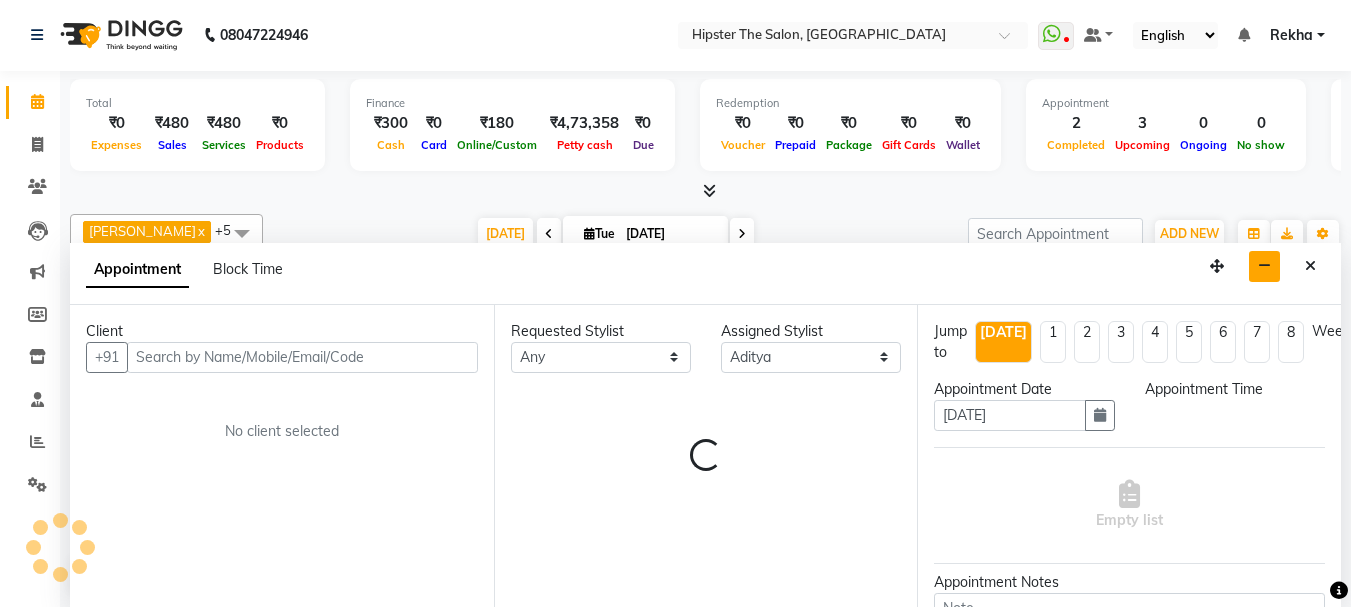 select on "915" 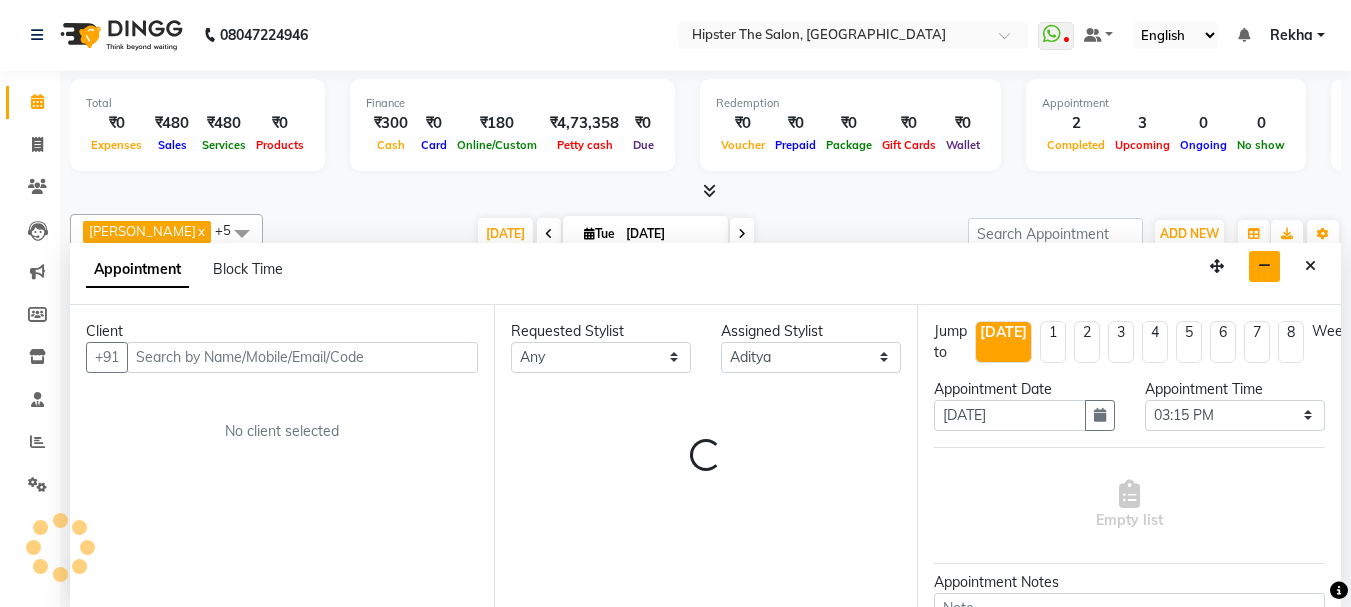 scroll, scrollTop: 1061, scrollLeft: 0, axis: vertical 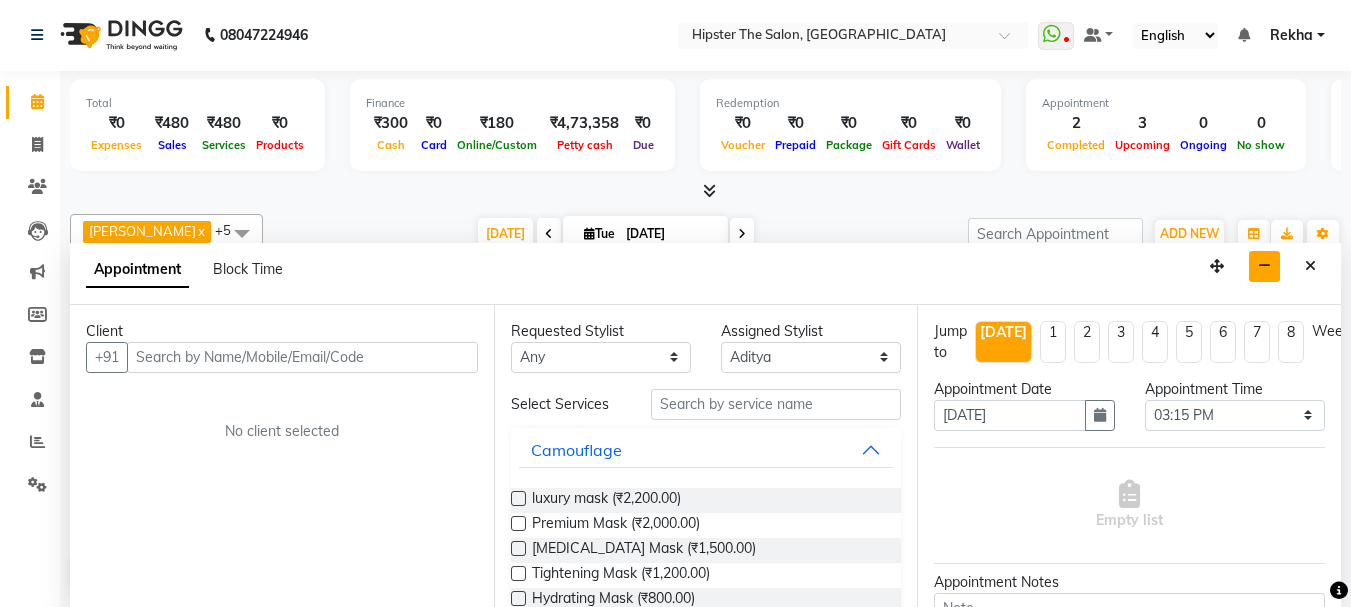 click on "Requested Stylist Any [PERSON_NAME] [PERSON_NAME] Anup [PERSON_NAME] diya Irshad Lucky [PERSON_NAME]  [PERSON_NAME] [PERSON_NAME] [PERSON_NAME] [PERSON_NAME] [PERSON_NAME]  umroy [PERSON_NAME] [PERSON_NAME]  Assigned Stylist Select [PERSON_NAME] [PERSON_NAME] Anup [PERSON_NAME] diya Irshad Lucky [PERSON_NAME]  [PERSON_NAME] [PERSON_NAME] [PERSON_NAME] [PERSON_NAME] [PERSON_NAME]  umroy [PERSON_NAME] [PERSON_NAME]  Select Services    Camouflage luxury mask (₹2,200.00) Premium Mask (₹2,000.00) [MEDICAL_DATA] Mask (₹1,500.00) Tightening Mask (₹1,200.00) Hydrating Mask (₹800.00) Camouflage - Hydrating Mask (₹800.00) Camouflage - Tightening Mask (₹1,200.00) Camouflage - [MEDICAL_DATA] Mask (₹1,500.00) Camouflage - Premium Mask (₹2,000.00) Bead wax nose  (₹200.00) bear wax full nose (₹400.00) bear wax upper lip (₹170.00) bear wax chin (₹170.00) bear wax lower lip (₹170.00) bear wax forehead (₹170.00) bear wax side locks (₹400.00) bear wax full face (₹800.00) bear wax underarms (₹500.00) bear wax brazilian line (₹1,000.00) bear wax ear (₹300.00)" at bounding box center [706, 456] 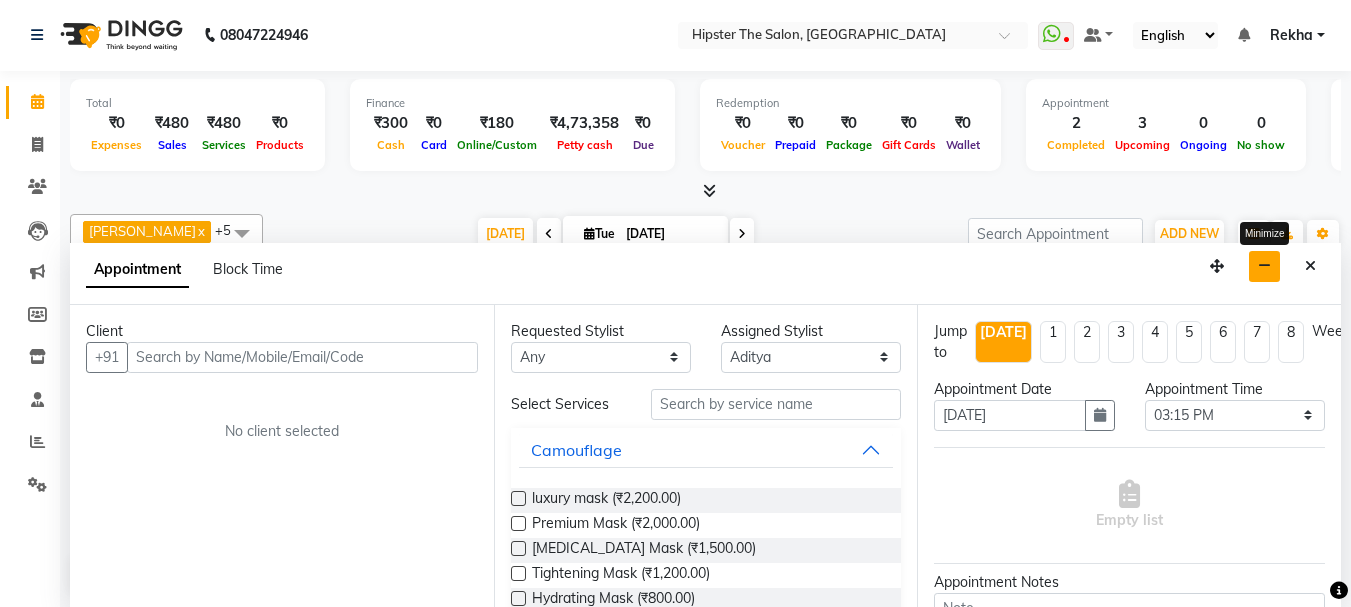click at bounding box center [1264, 266] 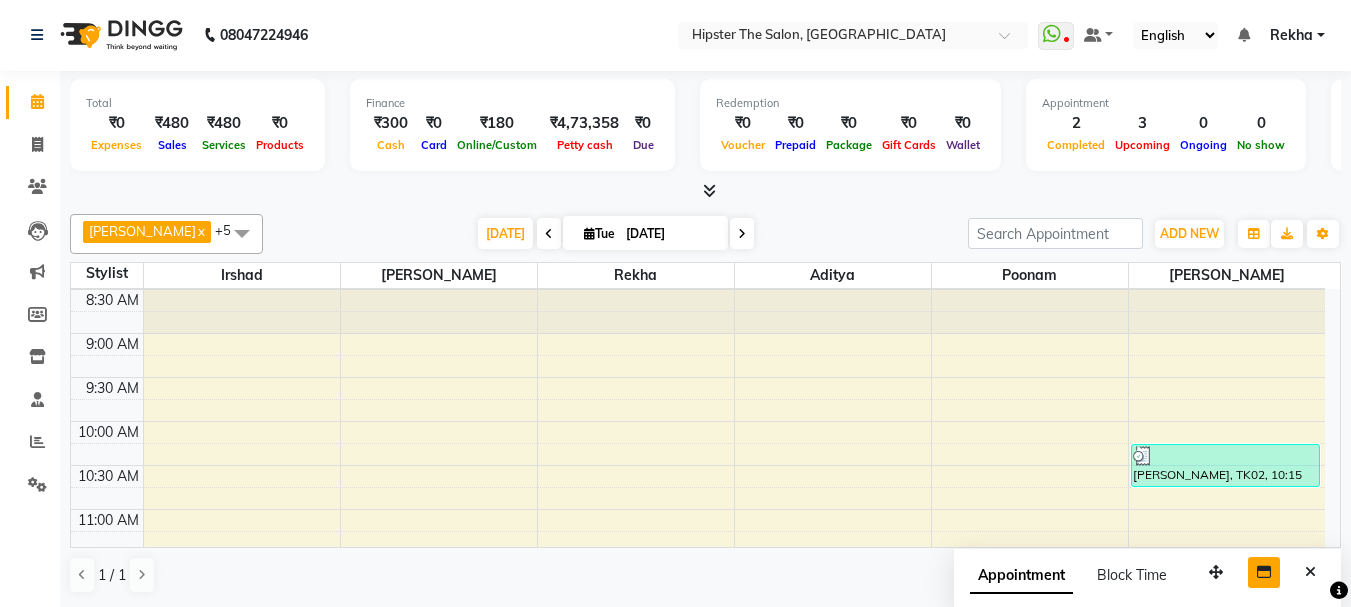 scroll, scrollTop: 41, scrollLeft: 0, axis: vertical 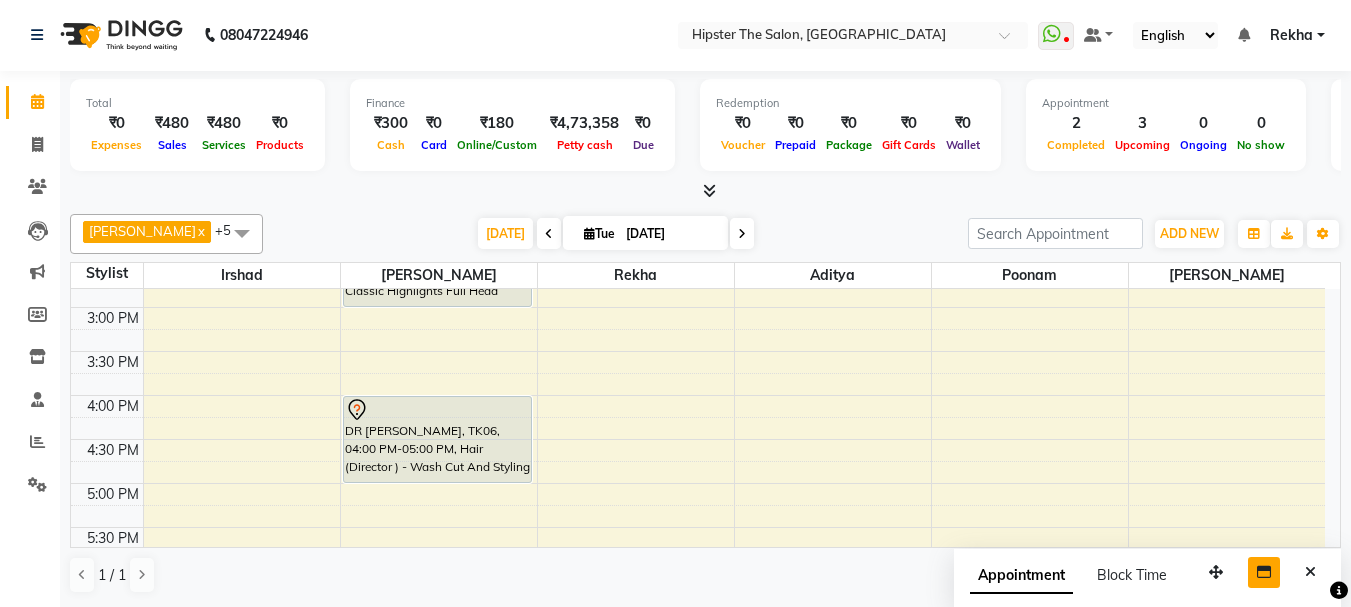 drag, startPoint x: 927, startPoint y: 409, endPoint x: 846, endPoint y: 646, distance: 250.45958 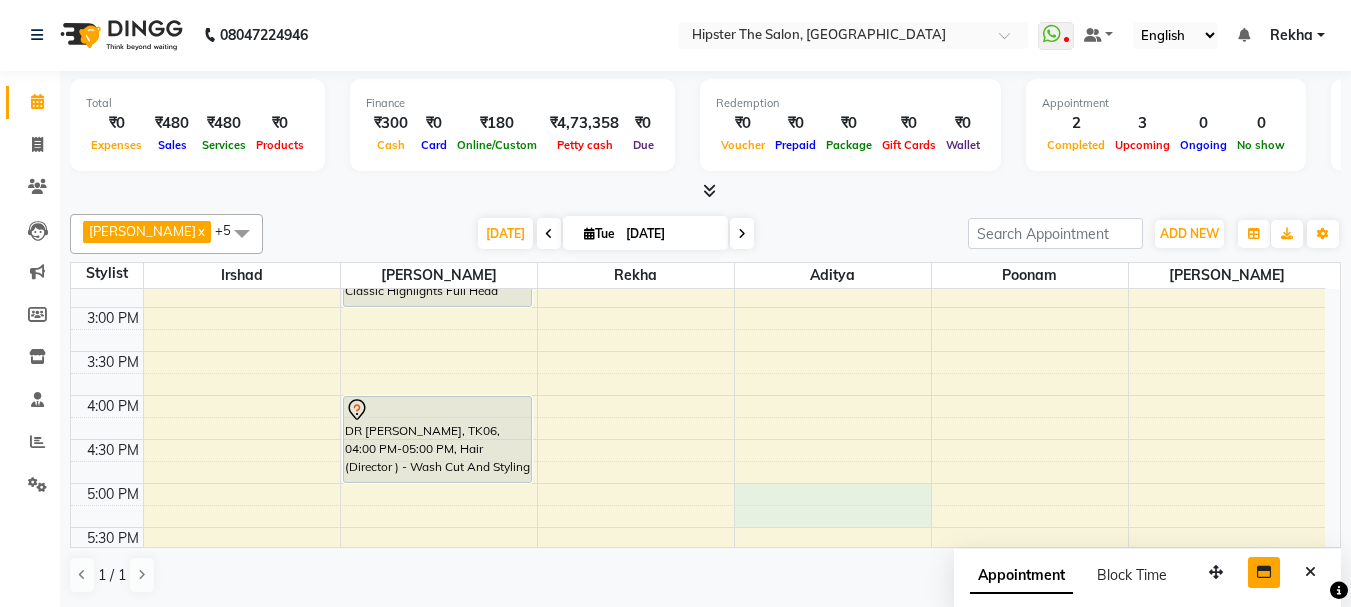 click on "8:00 AM 8:30 AM 9:00 AM 9:30 AM 10:00 AM 10:30 AM 11:00 AM 11:30 AM 12:00 PM 12:30 PM 1:00 PM 1:30 PM 2:00 PM 2:30 PM 3:00 PM 3:30 PM 4:00 PM 4:30 PM 5:00 PM 5:30 PM 6:00 PM 6:30 PM 7:00 PM 7:30 PM 8:00 PM 8:30 PM 9:00 PM 9:30 PM 10:00 PM 10:30 PM             Maitri, TK01, 02:00 PM-03:00 PM, Technical Services (Stylist ) - Classic Highlights Full Head             DR [PERSON_NAME], TK06, 04:00 PM-05:00 PM, Hair (Director ) - Wash Cut And Styling             ashwini, TK03, 06:30 PM-07:30 PM, Hair (Stylist ) - Wash Cut And Styling             [PERSON_NAME], TK05, 06:30 PM-07:30 PM, Hair Care (Stylist ) - Hair Spa 1     [PERSON_NAME], TK02, 10:15 AM-10:45 AM, Hair ([PERSON_NAME]) - Wash Cut And Styling     [PERSON_NAME], TK04, 12:30 PM-01:00 PM, Hair ([PERSON_NAME]) - Shave" at bounding box center (698, 351) 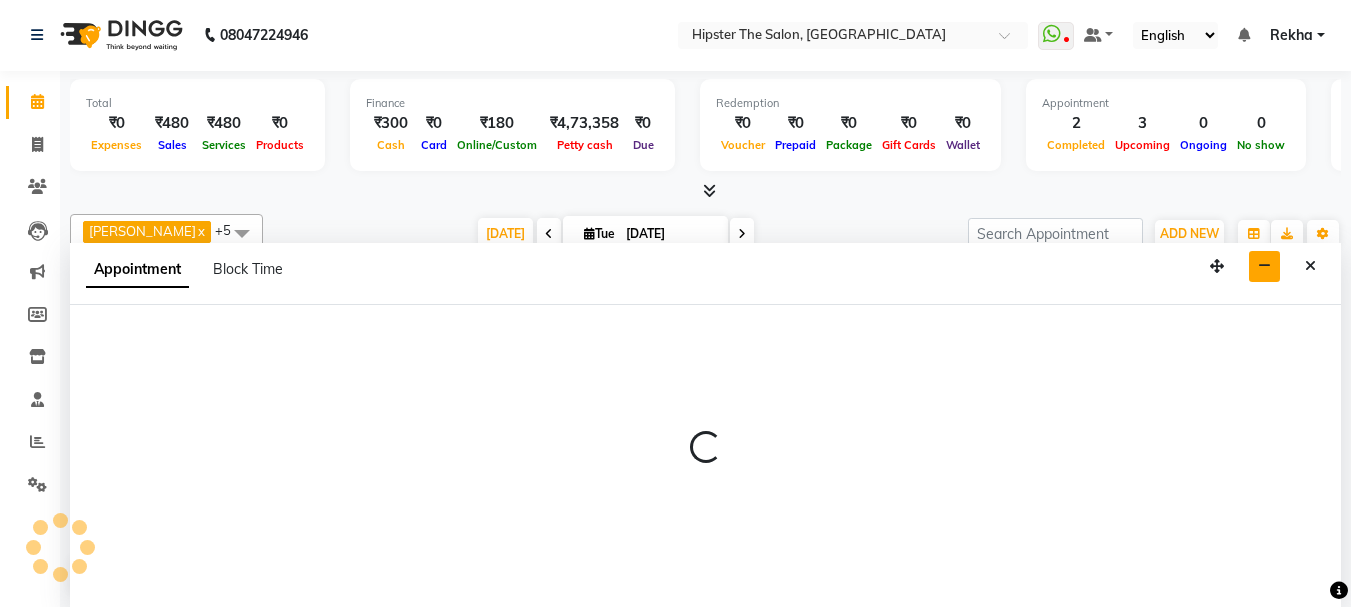 select on "64371" 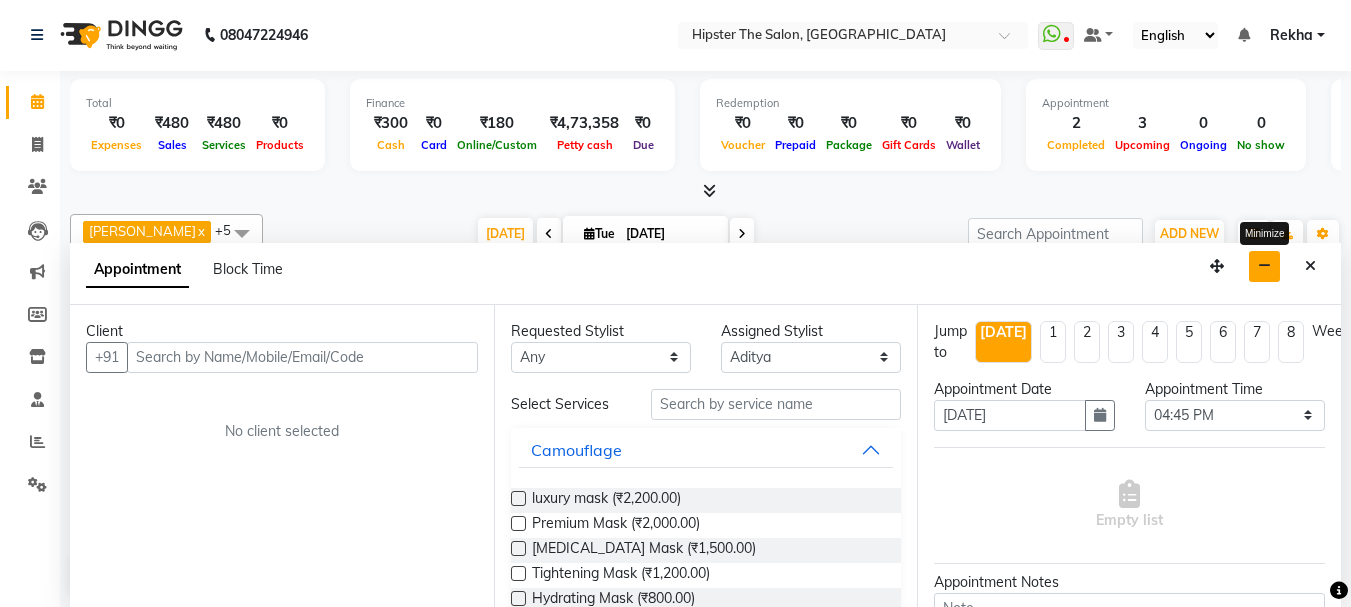 drag, startPoint x: 1243, startPoint y: 278, endPoint x: 1261, endPoint y: 261, distance: 24.758837 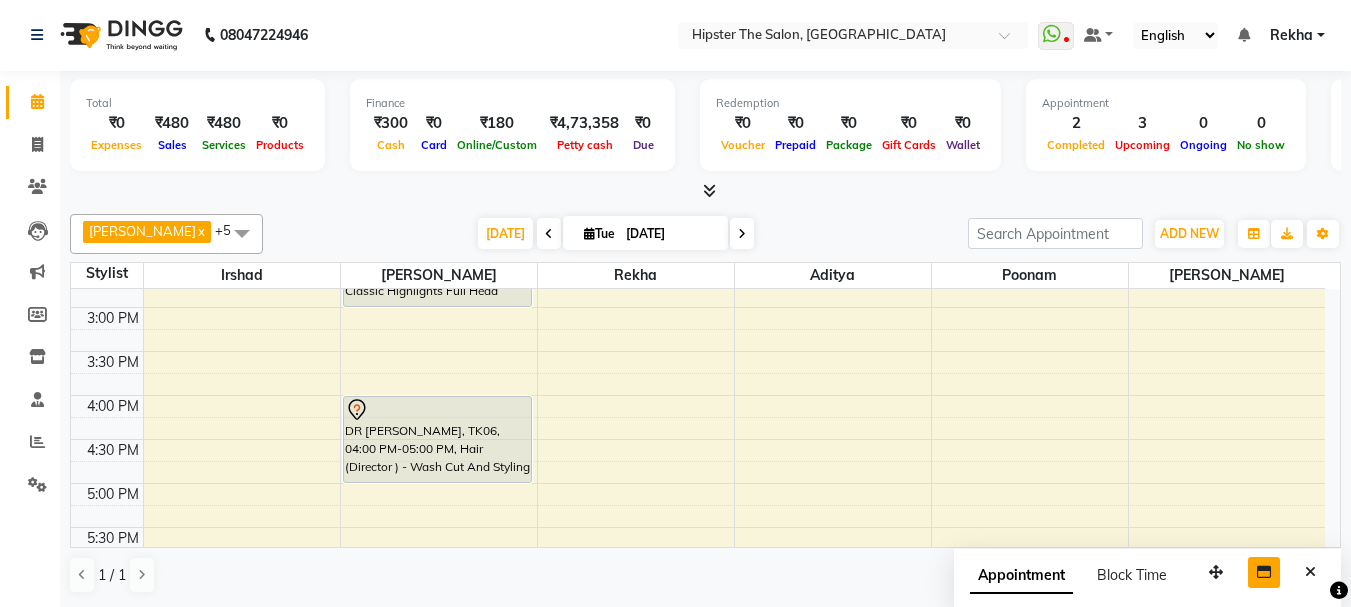 click on "8:00 AM 8:30 AM 9:00 AM 9:30 AM 10:00 AM 10:30 AM 11:00 AM 11:30 AM 12:00 PM 12:30 PM 1:00 PM 1:30 PM 2:00 PM 2:30 PM 3:00 PM 3:30 PM 4:00 PM 4:30 PM 5:00 PM 5:30 PM 6:00 PM 6:30 PM 7:00 PM 7:30 PM 8:00 PM 8:30 PM 9:00 PM 9:30 PM 10:00 PM 10:30 PM             Maitri, TK01, 02:00 PM-03:00 PM, Technical Services (Stylist ) - Classic Highlights Full Head             DR [PERSON_NAME], TK06, 04:00 PM-05:00 PM, Hair (Director ) - Wash Cut And Styling             ashwini, TK03, 06:30 PM-07:30 PM, Hair (Stylist ) - Wash Cut And Styling             [PERSON_NAME], TK05, 06:30 PM-07:30 PM, Hair Care (Stylist ) - Hair Spa 1     [PERSON_NAME], TK02, 10:15 AM-10:45 AM, Hair ([PERSON_NAME]) - Wash Cut And Styling     [PERSON_NAME], TK04, 12:30 PM-01:00 PM, Hair ([PERSON_NAME]) - Shave" at bounding box center (698, 351) 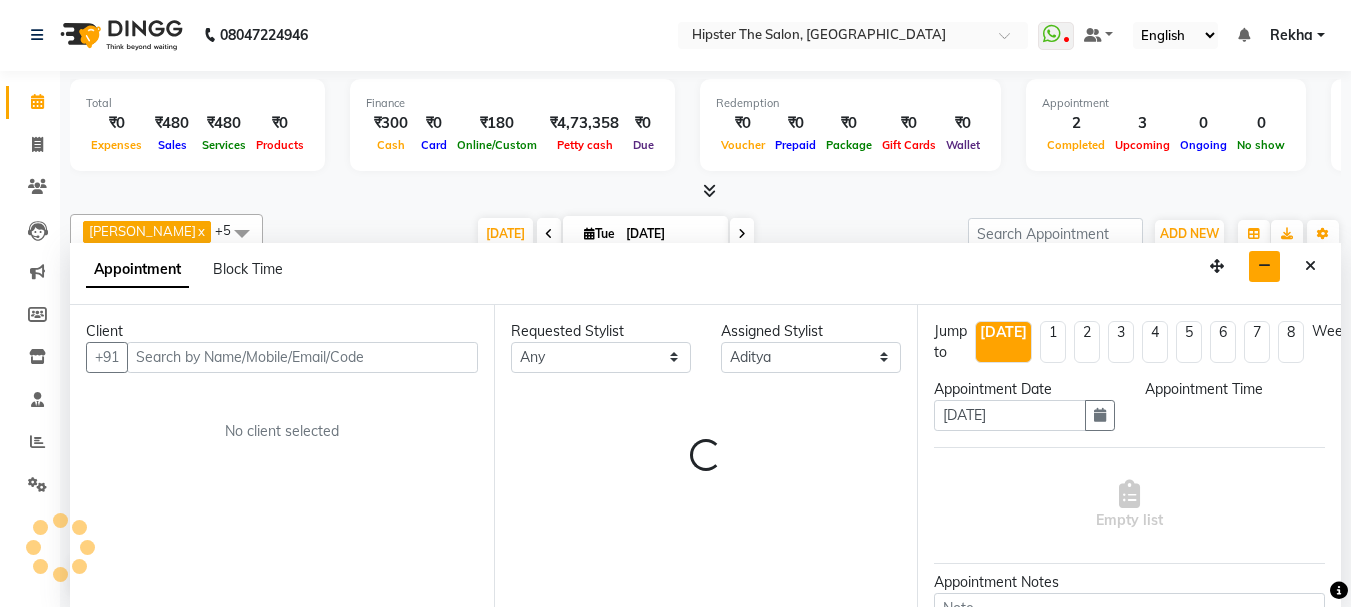 select on "960" 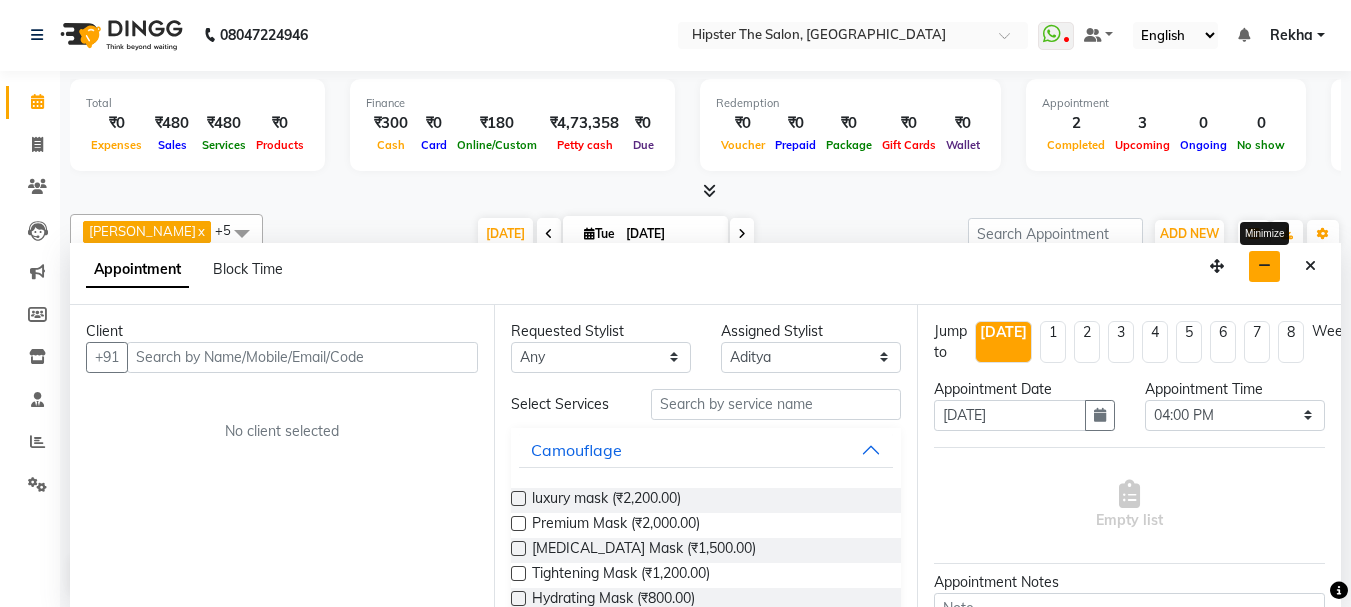 click at bounding box center (1264, 266) 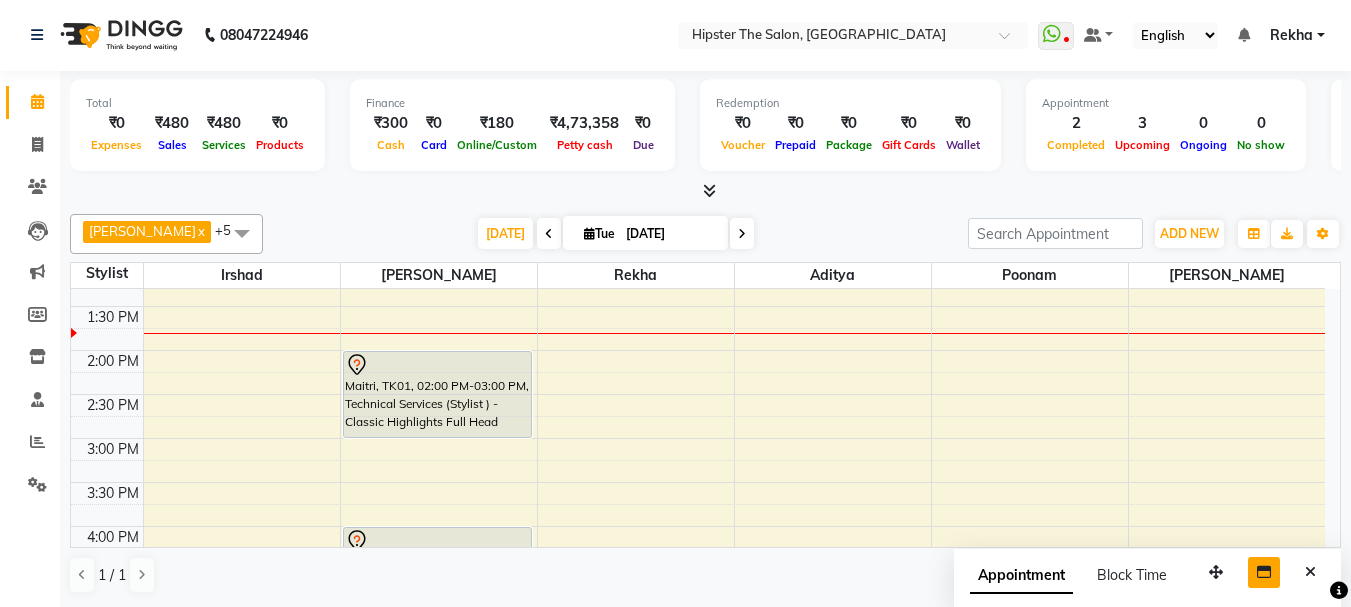scroll, scrollTop: 467, scrollLeft: 0, axis: vertical 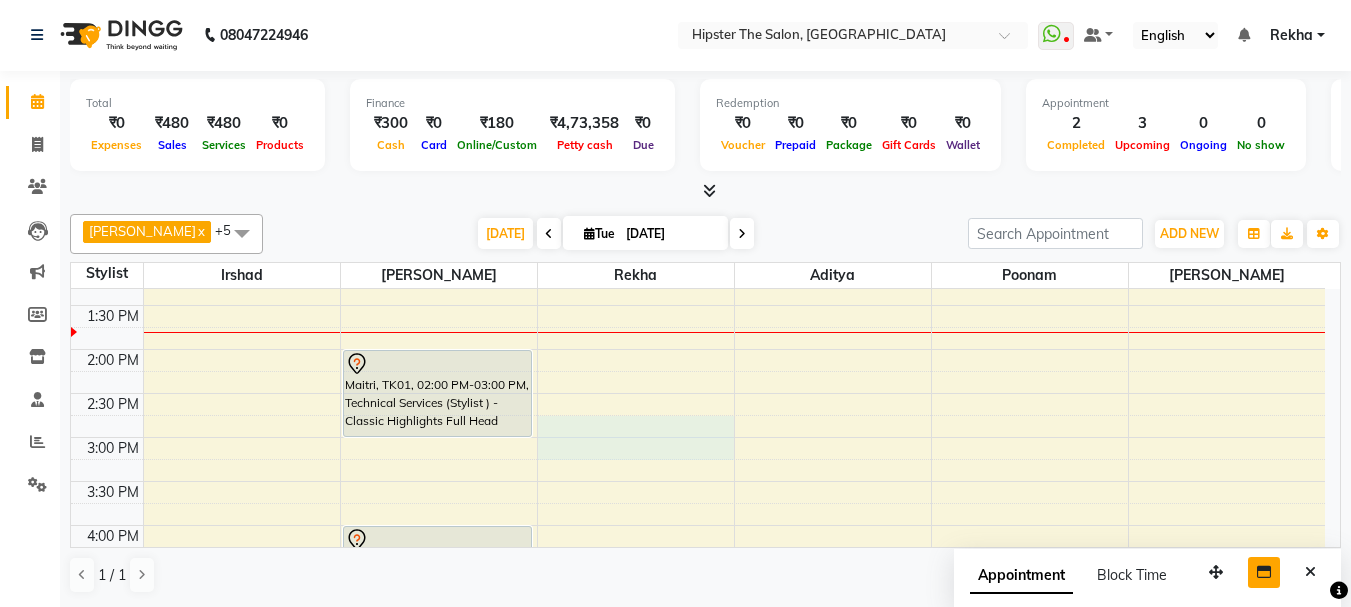 drag, startPoint x: 675, startPoint y: 439, endPoint x: 742, endPoint y: 440, distance: 67.00746 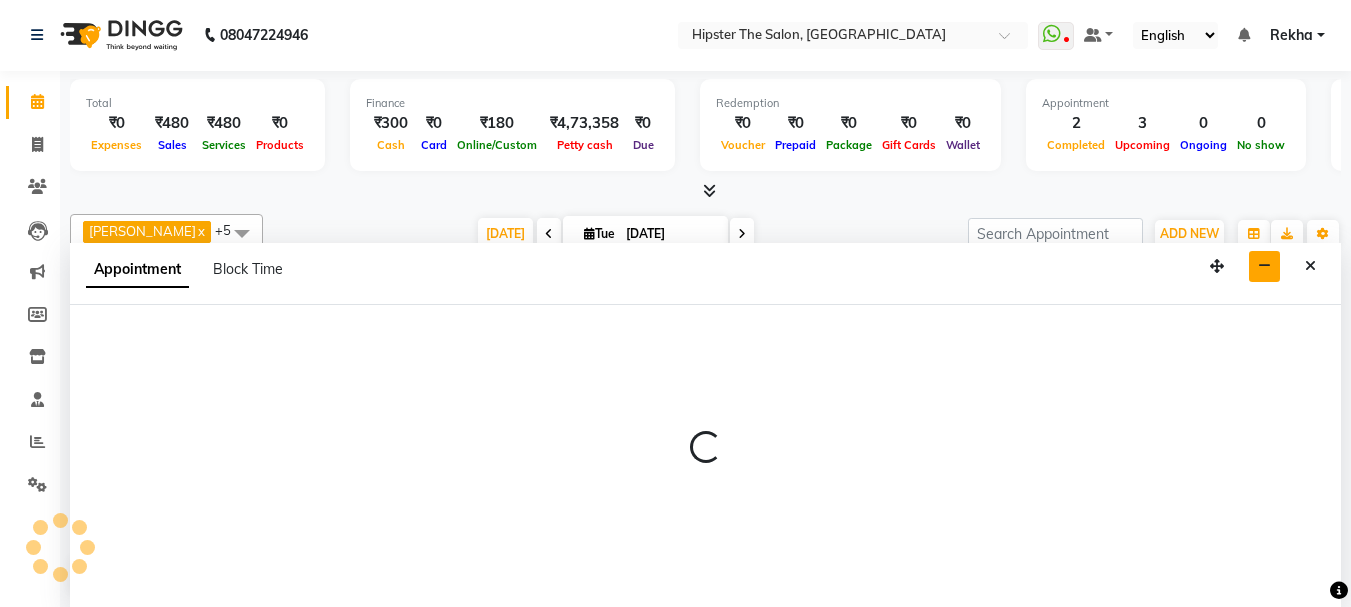 click at bounding box center (705, 448) 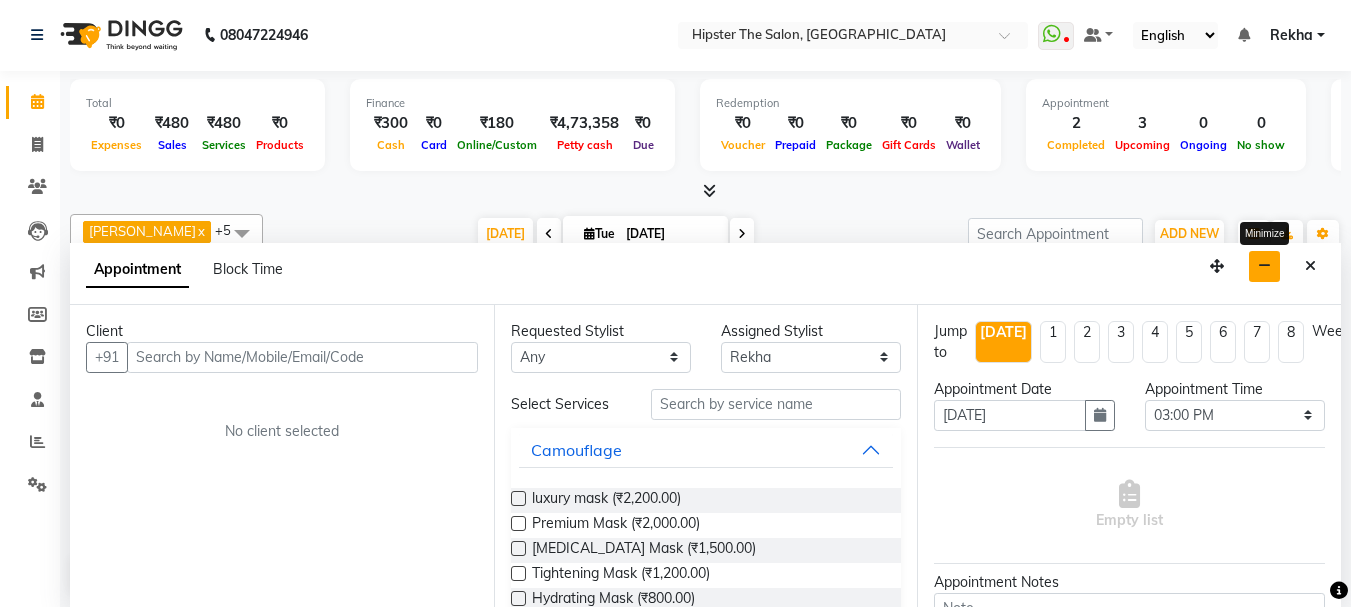 click at bounding box center (1264, 266) 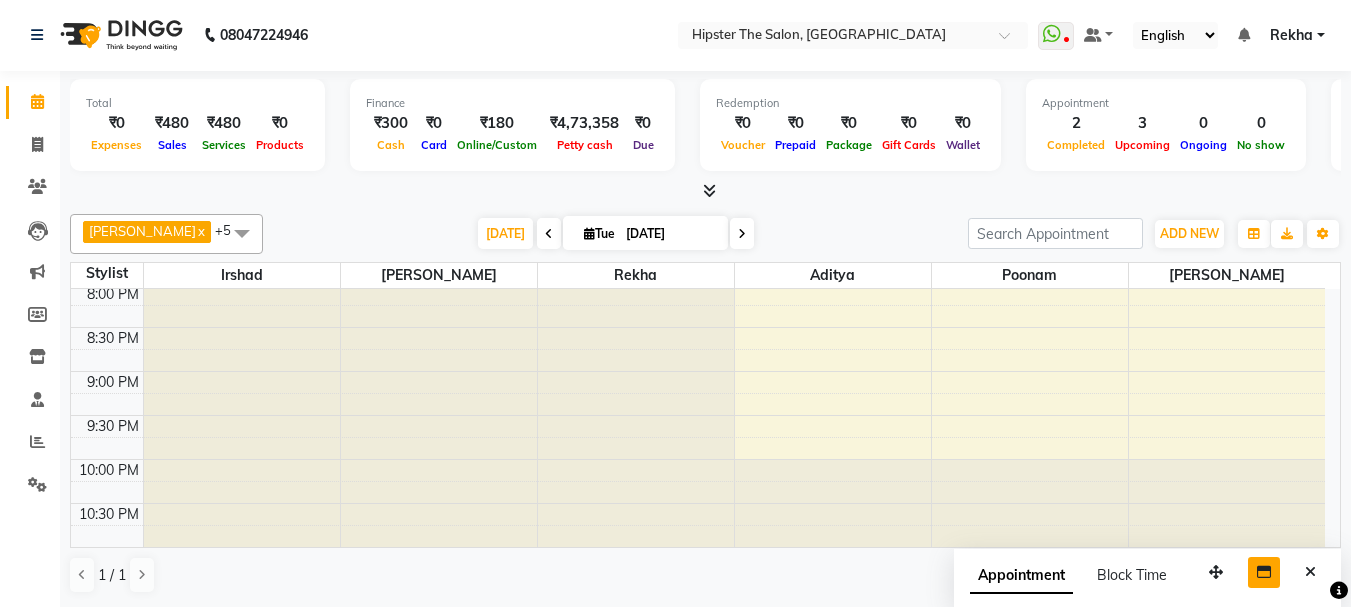 click at bounding box center [636, -772] 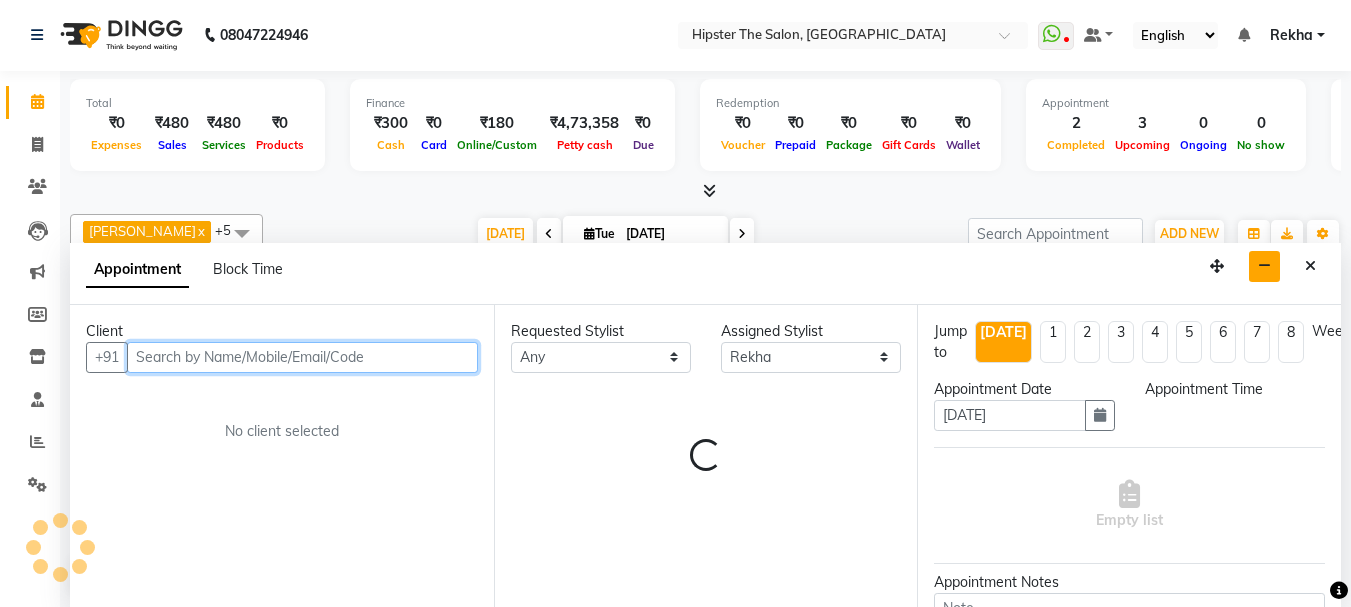 select on "1260" 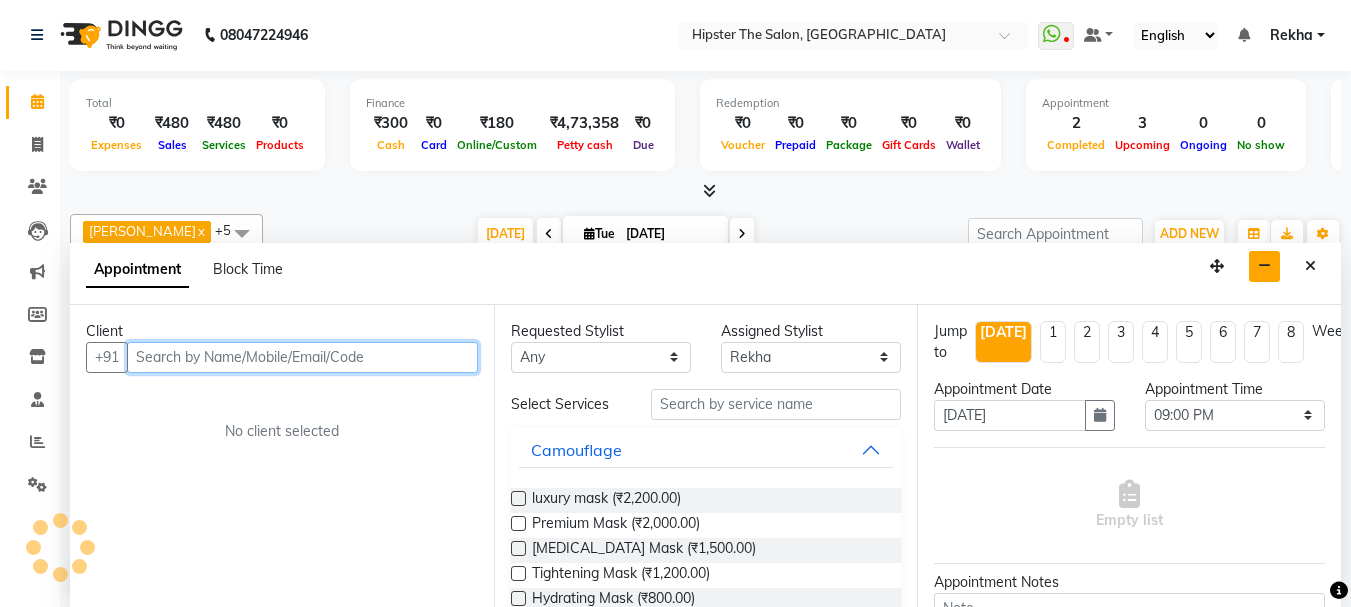 scroll, scrollTop: 0, scrollLeft: 0, axis: both 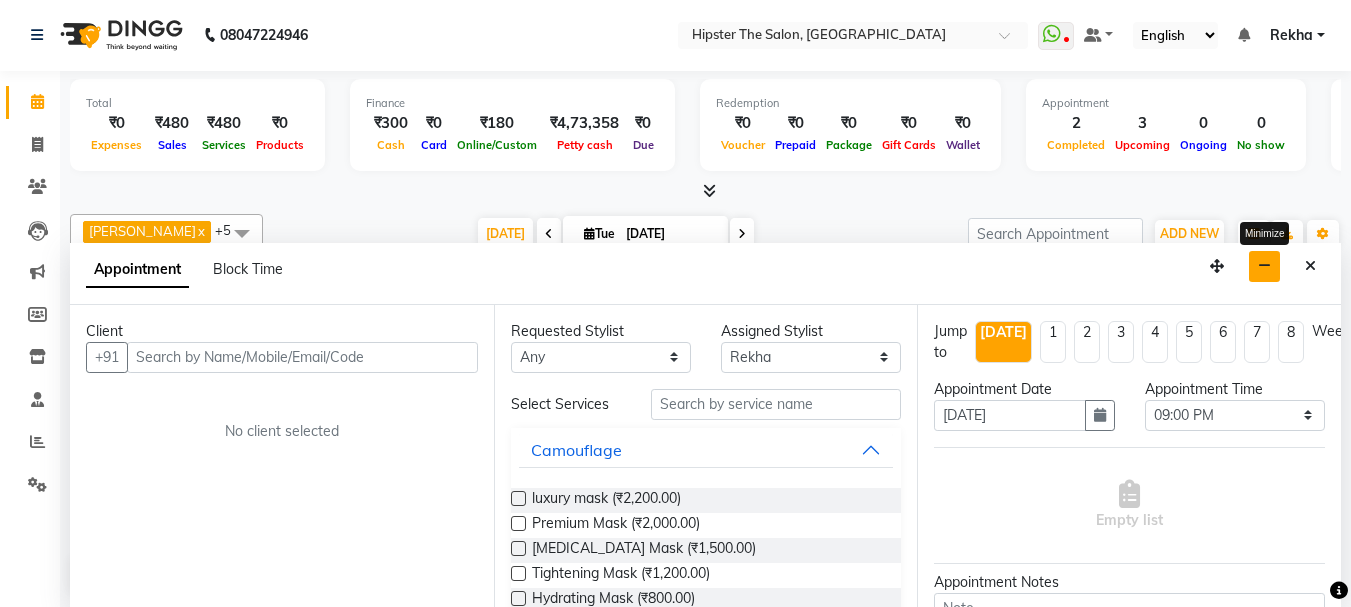 click at bounding box center (1264, 266) 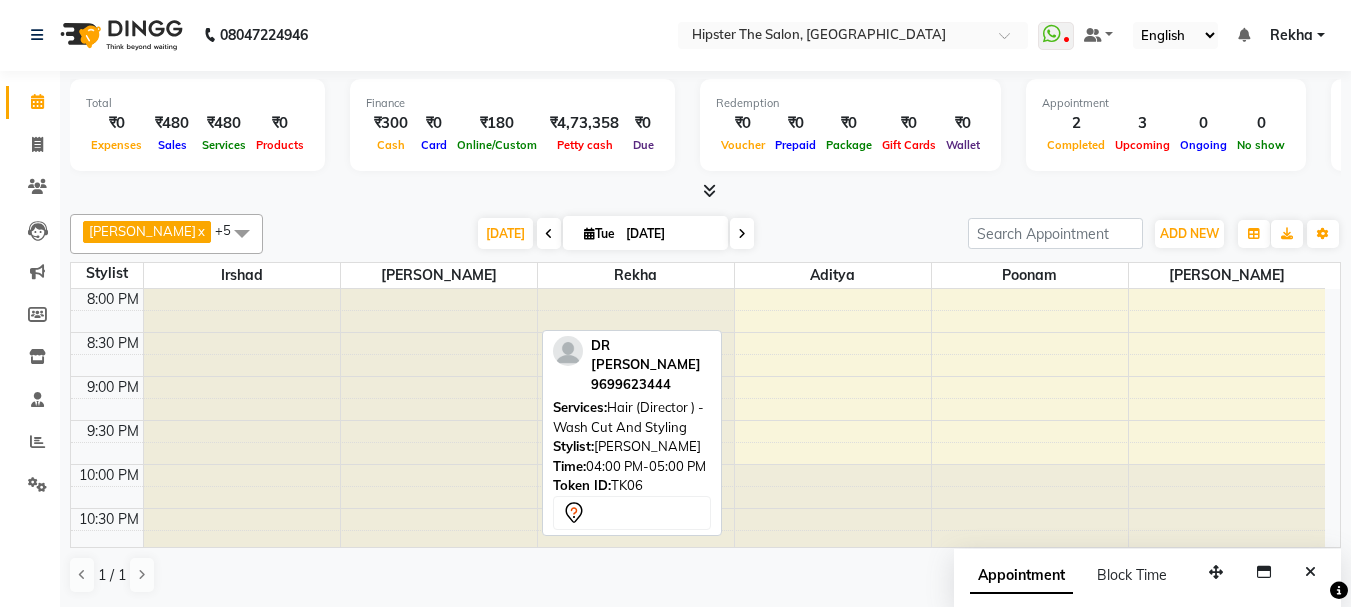 scroll, scrollTop: 1061, scrollLeft: 0, axis: vertical 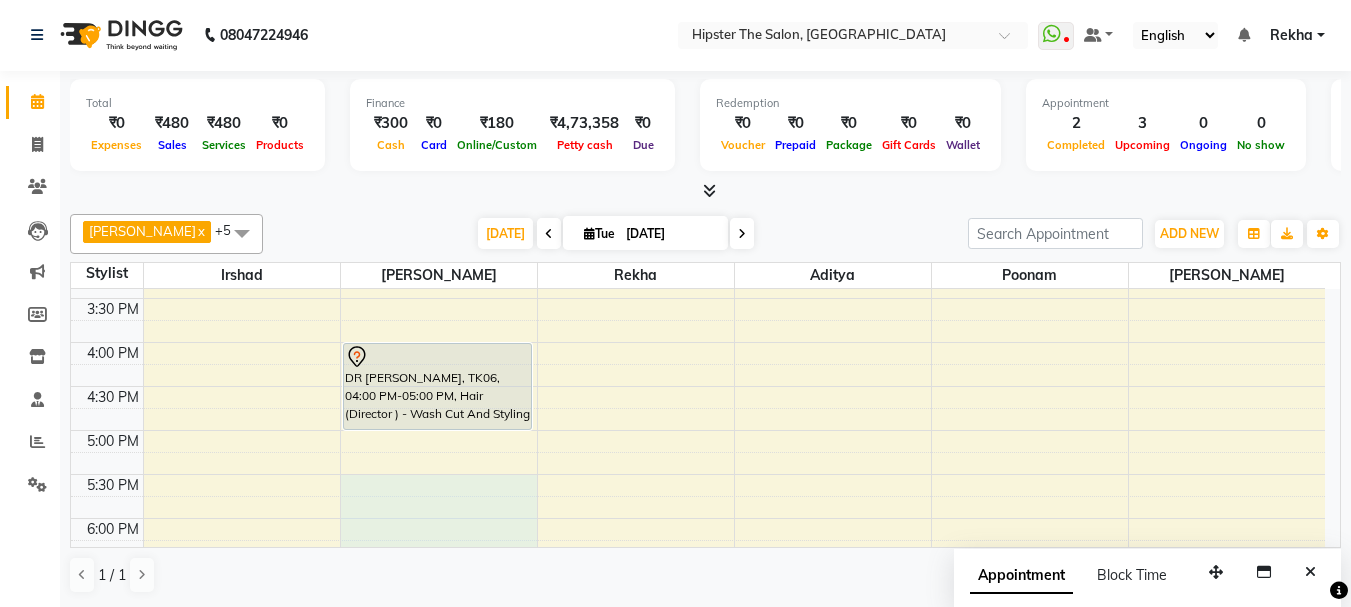 click on "8:00 AM 8:30 AM 9:00 AM 9:30 AM 10:00 AM 10:30 AM 11:00 AM 11:30 AM 12:00 PM 12:30 PM 1:00 PM 1:30 PM 2:00 PM 2:30 PM 3:00 PM 3:30 PM 4:00 PM 4:30 PM 5:00 PM 5:30 PM 6:00 PM 6:30 PM 7:00 PM 7:30 PM 8:00 PM 8:30 PM 9:00 PM 9:30 PM 10:00 PM 10:30 PM" at bounding box center (698, 298) 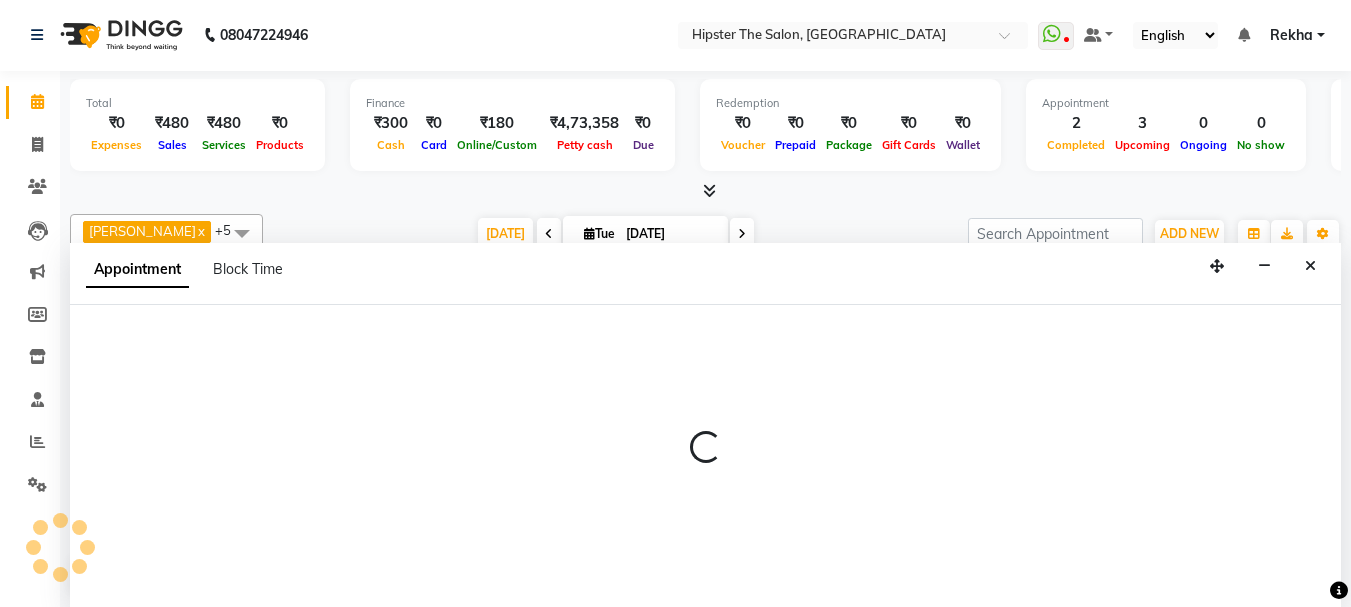 select on "32384" 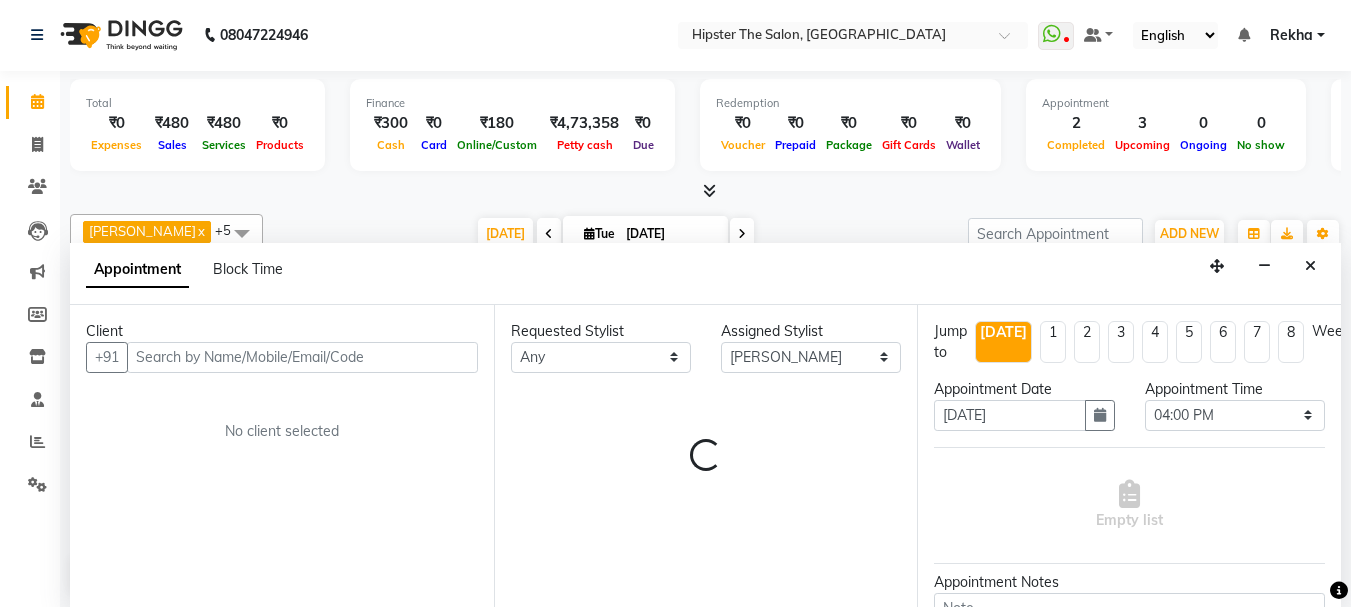 scroll, scrollTop: 581, scrollLeft: 0, axis: vertical 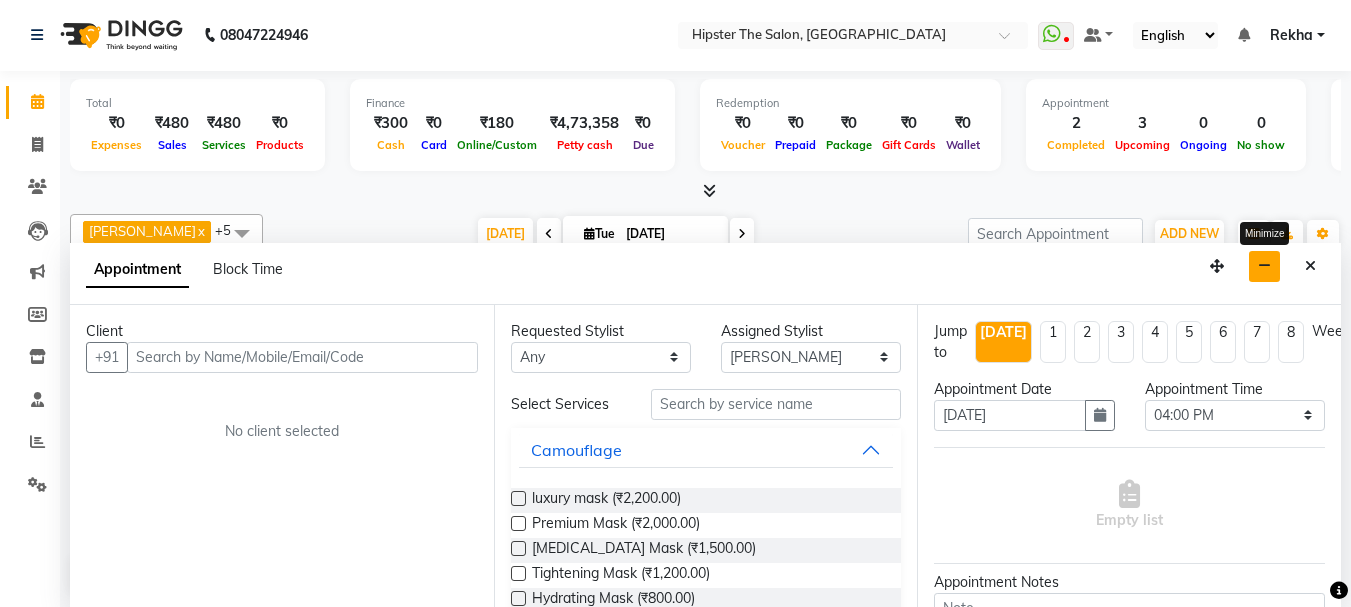 click at bounding box center [1264, 266] 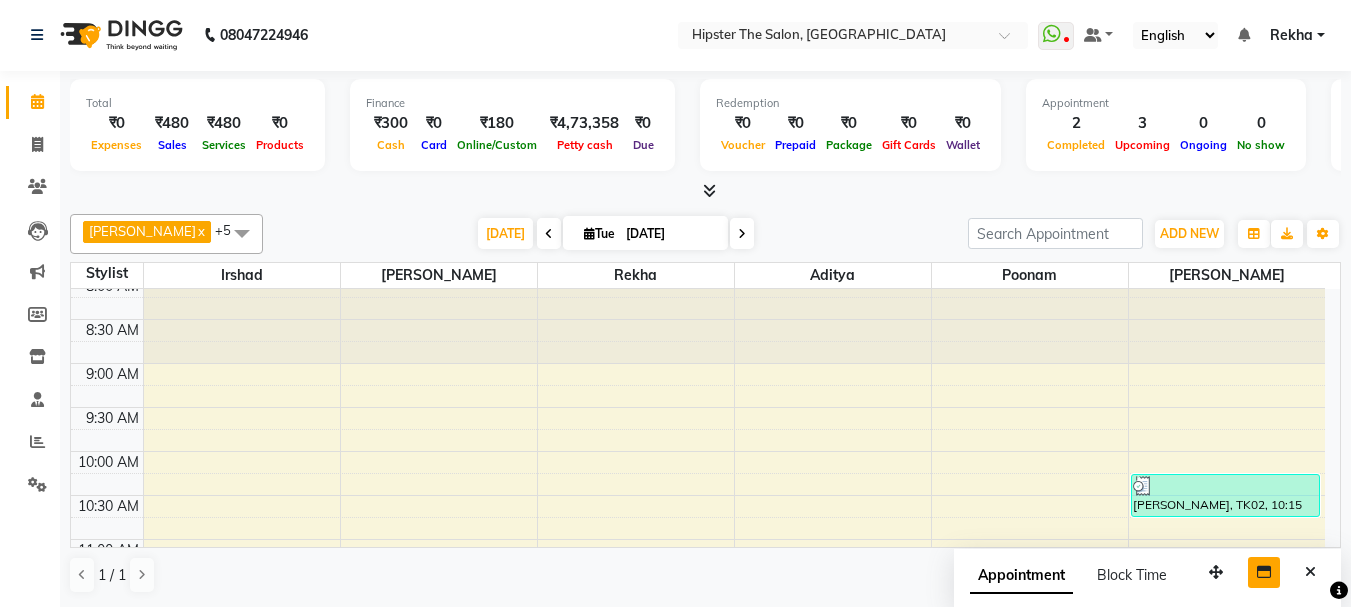 scroll, scrollTop: 0, scrollLeft: 0, axis: both 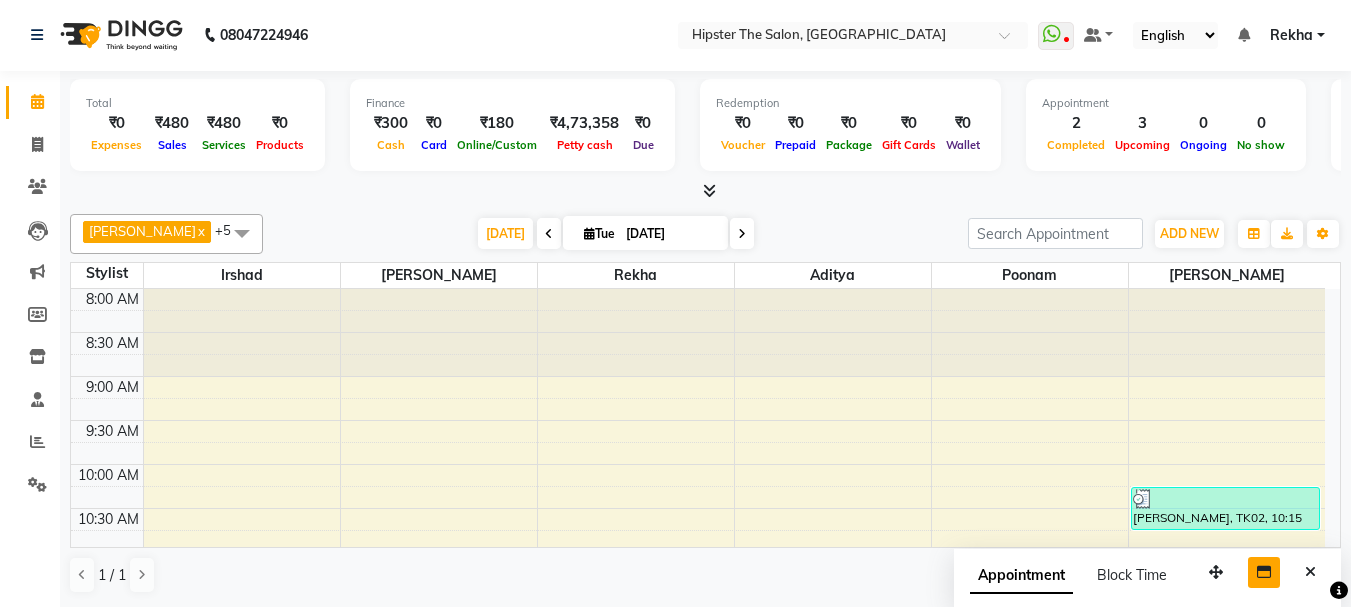 click at bounding box center [833, 333] 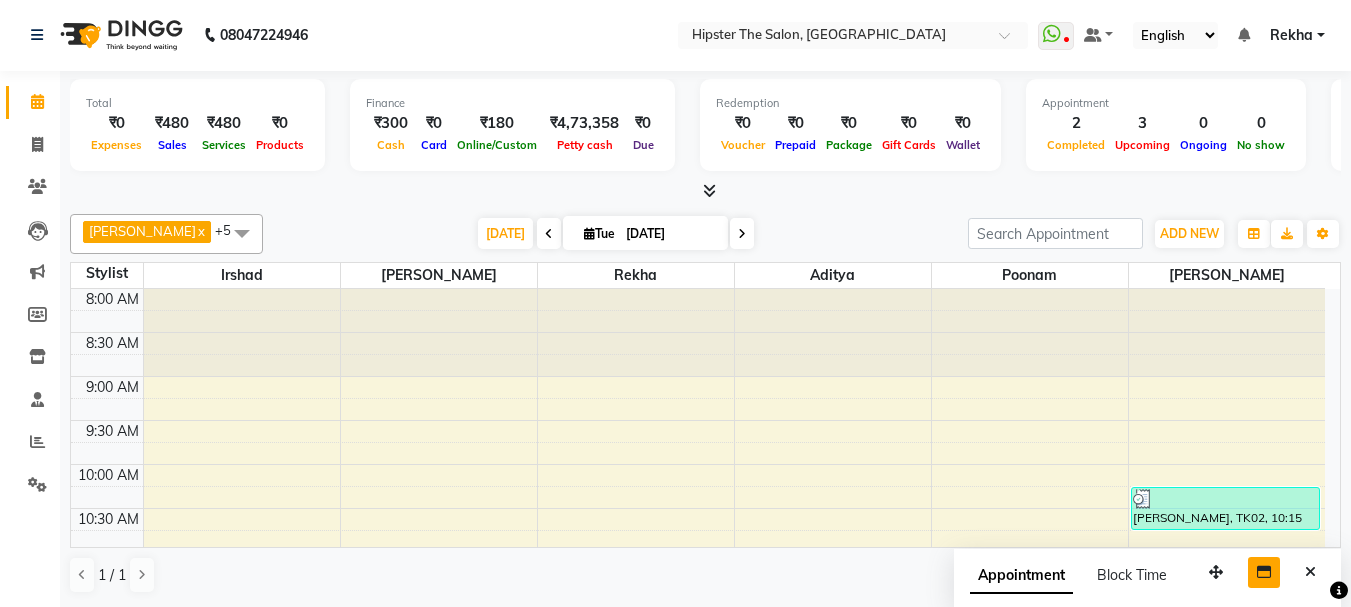 scroll, scrollTop: 0, scrollLeft: 0, axis: both 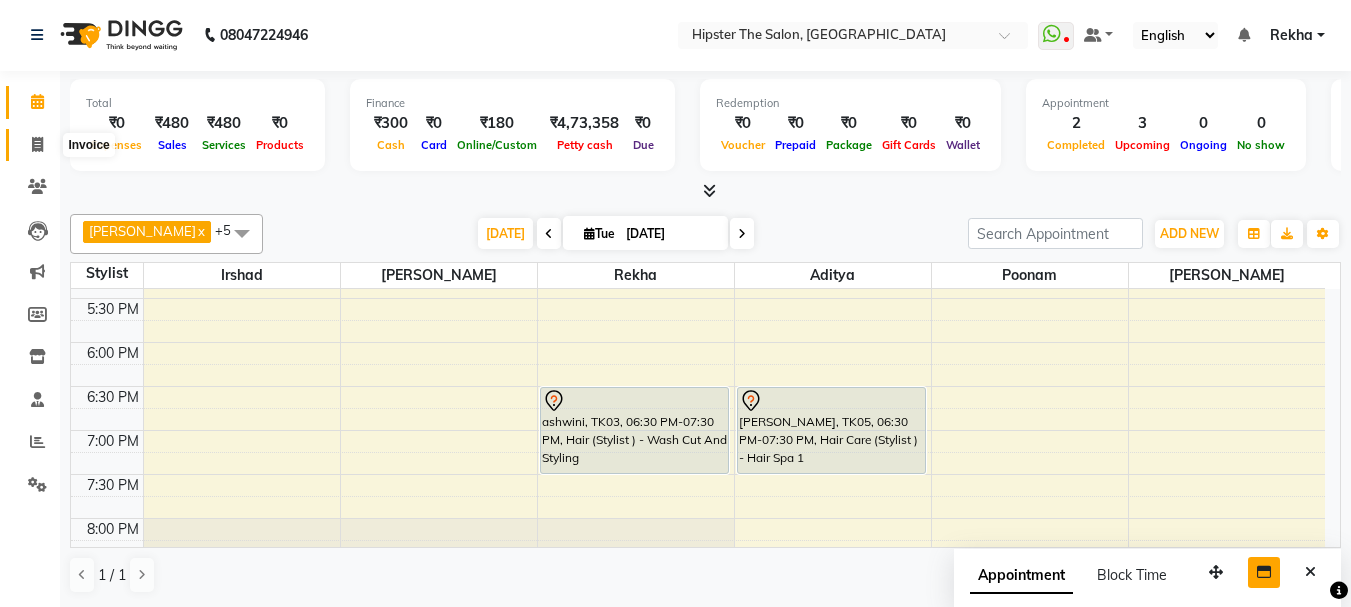click on "Invoice" 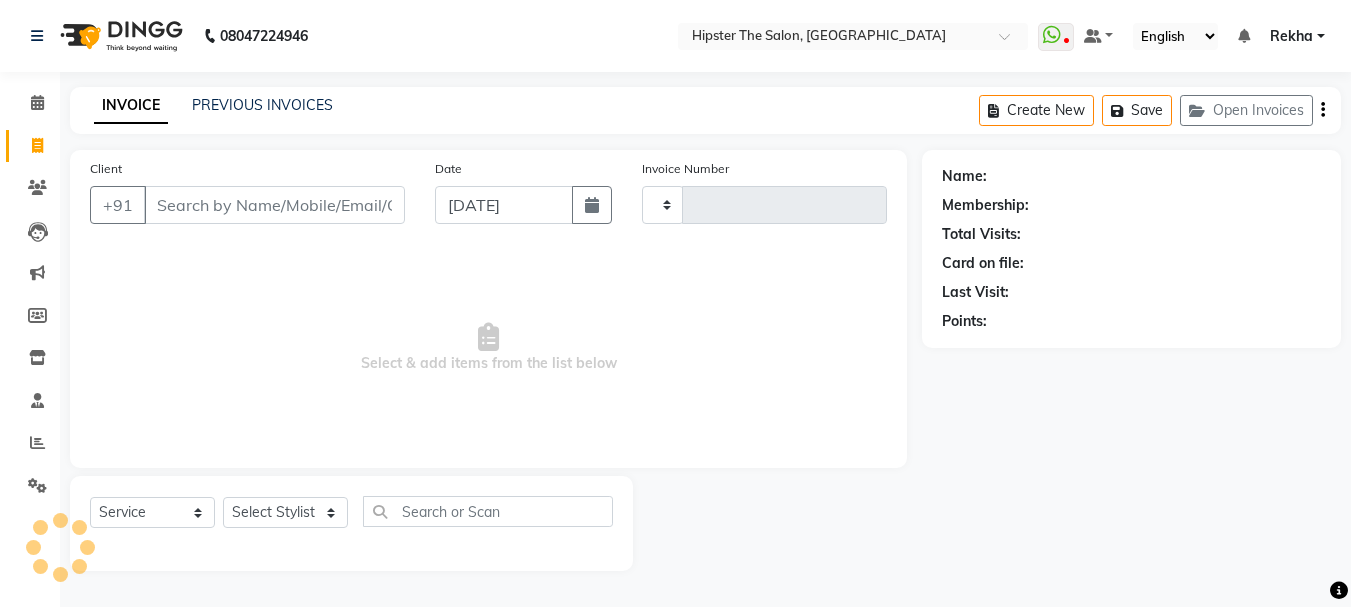 type on "1594" 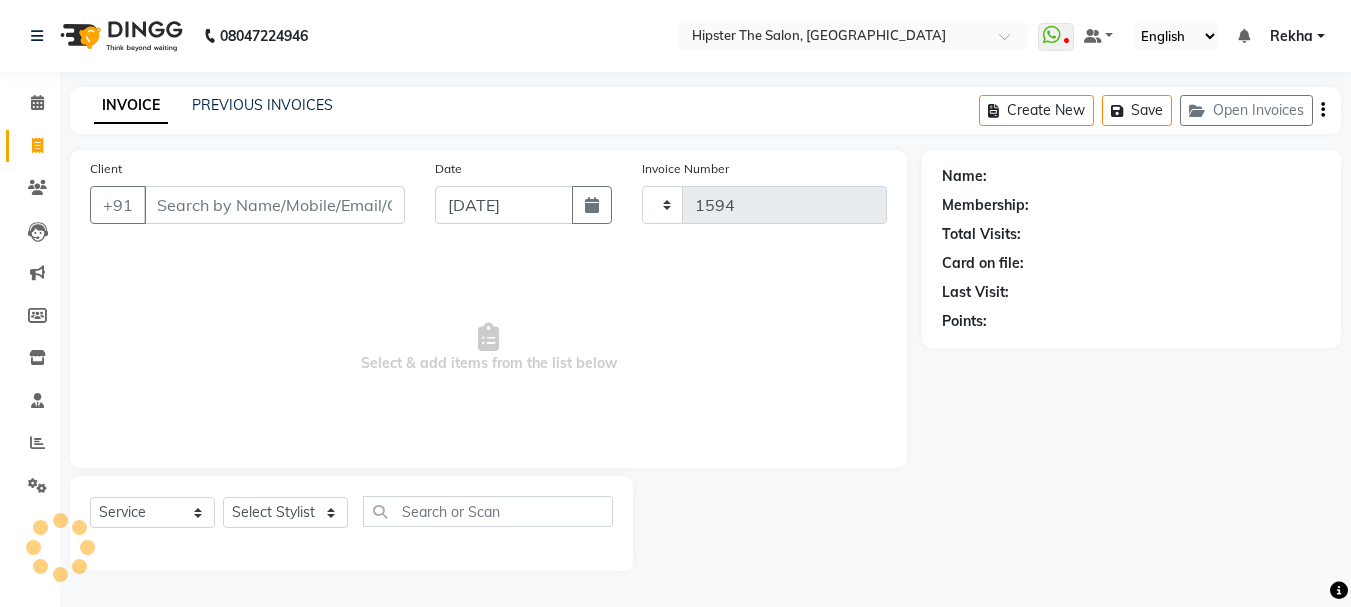 select on "5125" 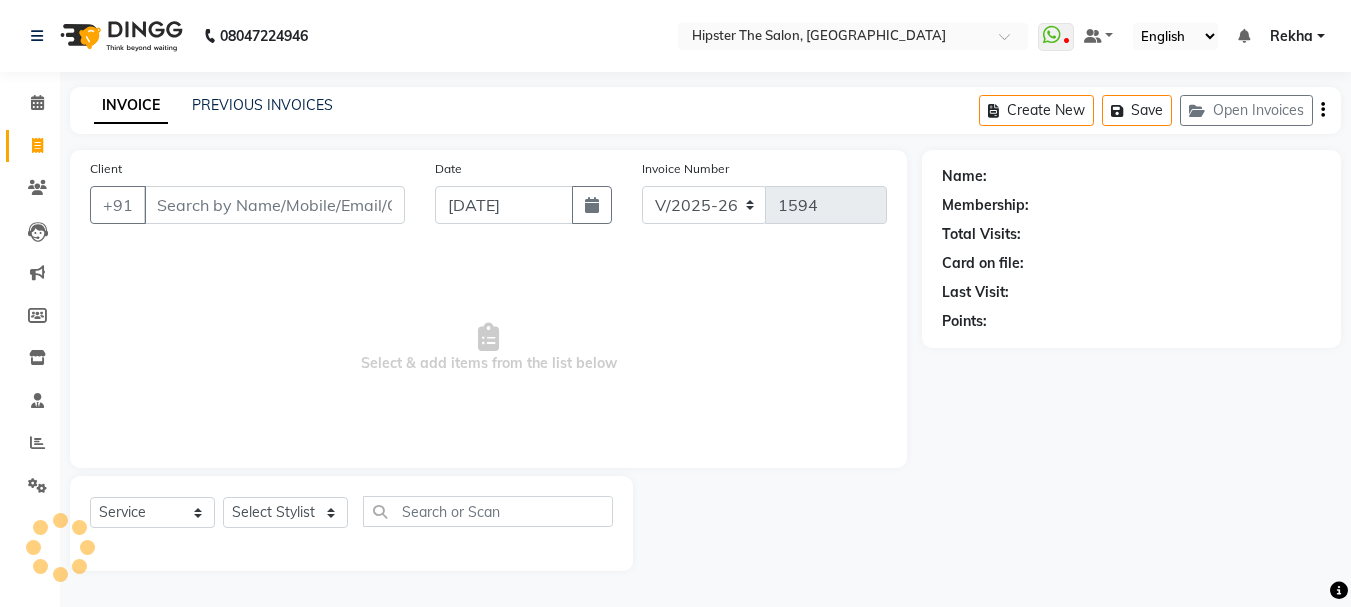 scroll, scrollTop: 0, scrollLeft: 0, axis: both 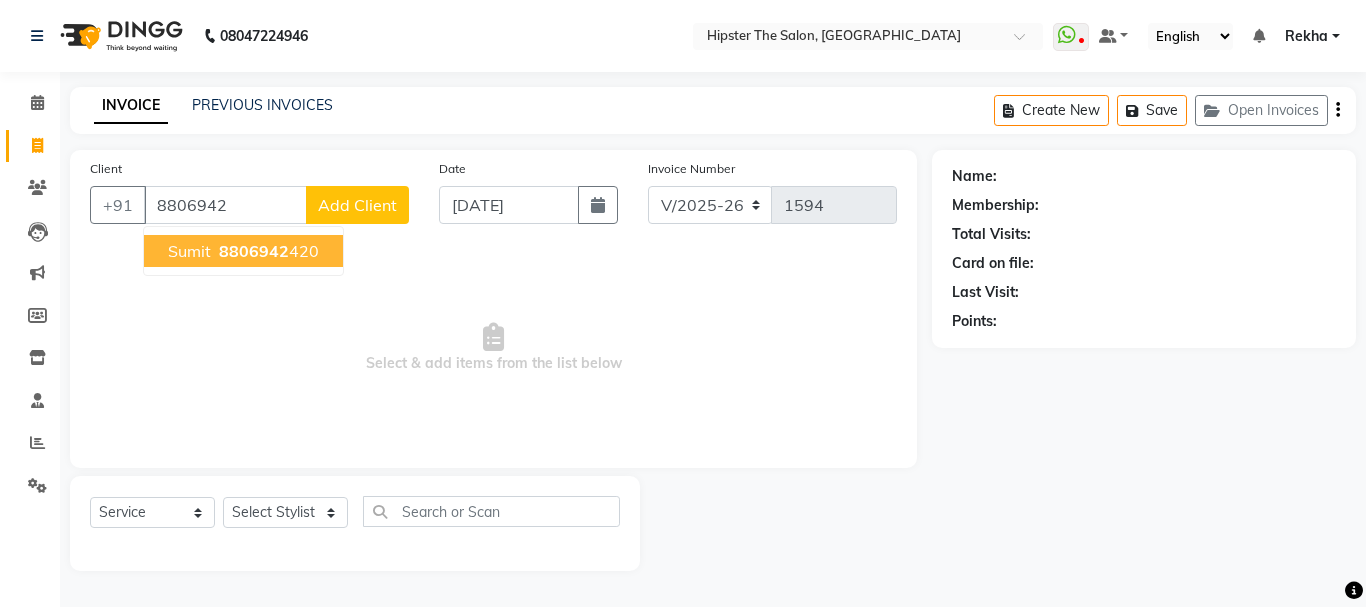 click on "8806942" at bounding box center (254, 251) 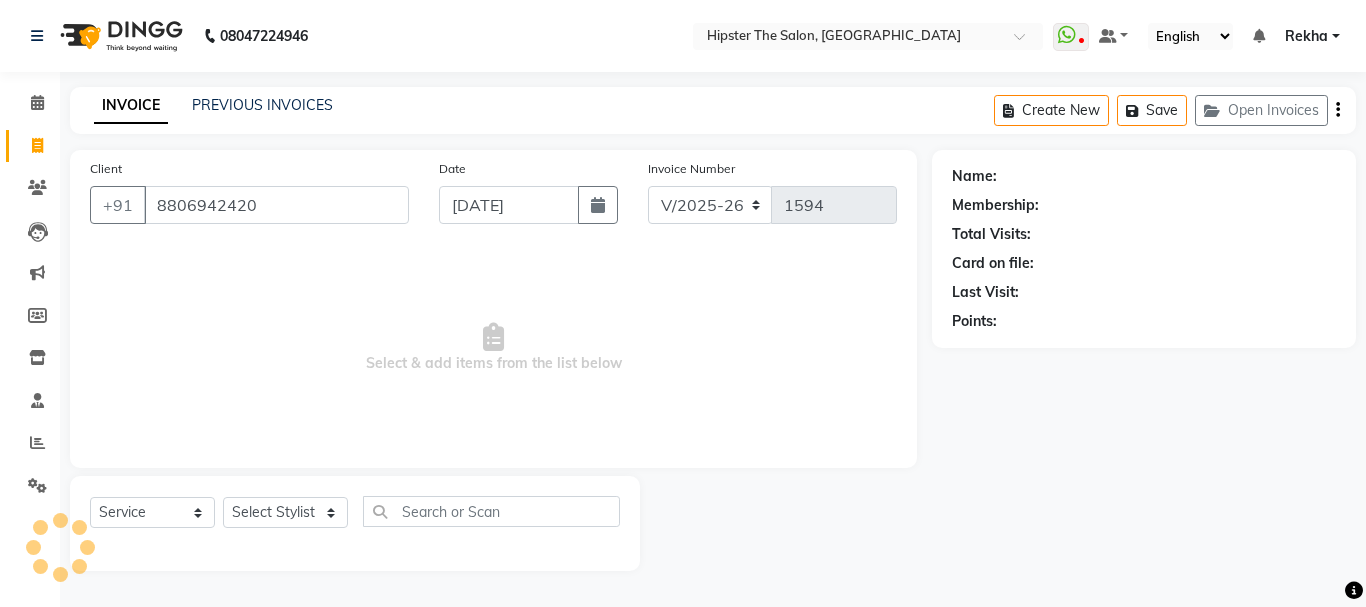 type on "8806942420" 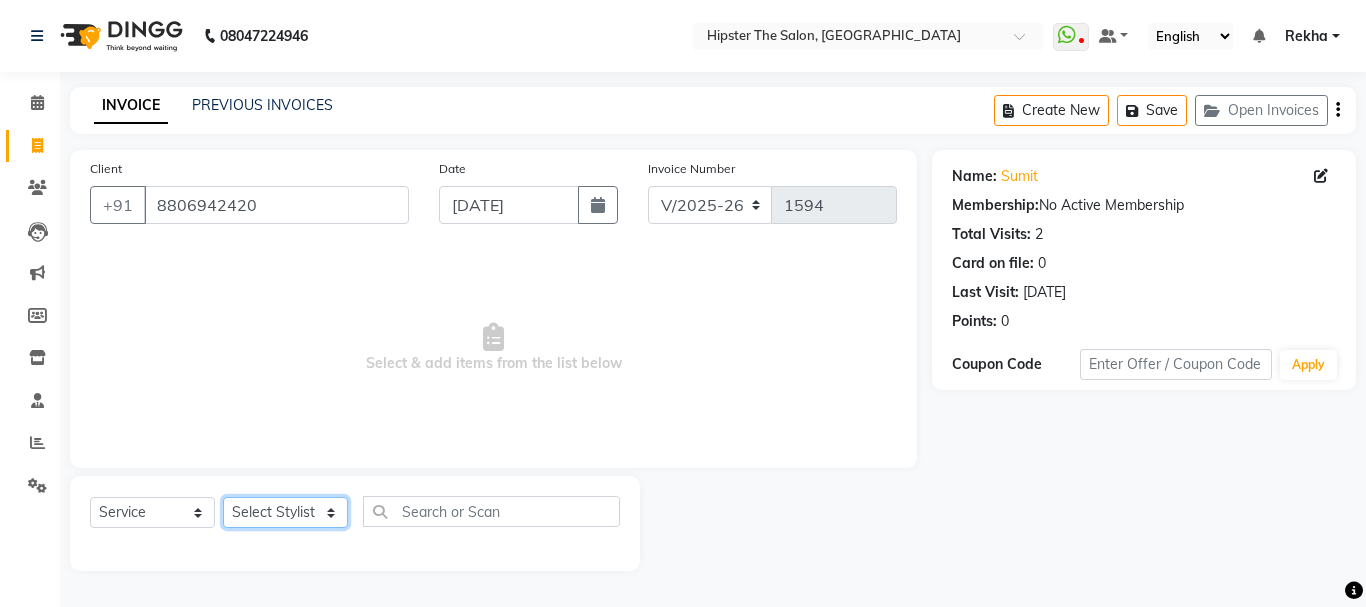 click on "Select Stylist Aditya [PERSON_NAME] [PERSON_NAME] Anup [PERSON_NAME] [PERSON_NAME] Lucky [PERSON_NAME]  [PERSON_NAME] [PERSON_NAME] [PERSON_NAME] Rekha [PERSON_NAME] [PERSON_NAME]  umroy [PERSON_NAME] [PERSON_NAME]" 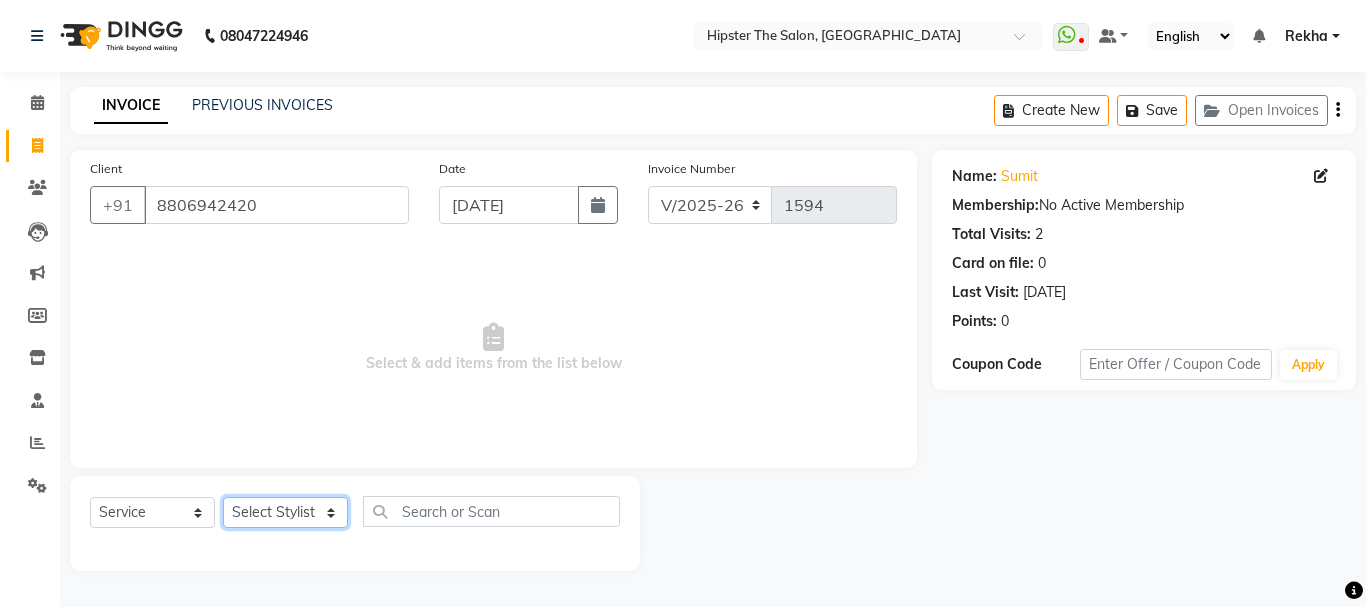 select on "84755" 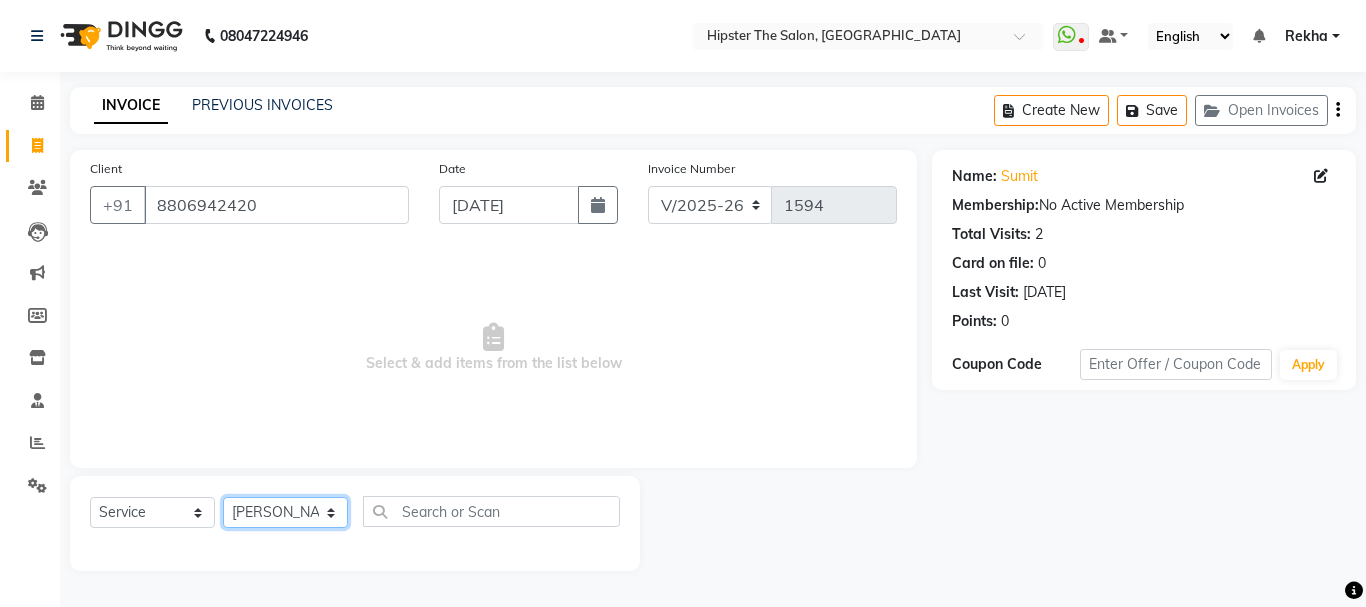 click on "Select Stylist Aditya [PERSON_NAME] [PERSON_NAME] Anup [PERSON_NAME] [PERSON_NAME] Lucky [PERSON_NAME]  [PERSON_NAME] [PERSON_NAME] [PERSON_NAME] Rekha [PERSON_NAME] [PERSON_NAME]  umroy [PERSON_NAME] [PERSON_NAME]" 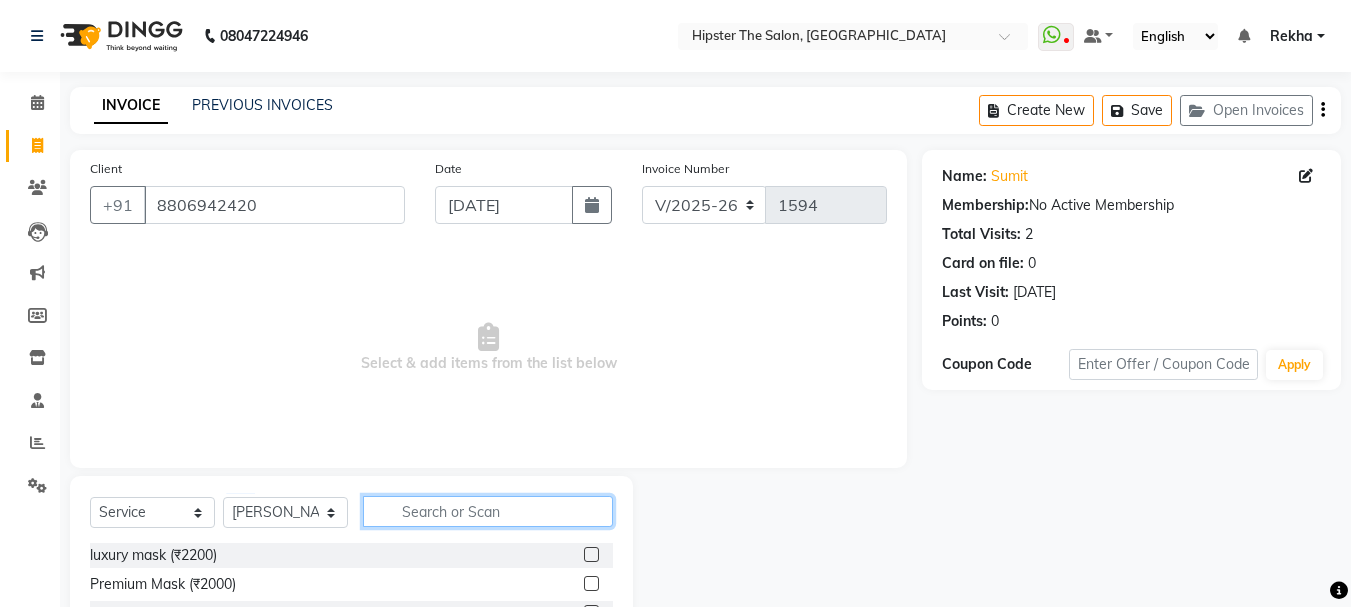 click 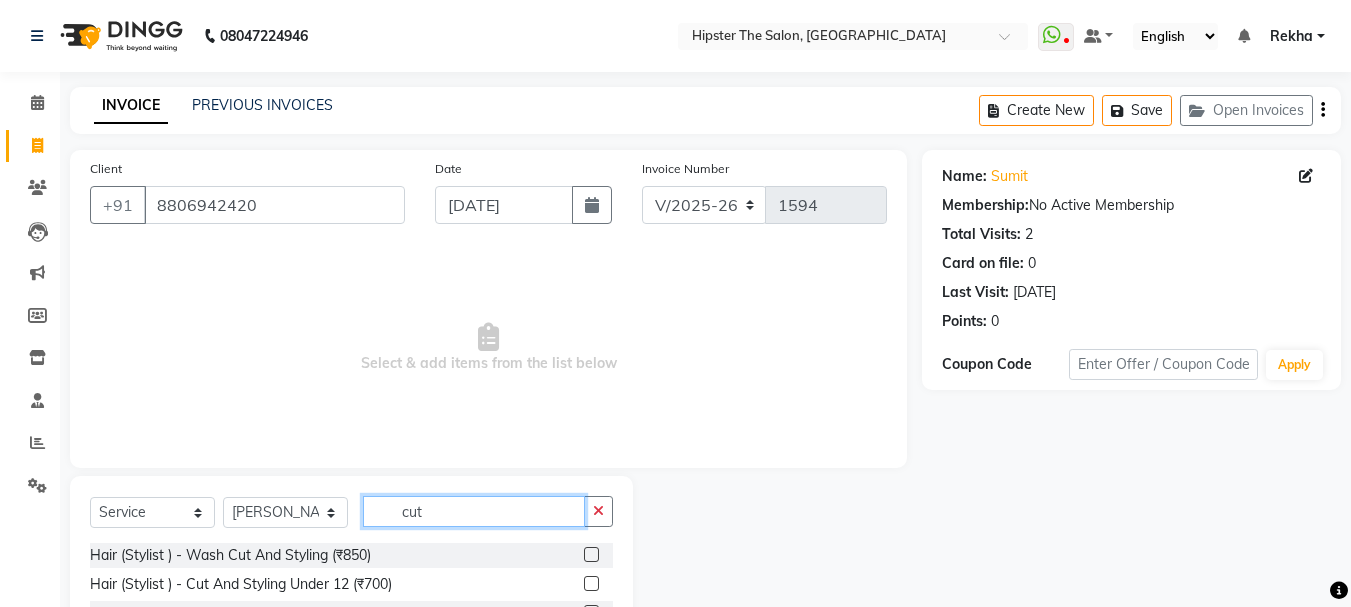 scroll, scrollTop: 194, scrollLeft: 0, axis: vertical 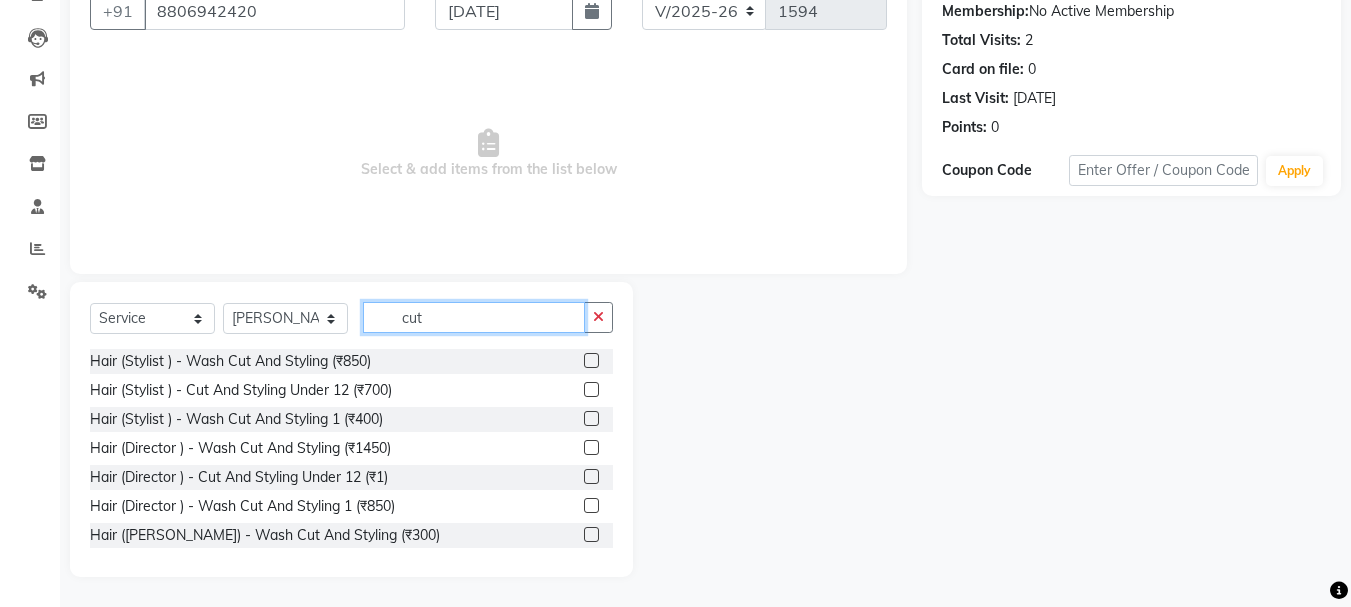 type on "cut" 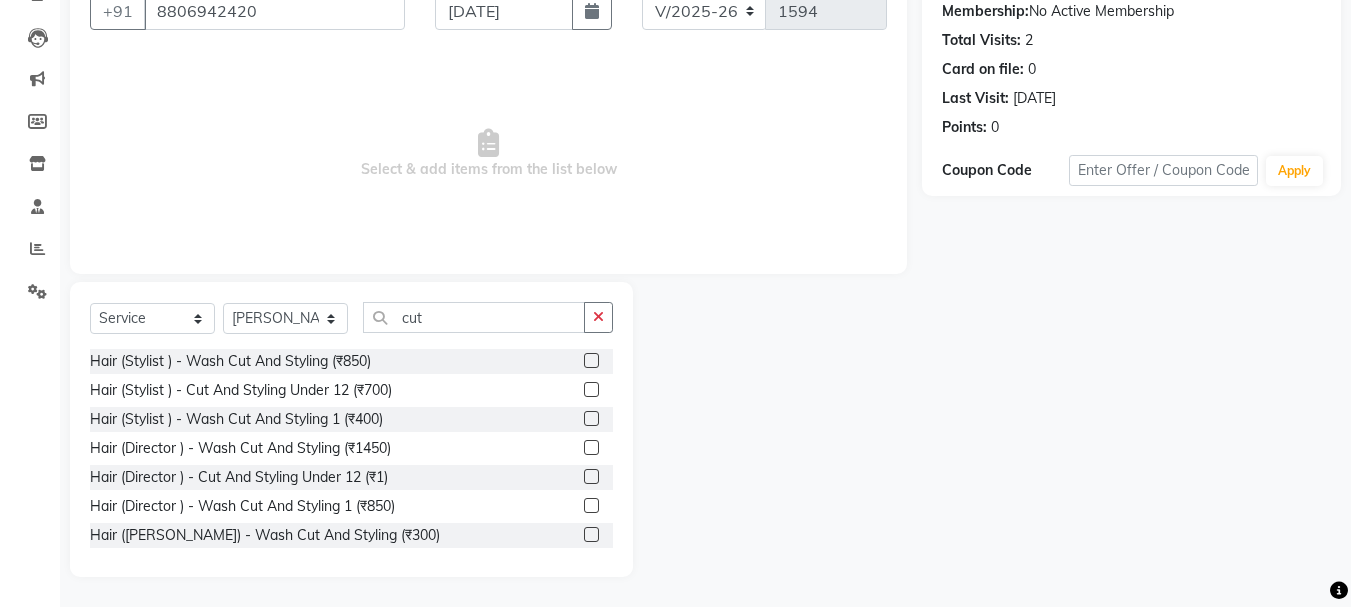 click 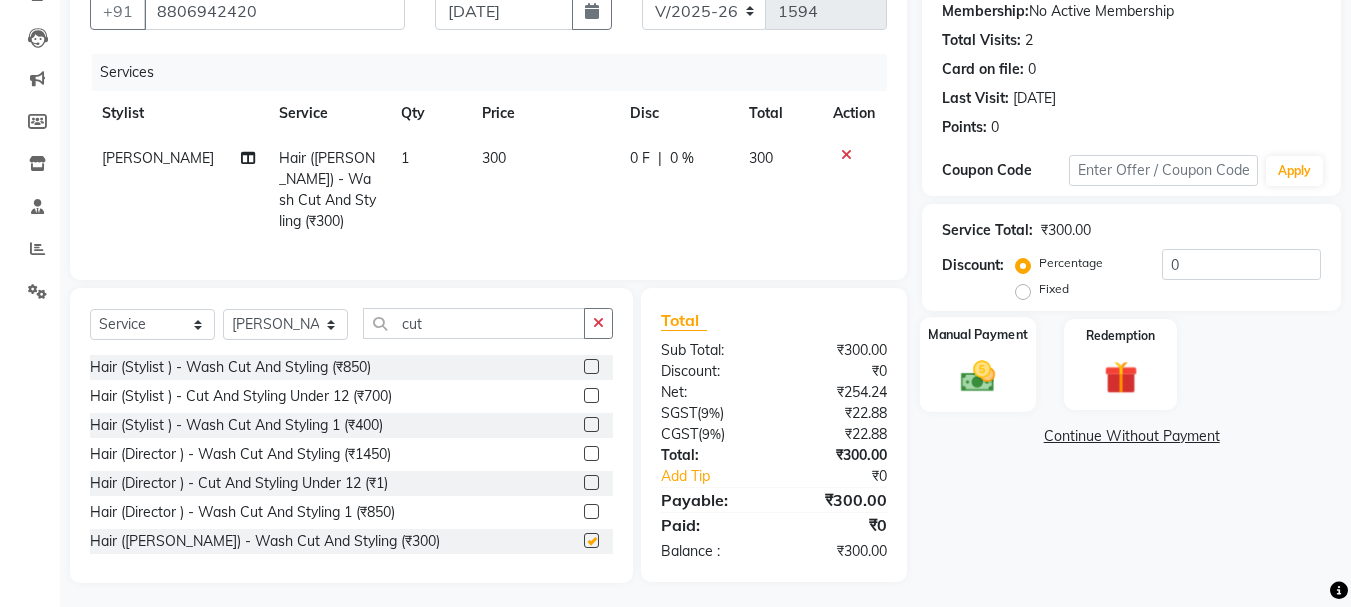 checkbox on "false" 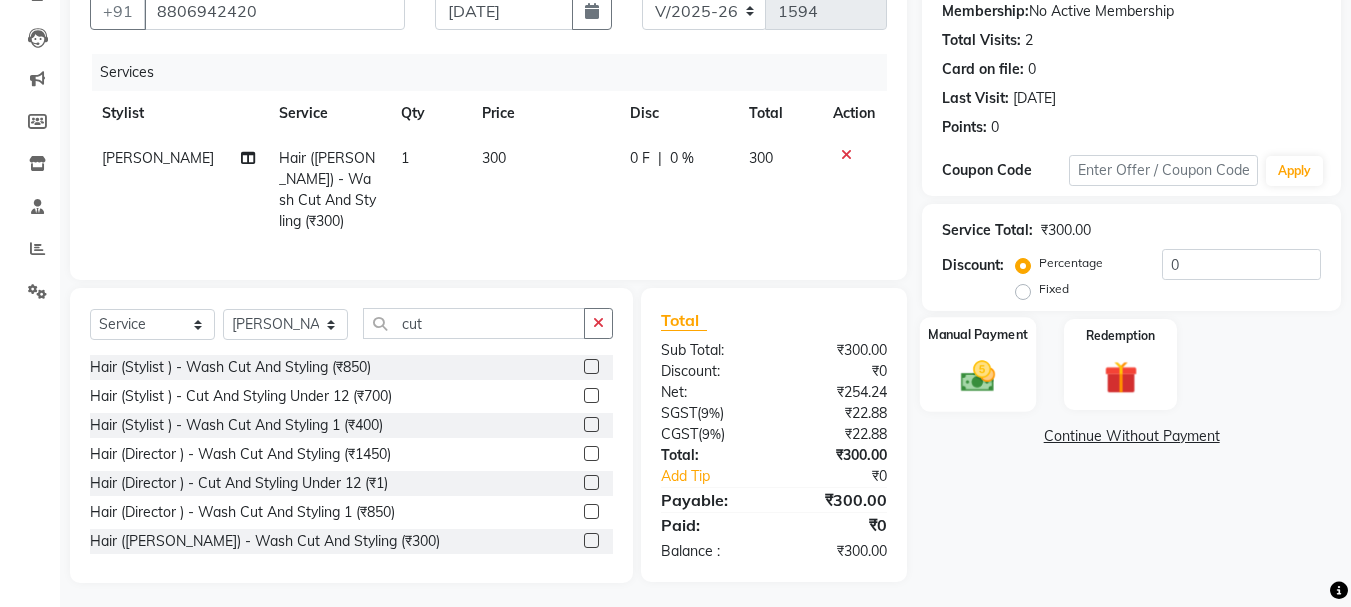 click on "Manual Payment" 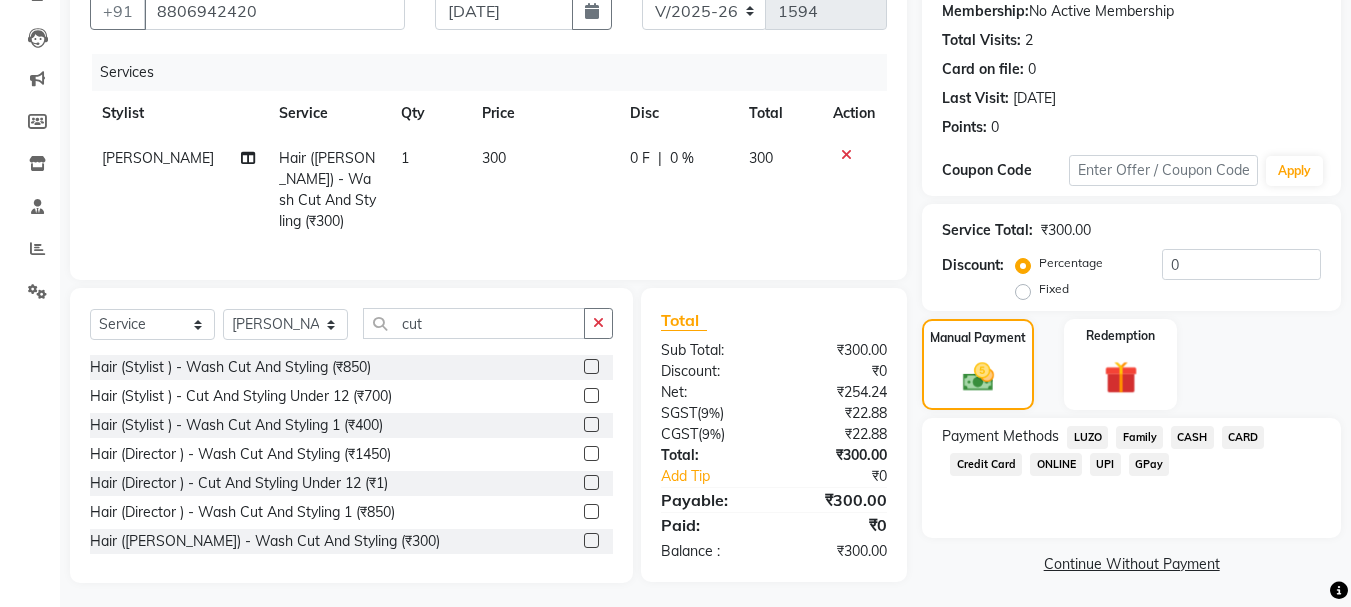click on "GPay" 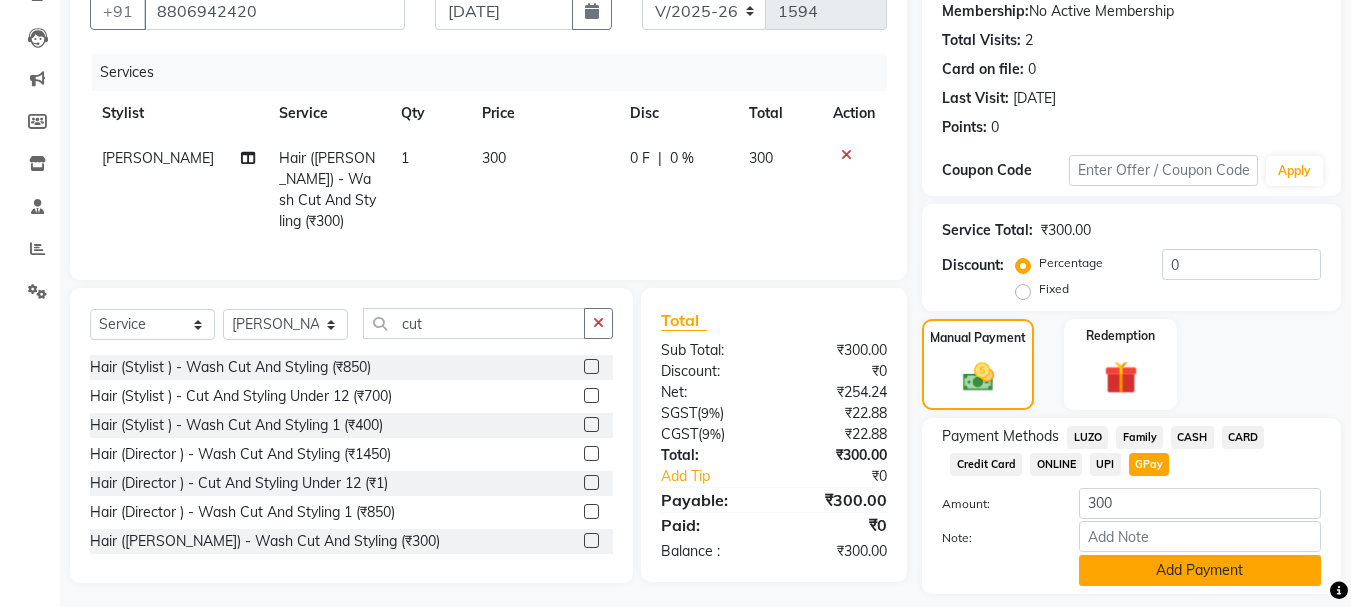click on "Add Payment" 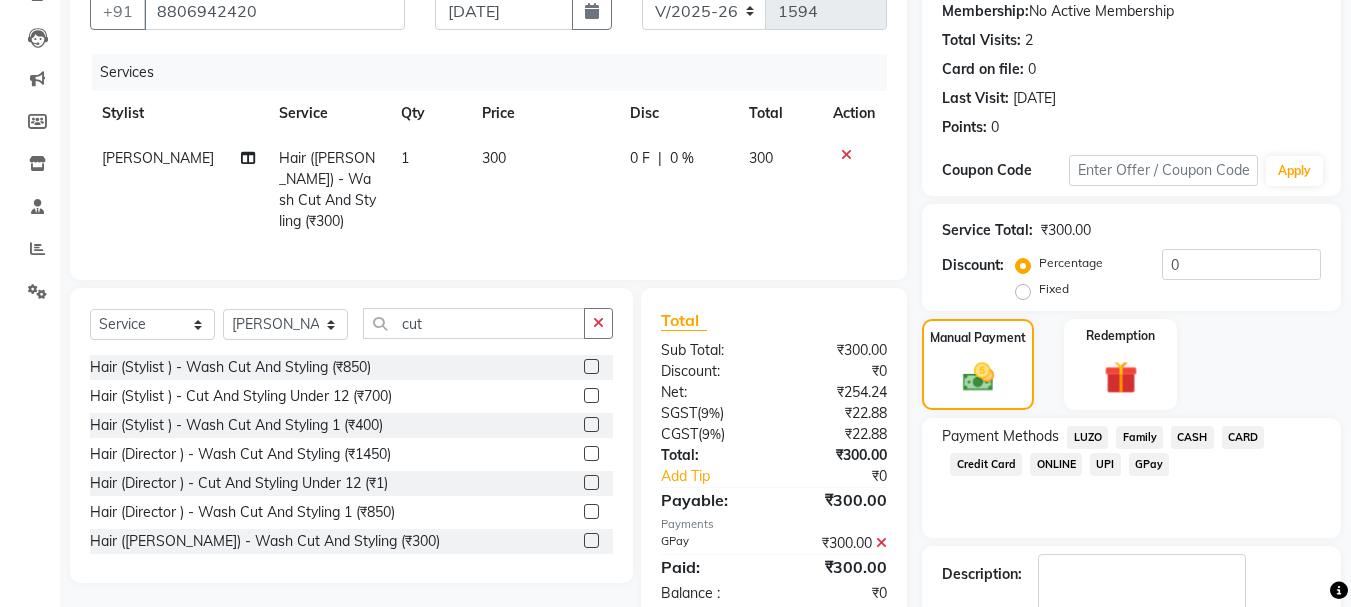 scroll, scrollTop: 309, scrollLeft: 0, axis: vertical 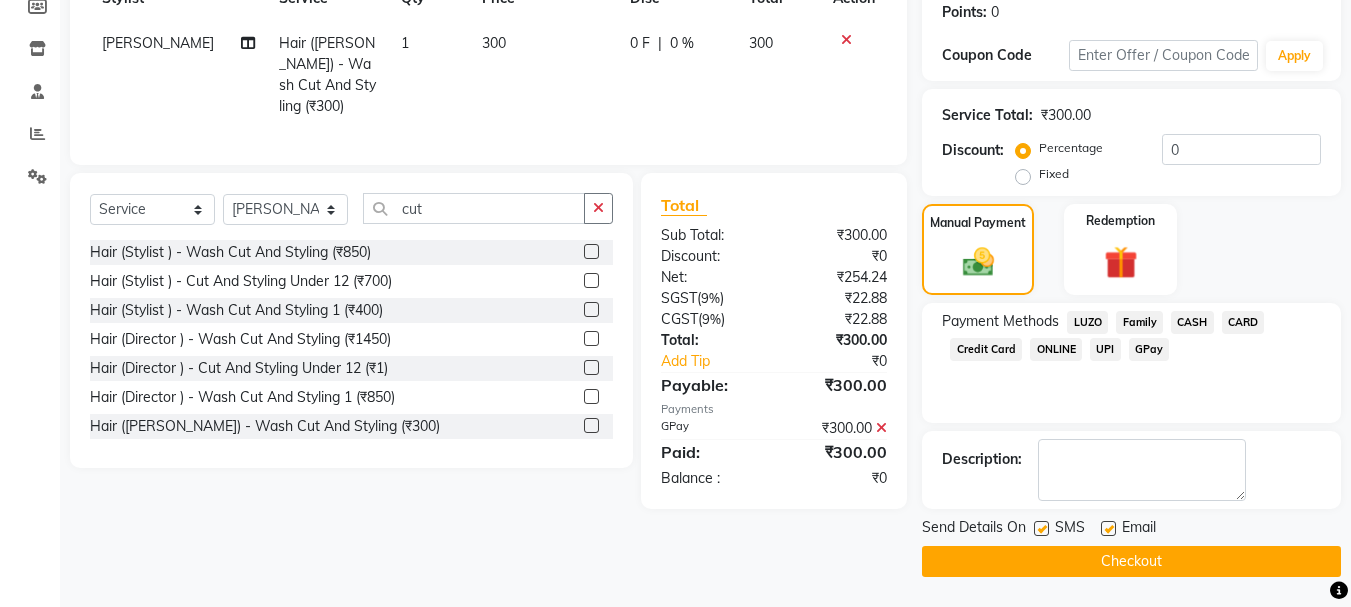 click on "Checkout" 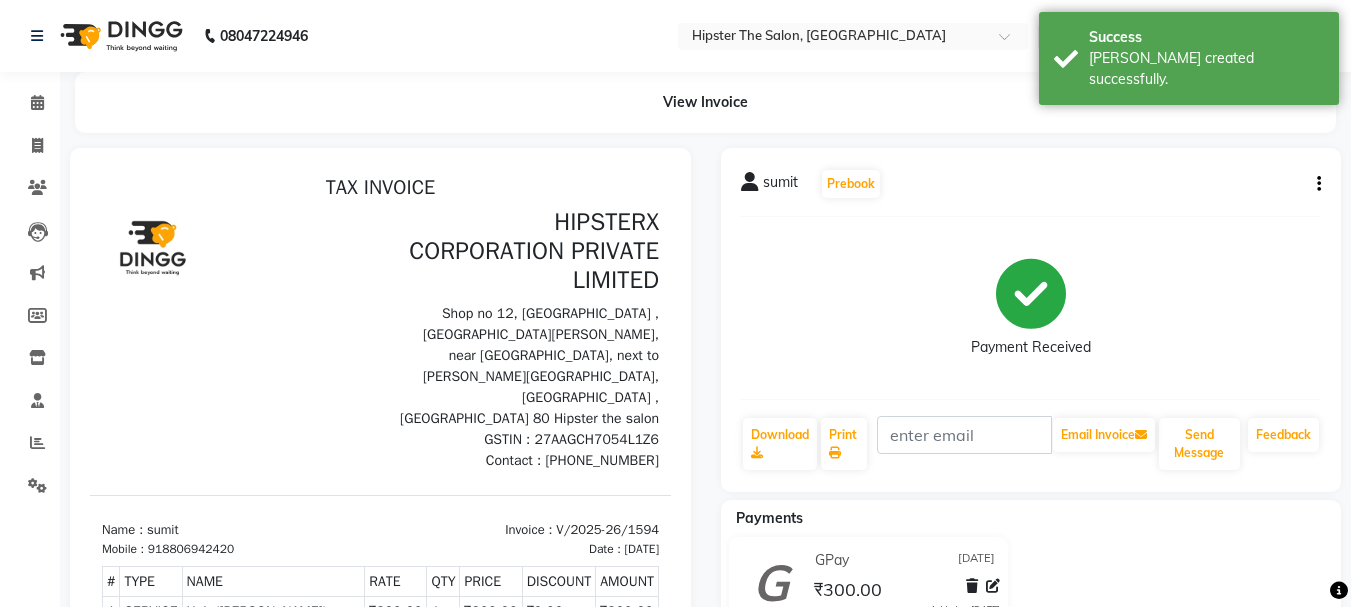 scroll, scrollTop: 0, scrollLeft: 0, axis: both 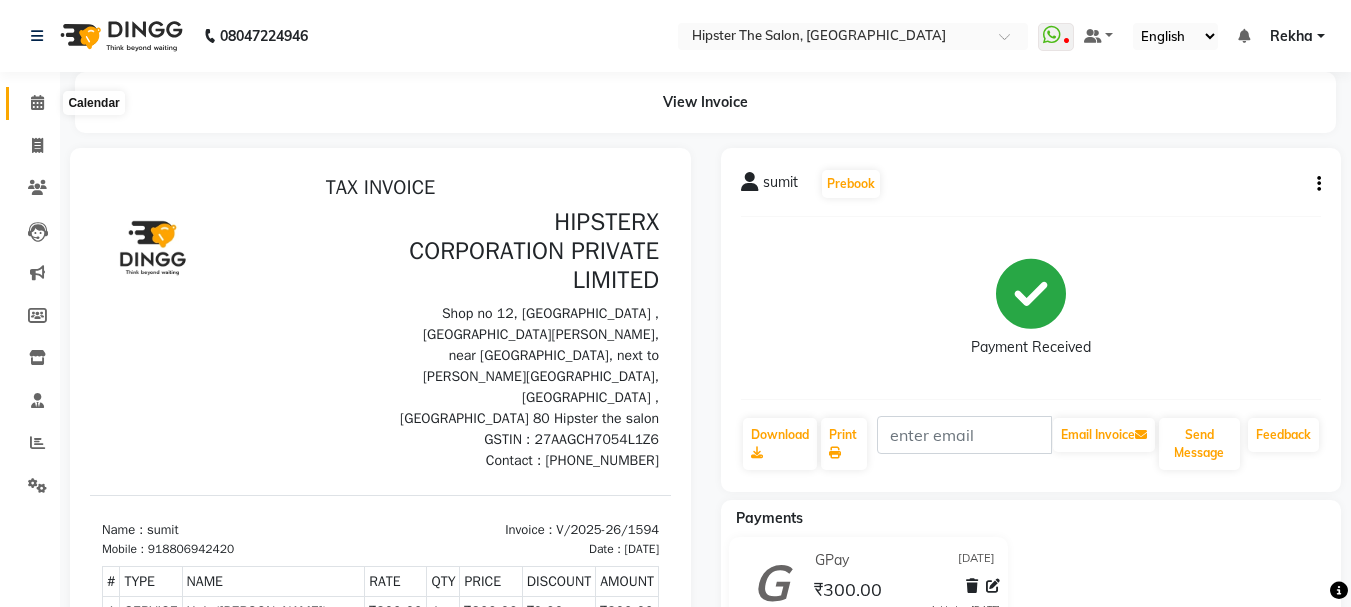 click 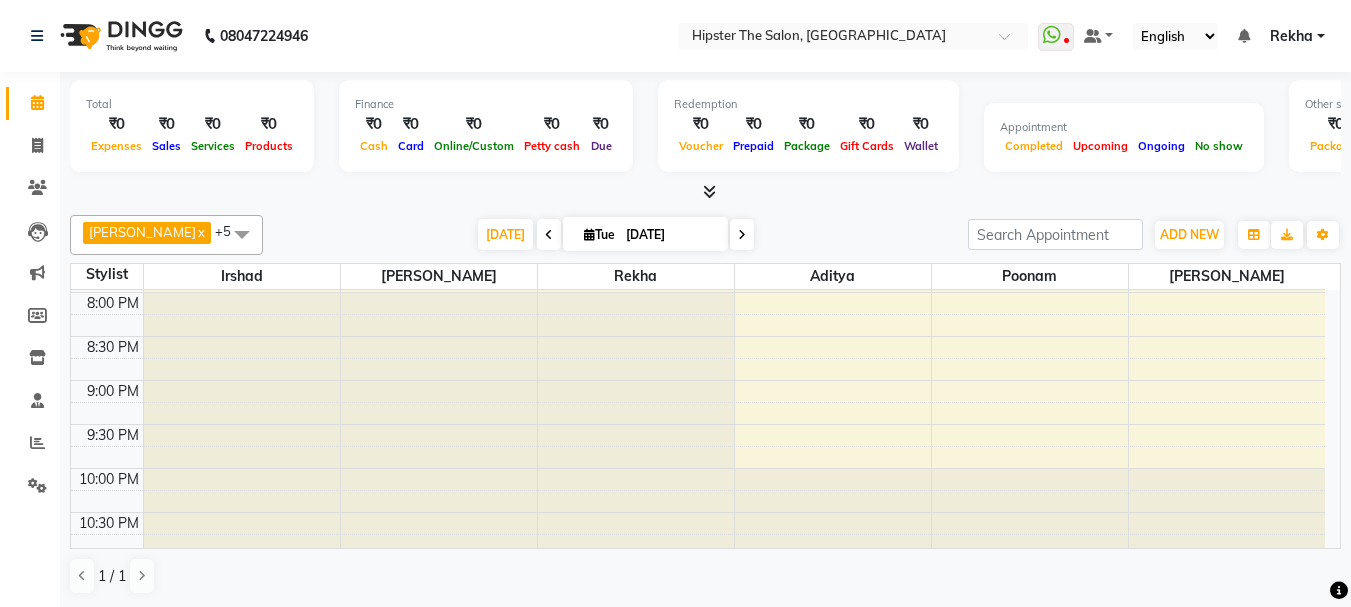 scroll, scrollTop: 1061, scrollLeft: 0, axis: vertical 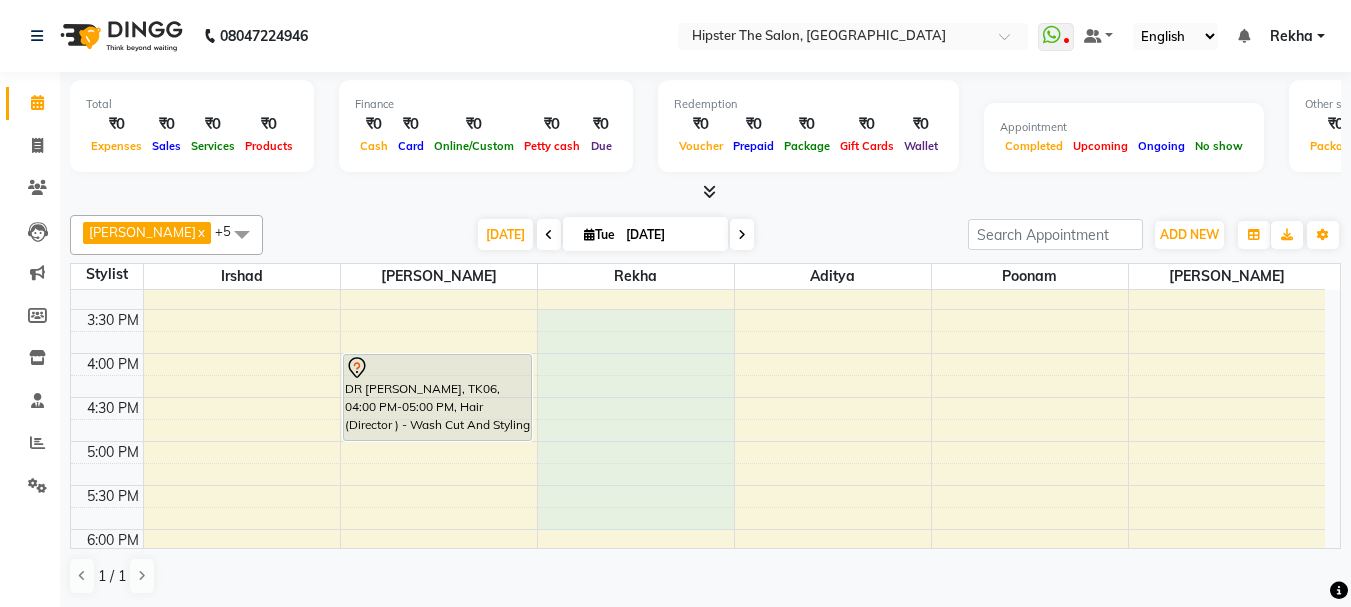 drag, startPoint x: 693, startPoint y: 341, endPoint x: 698, endPoint y: 319, distance: 22.561028 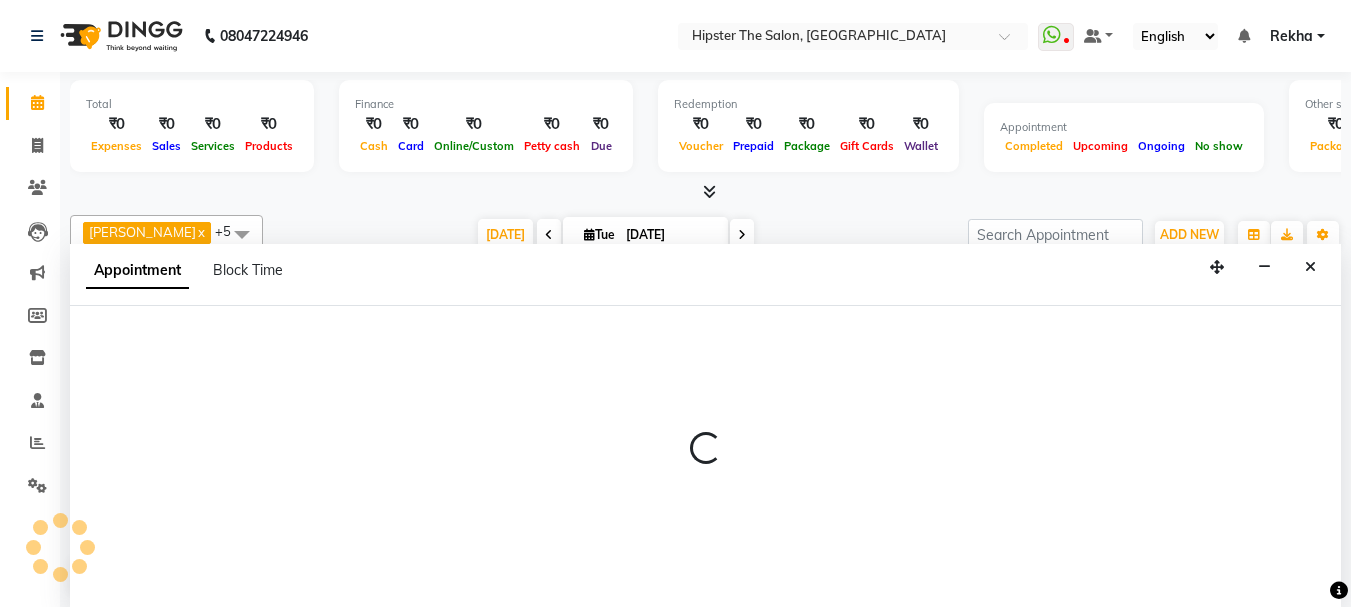 scroll, scrollTop: 638, scrollLeft: 0, axis: vertical 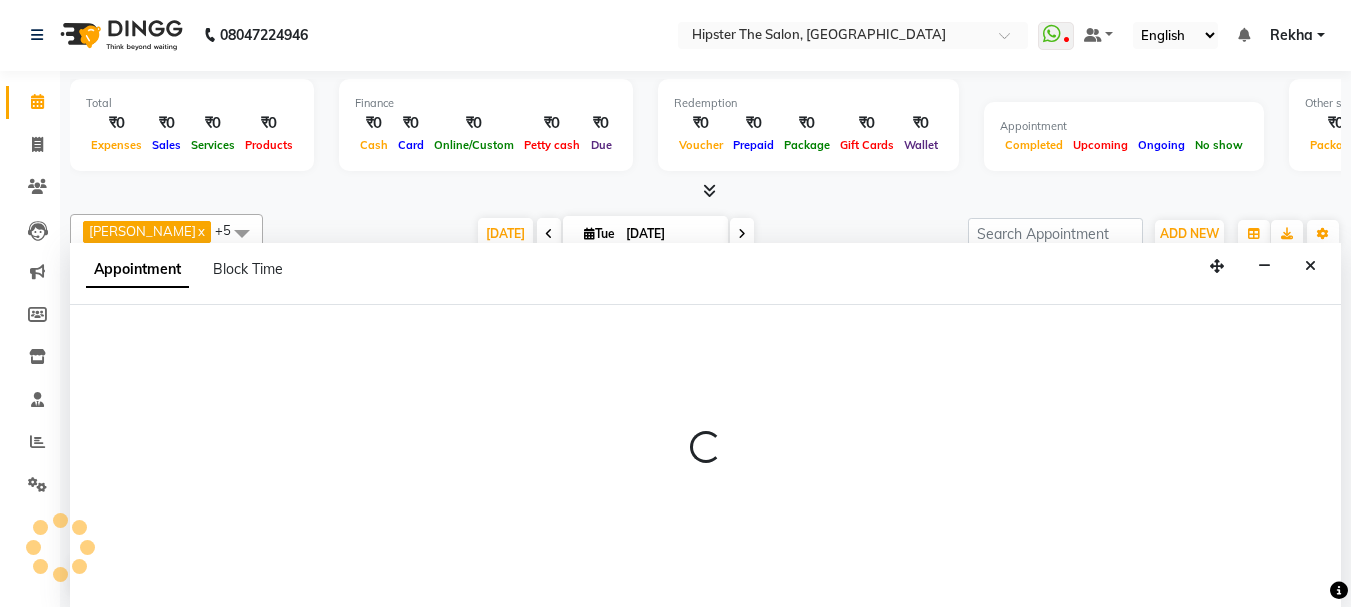 select on "32386" 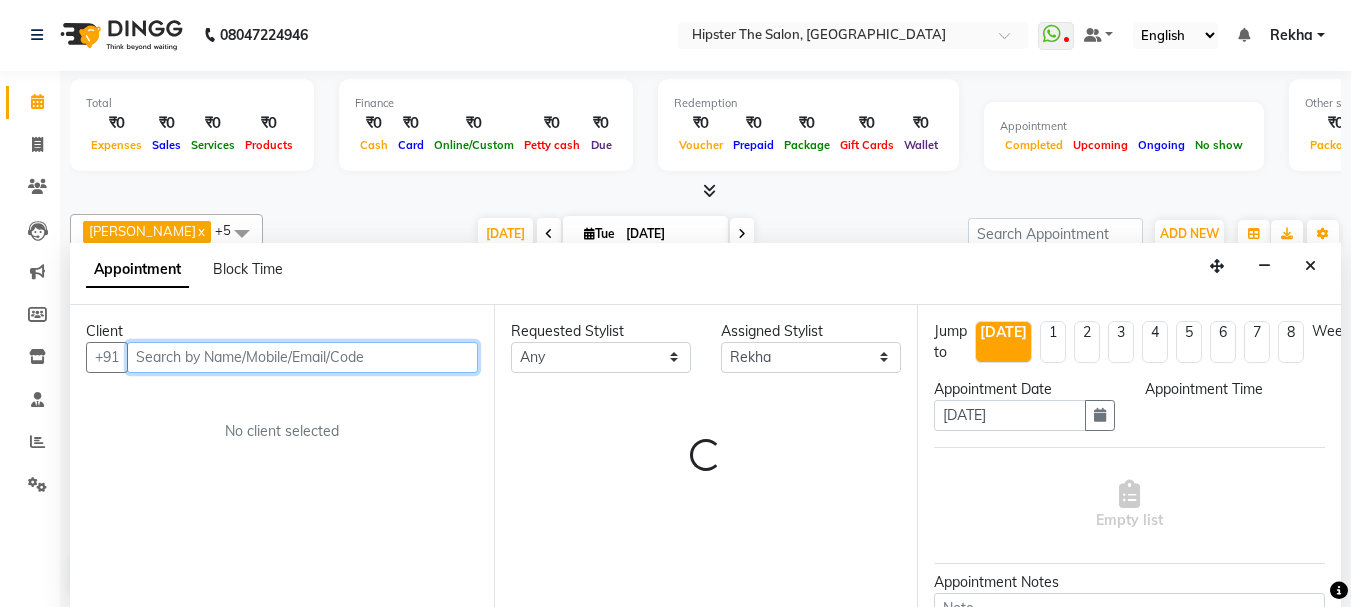 select on "930" 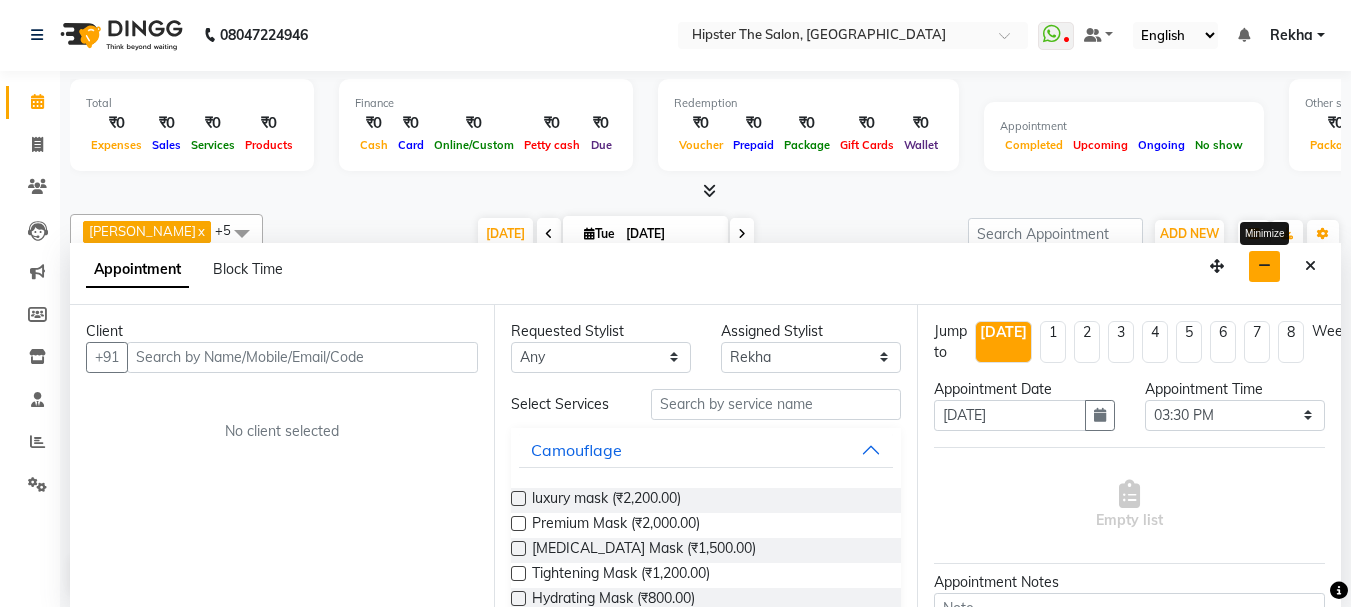click at bounding box center [1264, 266] 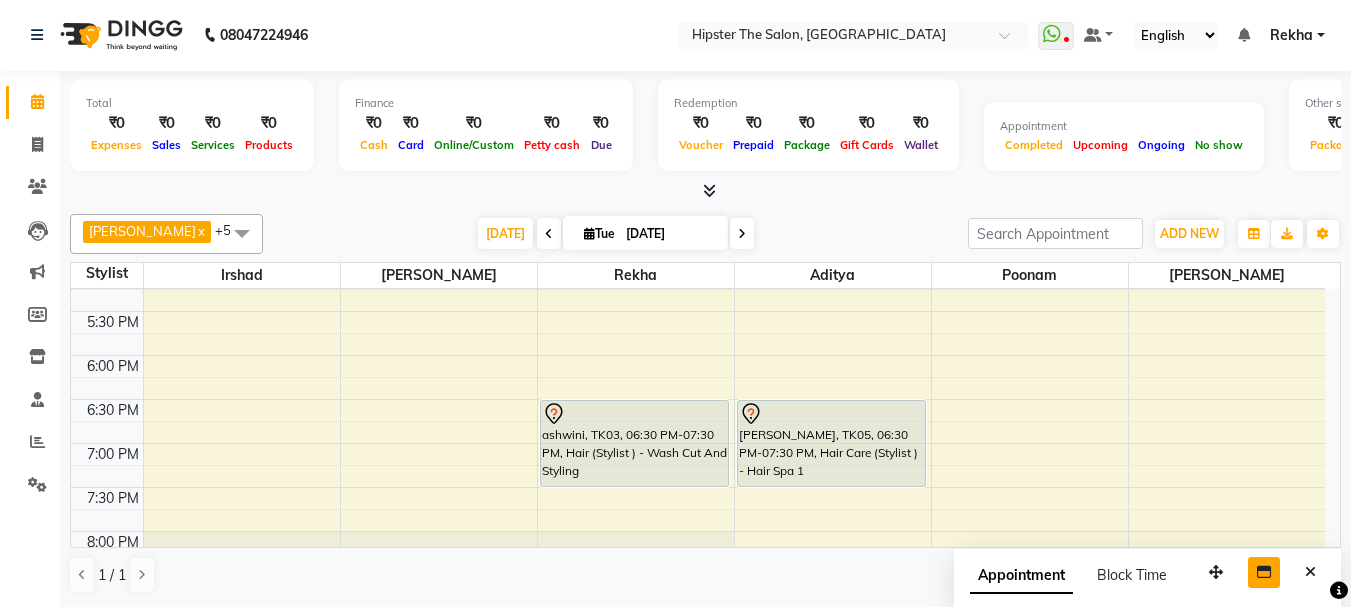scroll, scrollTop: 821, scrollLeft: 0, axis: vertical 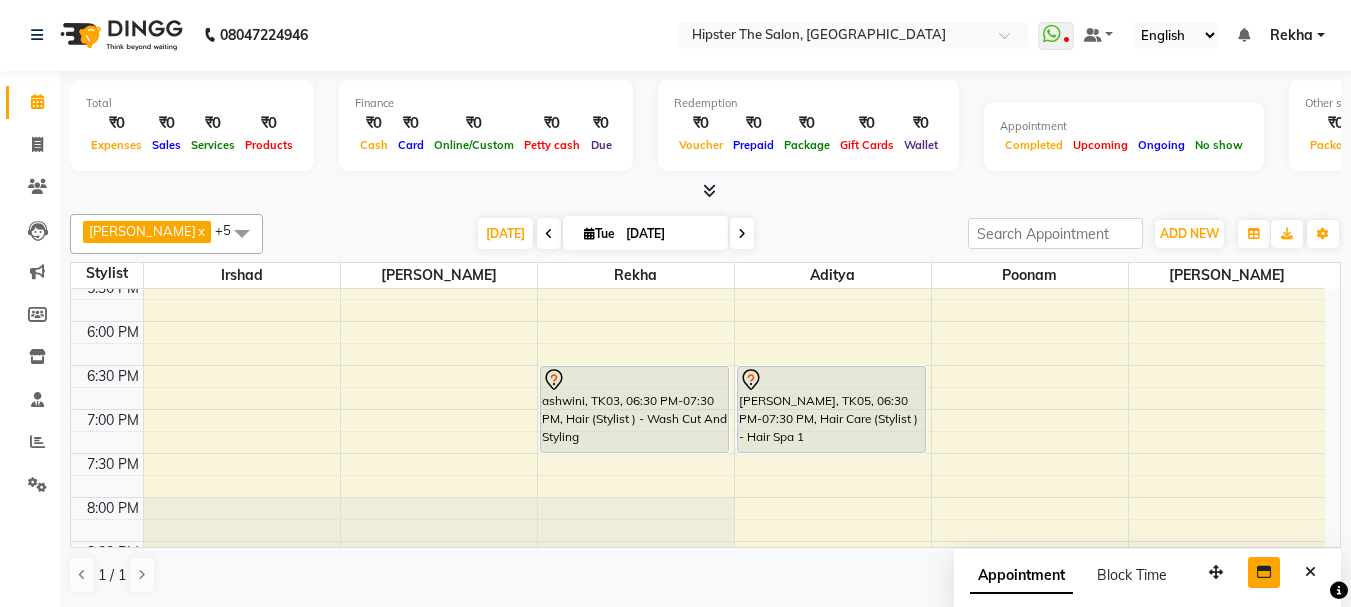 click on "8:00 AM 8:30 AM 9:00 AM 9:30 AM 10:00 AM 10:30 AM 11:00 AM 11:30 AM 12:00 PM 12:30 PM 1:00 PM 1:30 PM 2:00 PM 2:30 PM 3:00 PM 3:30 PM 4:00 PM 4:30 PM 5:00 PM 5:30 PM 6:00 PM 6:30 PM 7:00 PM 7:30 PM 8:00 PM 8:30 PM 9:00 PM 9:30 PM 10:00 PM 10:30 PM             Maitri, TK01, 02:00 PM-03:00 PM, Technical Services (Stylist ) - Classic Highlights Full Head             DR [PERSON_NAME], TK06, 04:00 PM-05:00 PM, Hair (Director ) - Wash Cut And Styling             ashwini, TK03, 06:30 PM-07:30 PM, Hair (Stylist ) - Wash Cut And Styling             [PERSON_NAME], TK05, 06:30 PM-07:30 PM, Hair Care (Stylist ) - Hair Spa 1     [PERSON_NAME], TK02, 10:15 AM-10:45 AM, Hair ([PERSON_NAME]) - Wash Cut And Styling     [PERSON_NAME], TK04, 12:30 PM-01:00 PM, Hair ([PERSON_NAME]) - Shave     sumit, TK07, 01:50 PM-02:20 PM, Hair ([PERSON_NAME]) - Wash Cut And Styling (₹300)" at bounding box center (698, 101) 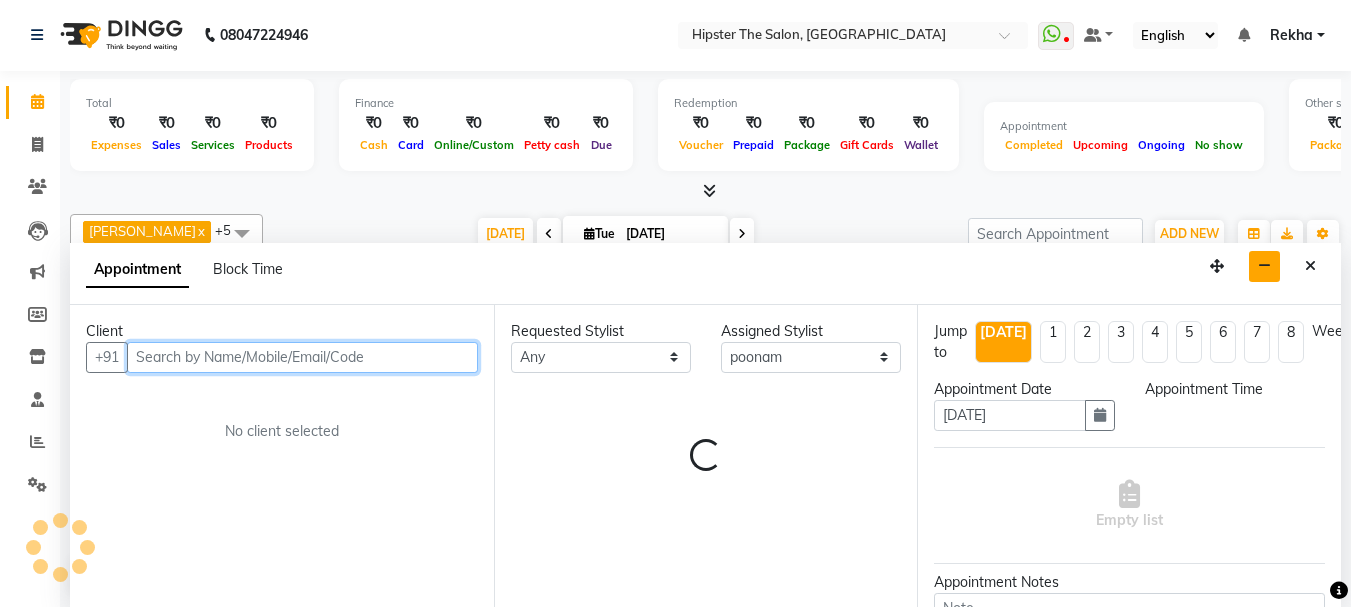 select on "1125" 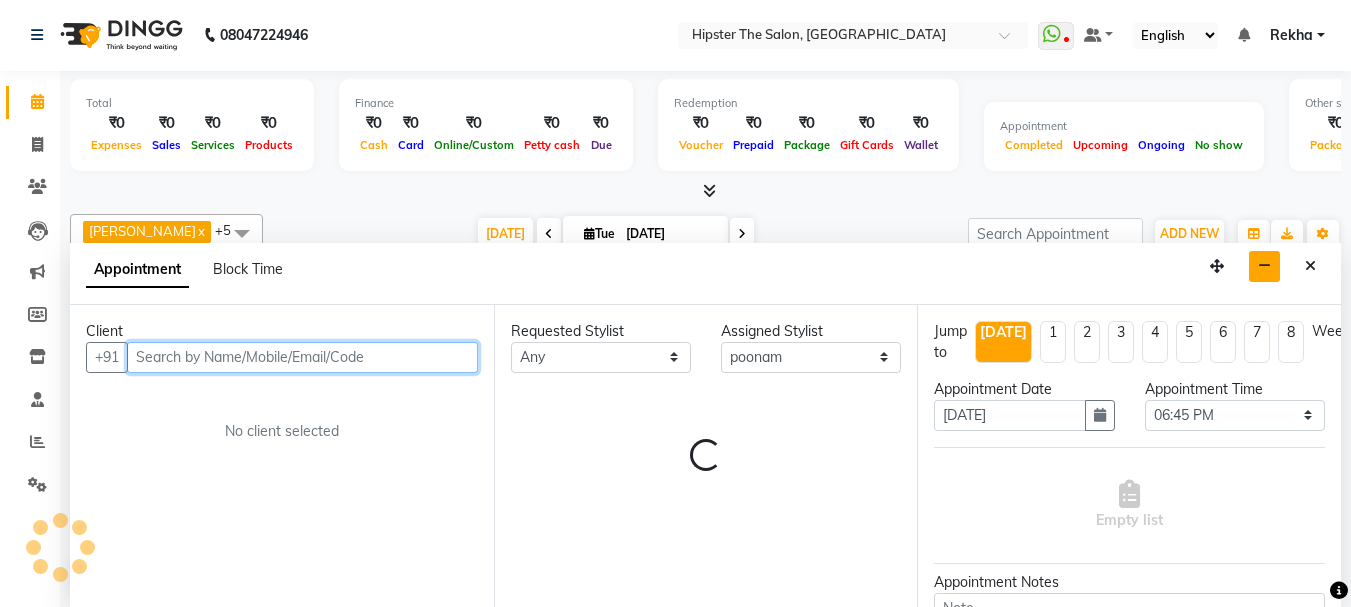 scroll, scrollTop: 854, scrollLeft: 0, axis: vertical 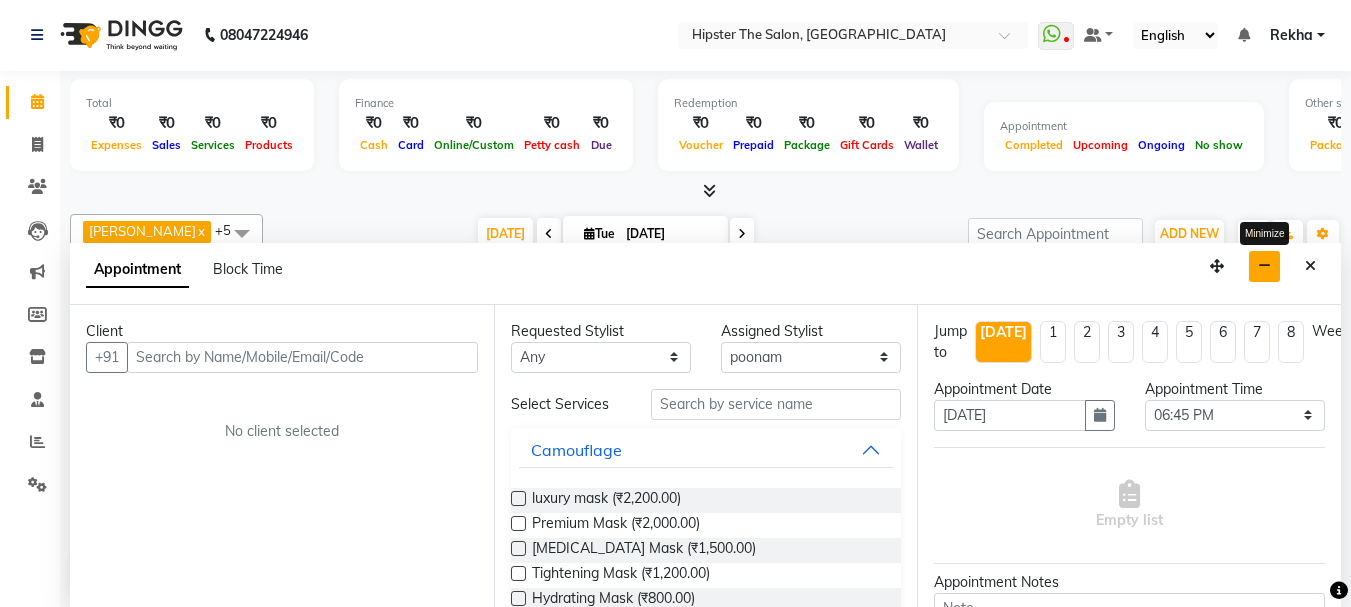 click at bounding box center [1264, 266] 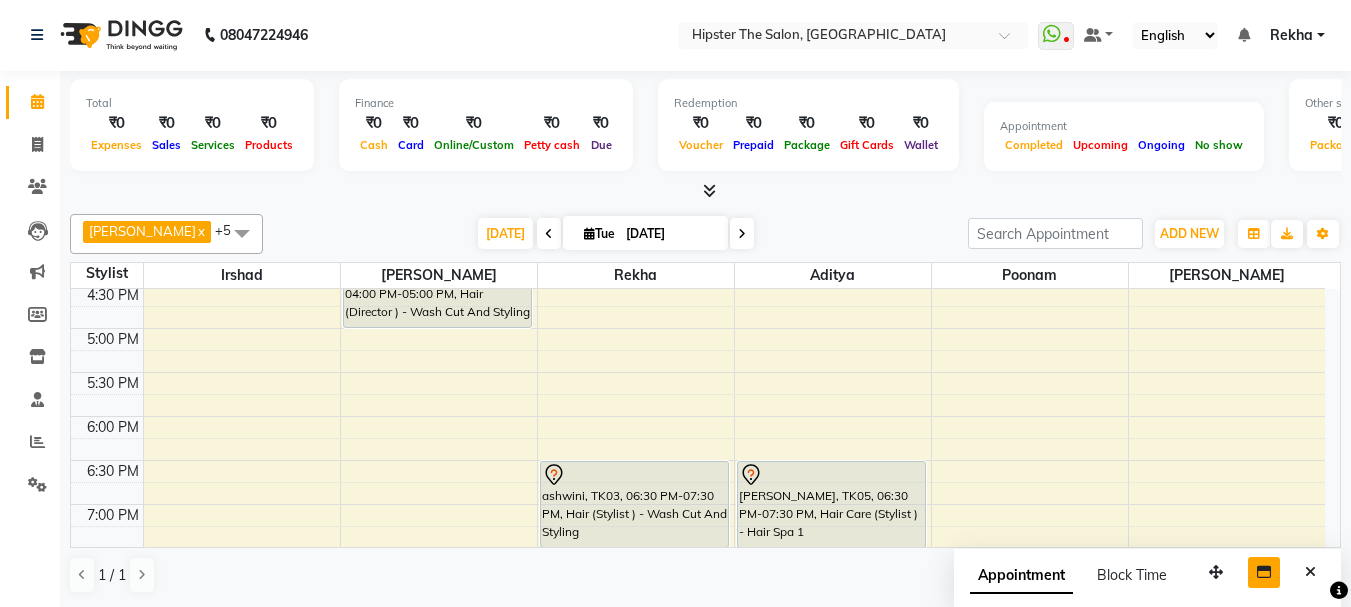 scroll, scrollTop: 614, scrollLeft: 0, axis: vertical 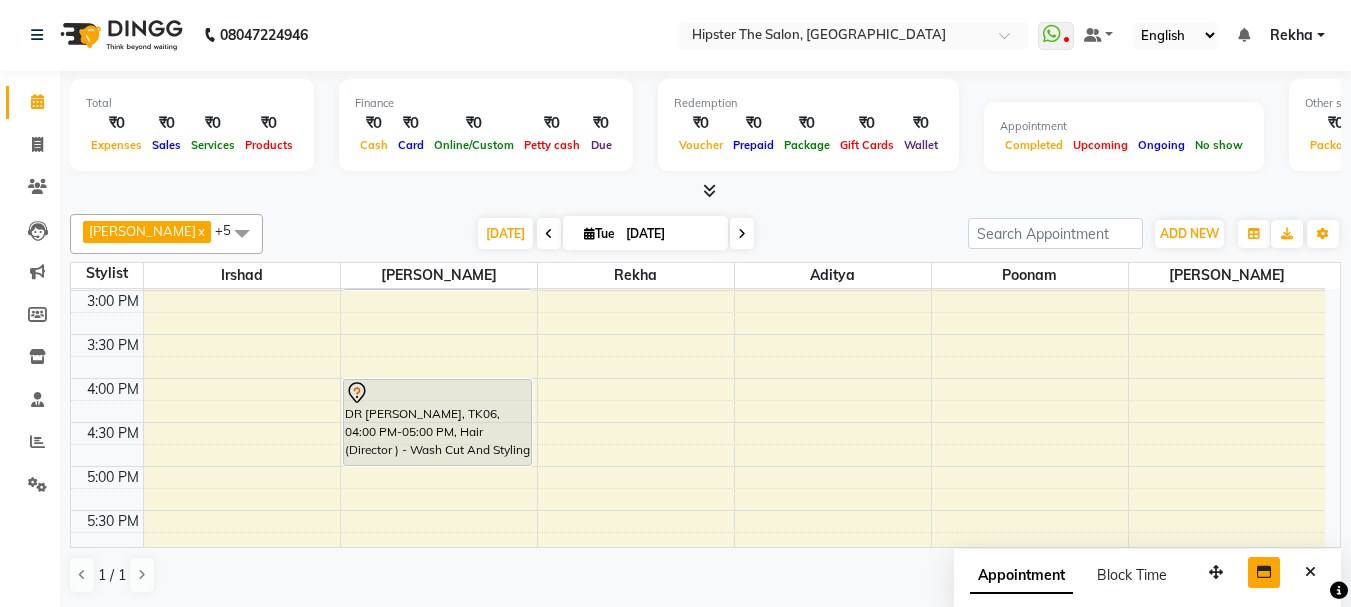 type 